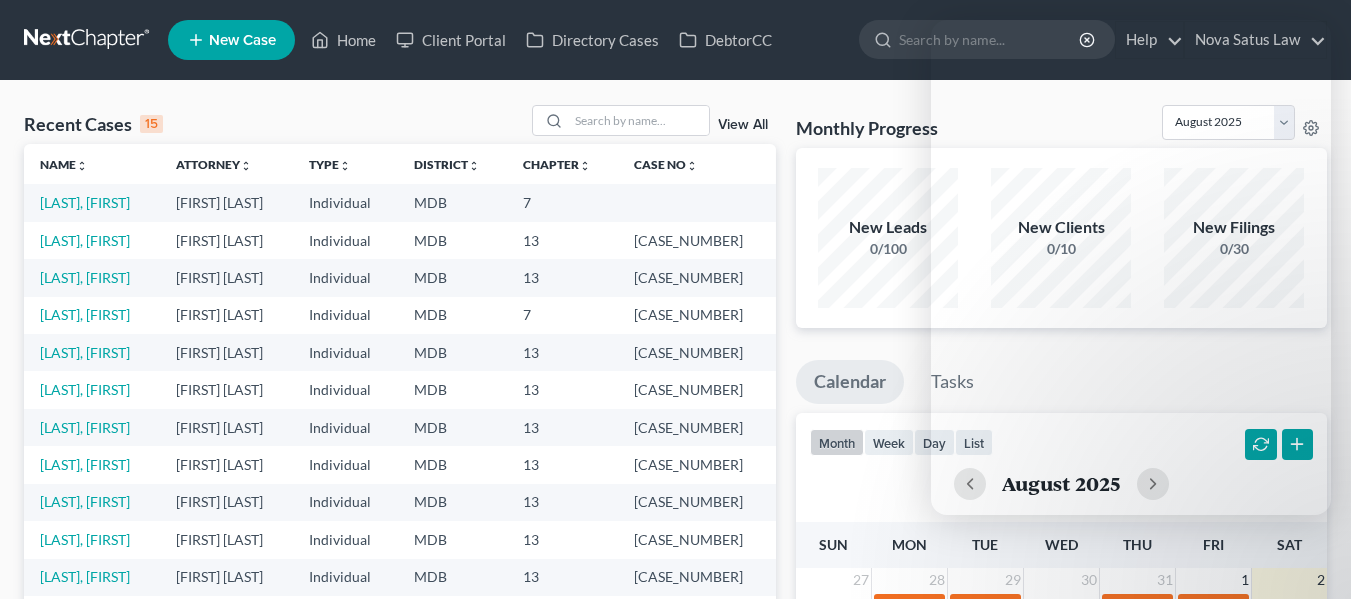 scroll, scrollTop: 0, scrollLeft: 0, axis: both 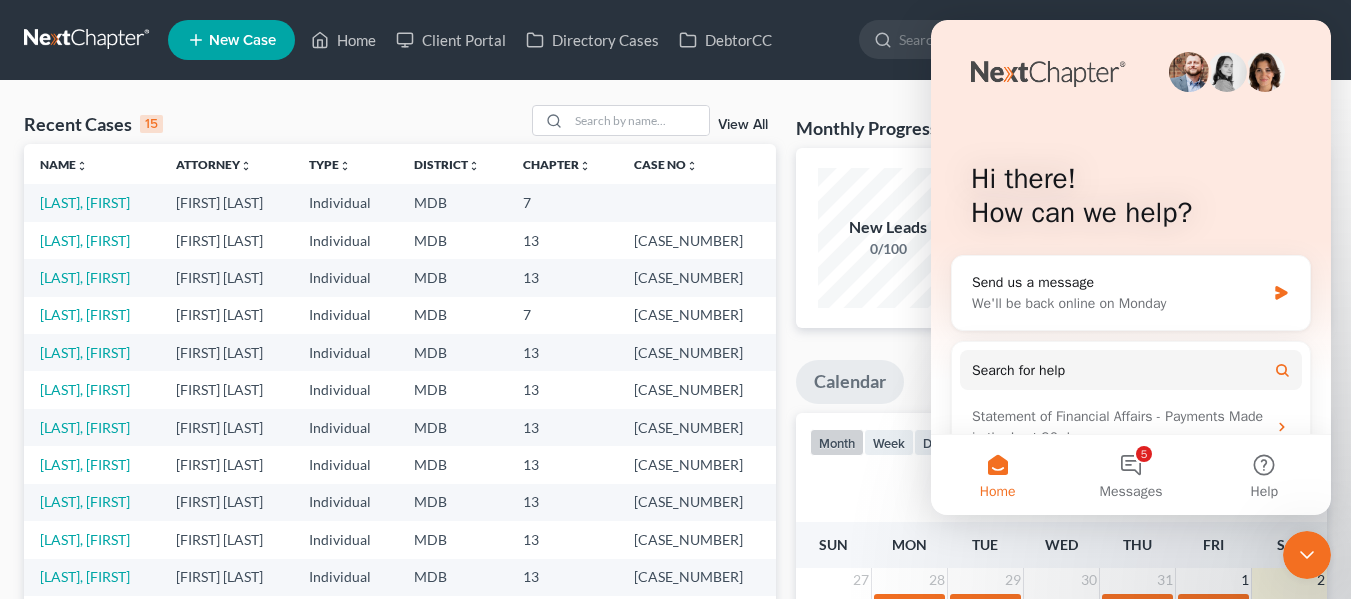 click 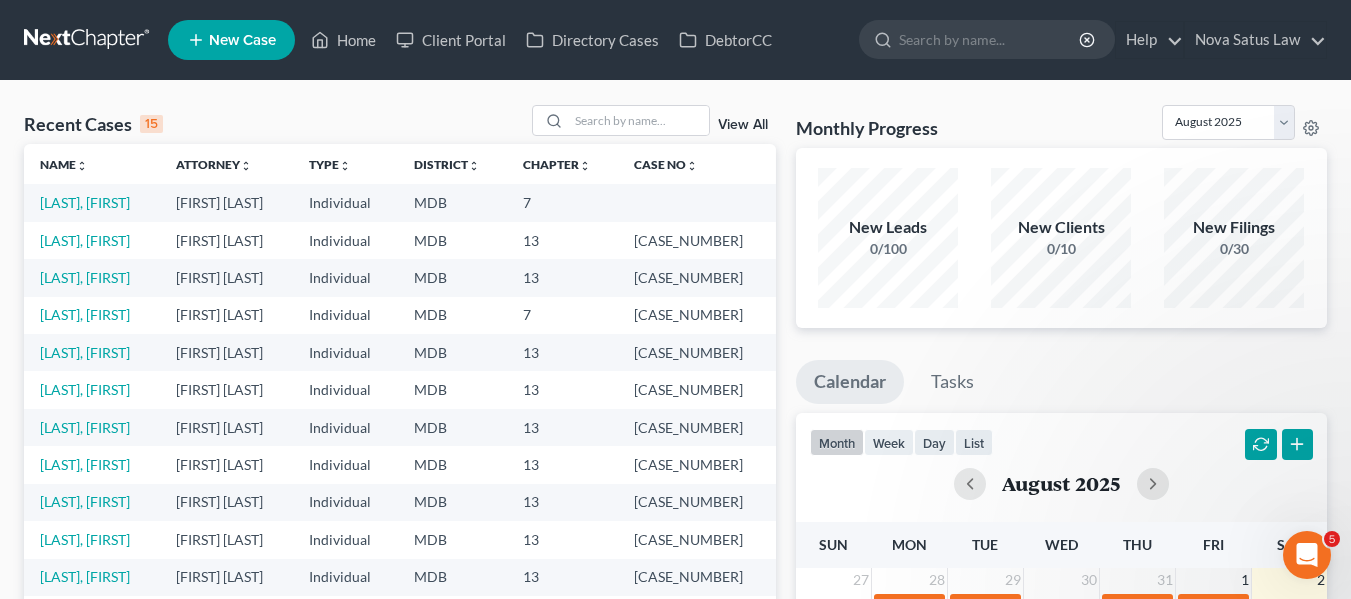 scroll, scrollTop: 0, scrollLeft: 0, axis: both 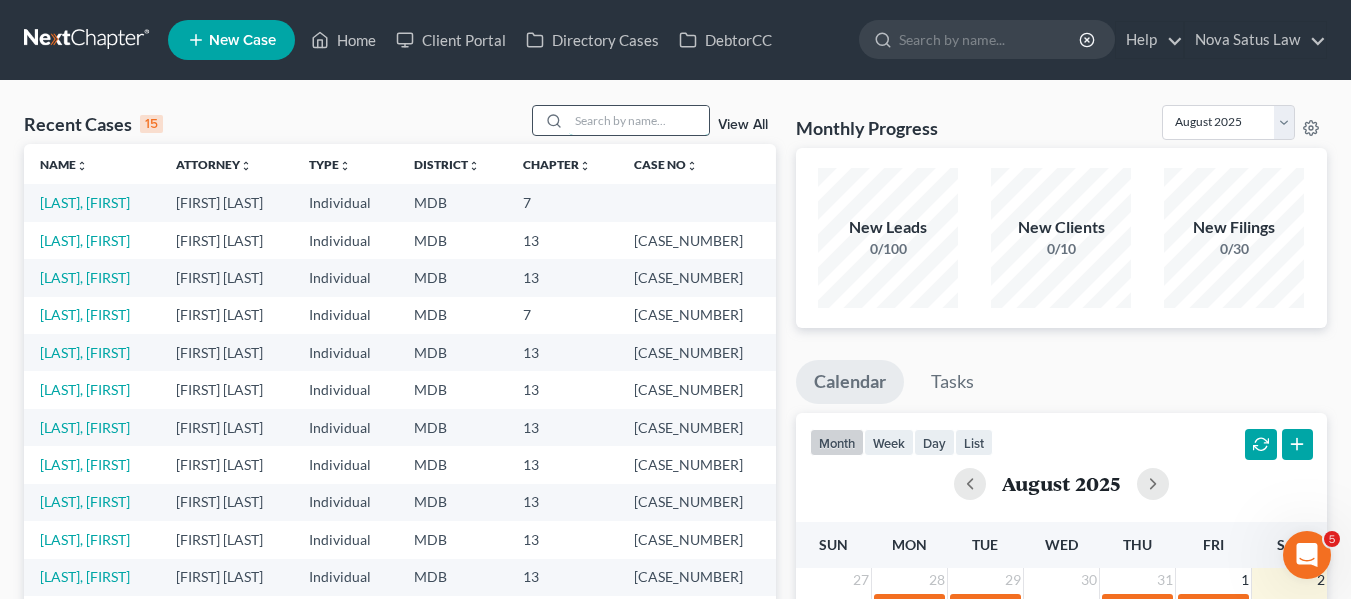 click at bounding box center [639, 120] 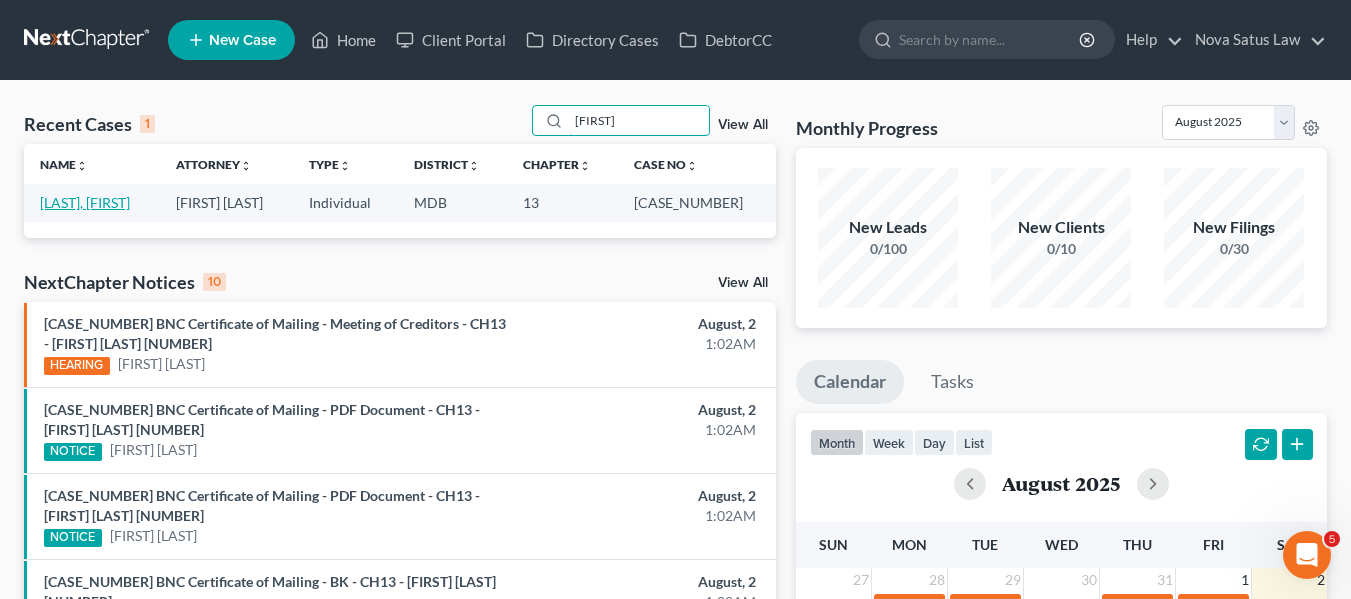type on "[FIRST]" 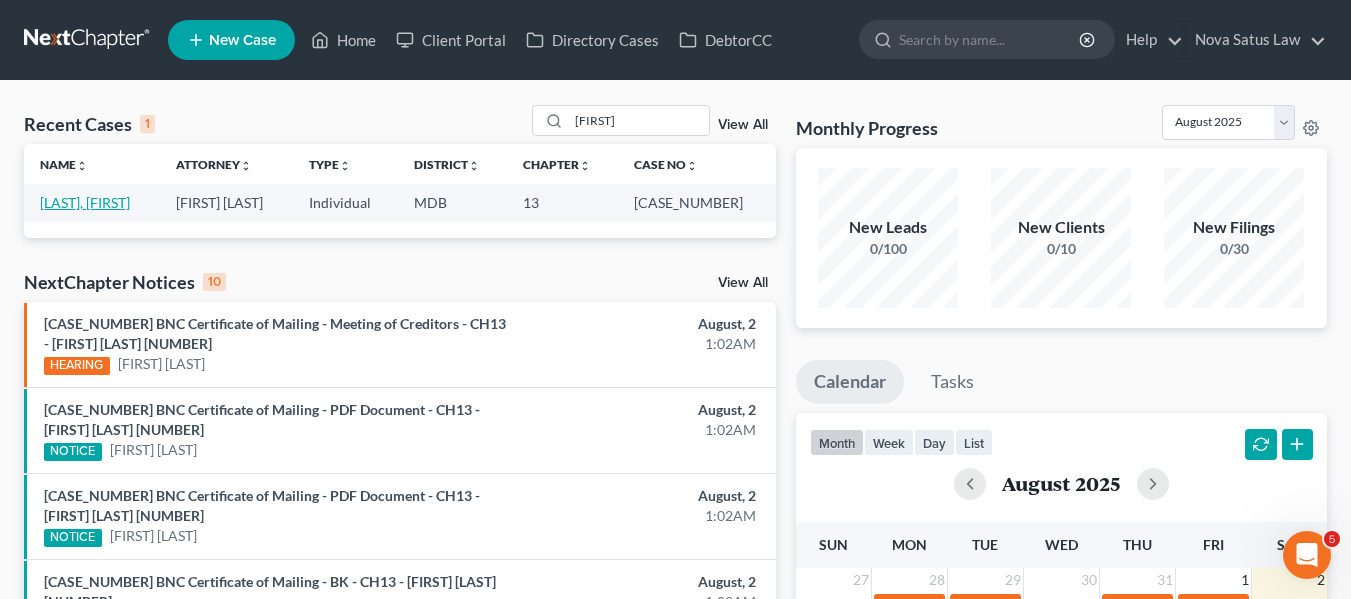 click on "[LAST], [FIRST]" at bounding box center (85, 202) 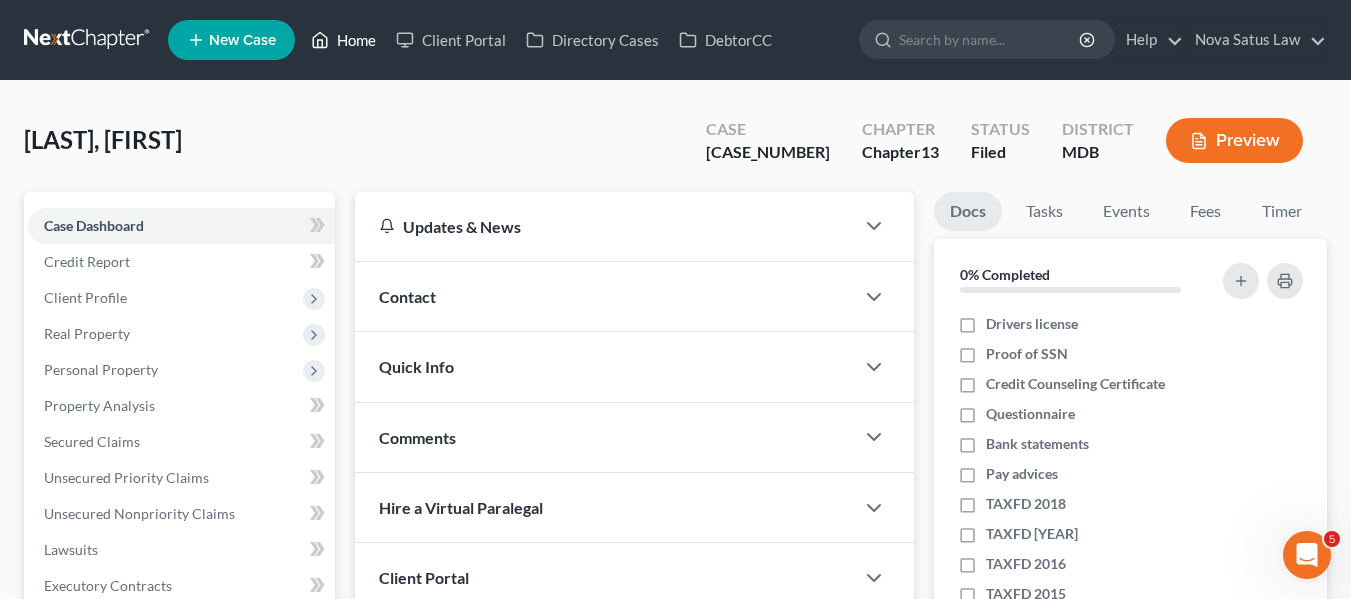 click on "Home" at bounding box center [343, 40] 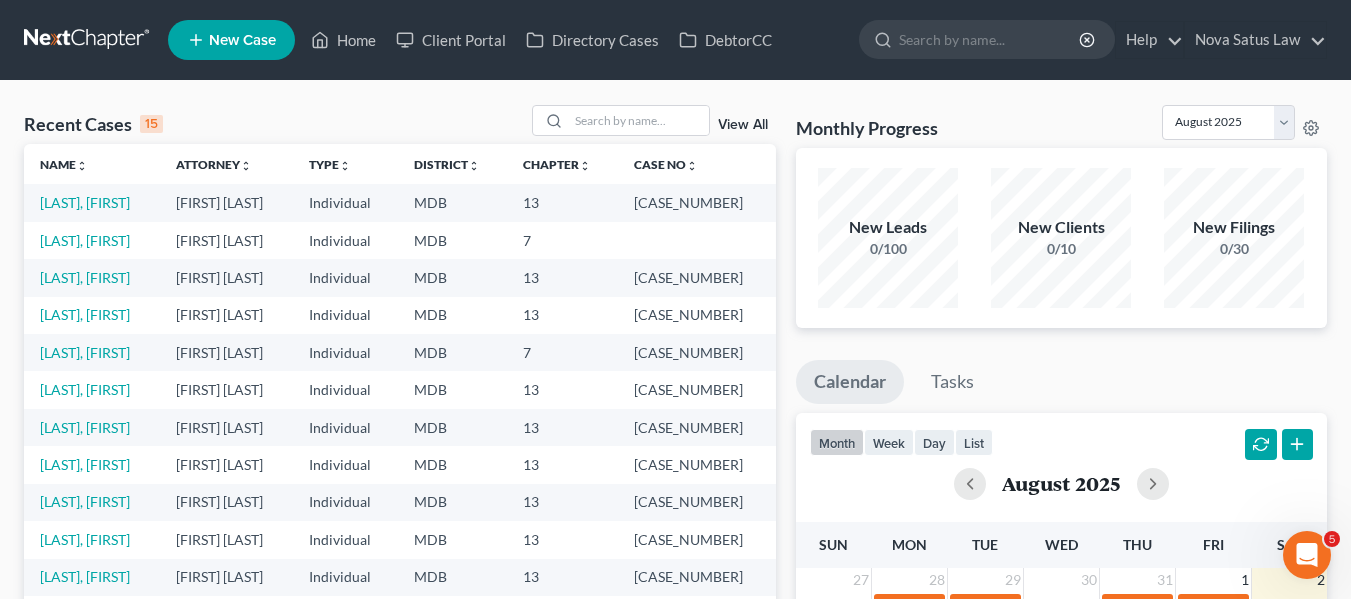 click on "View All" at bounding box center (743, 125) 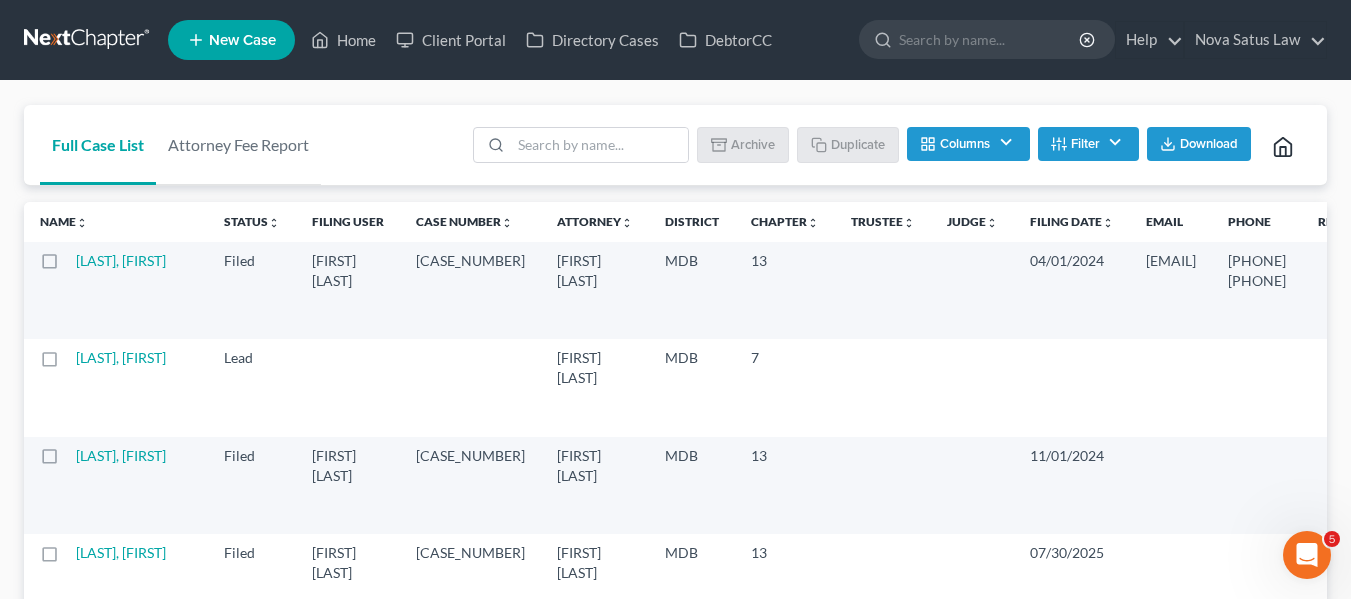 click at bounding box center [68, 266] 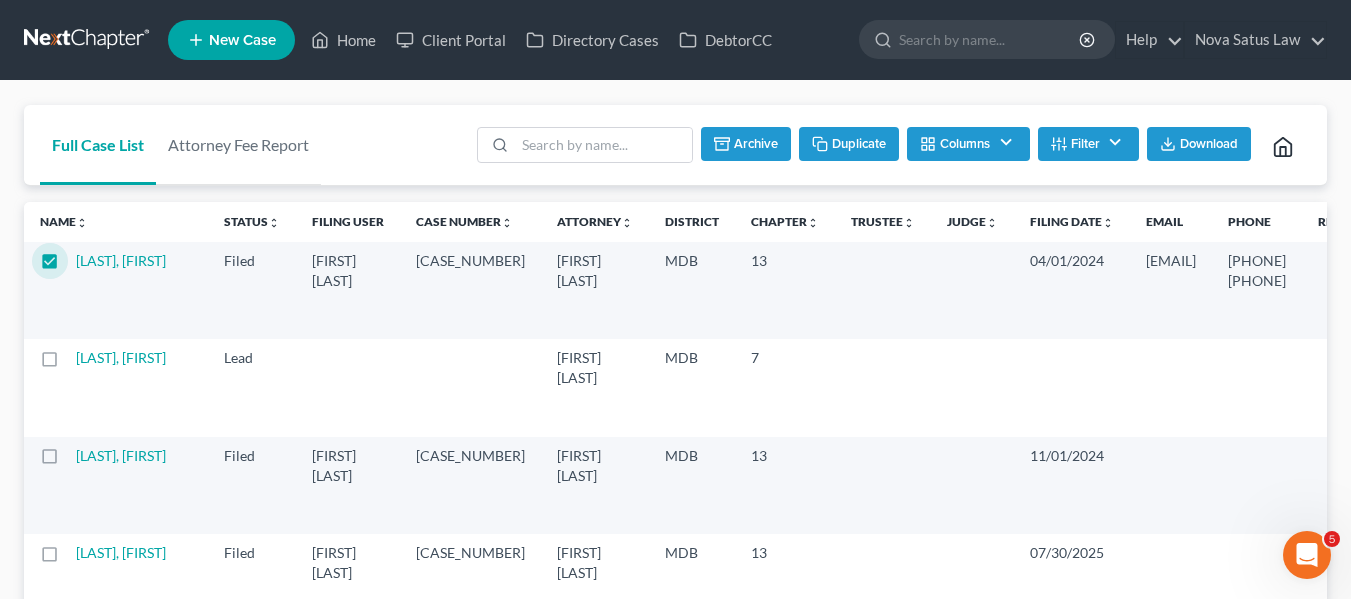 click on "Duplicate" at bounding box center [849, 144] 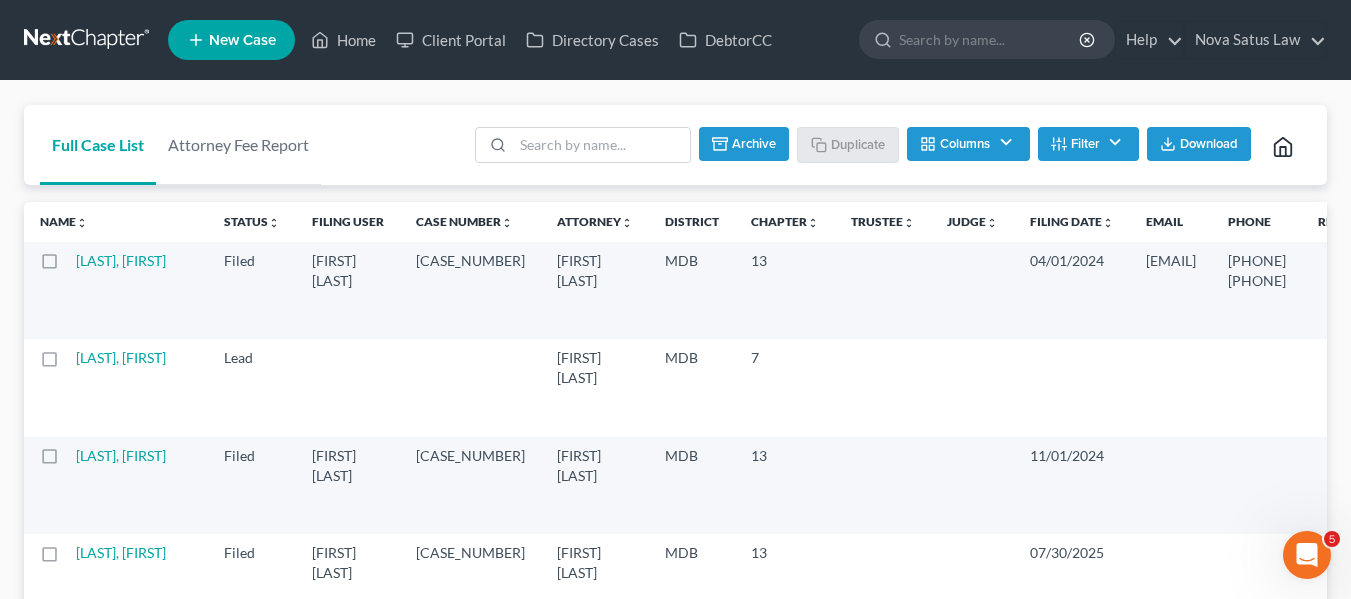 checkbox on "false" 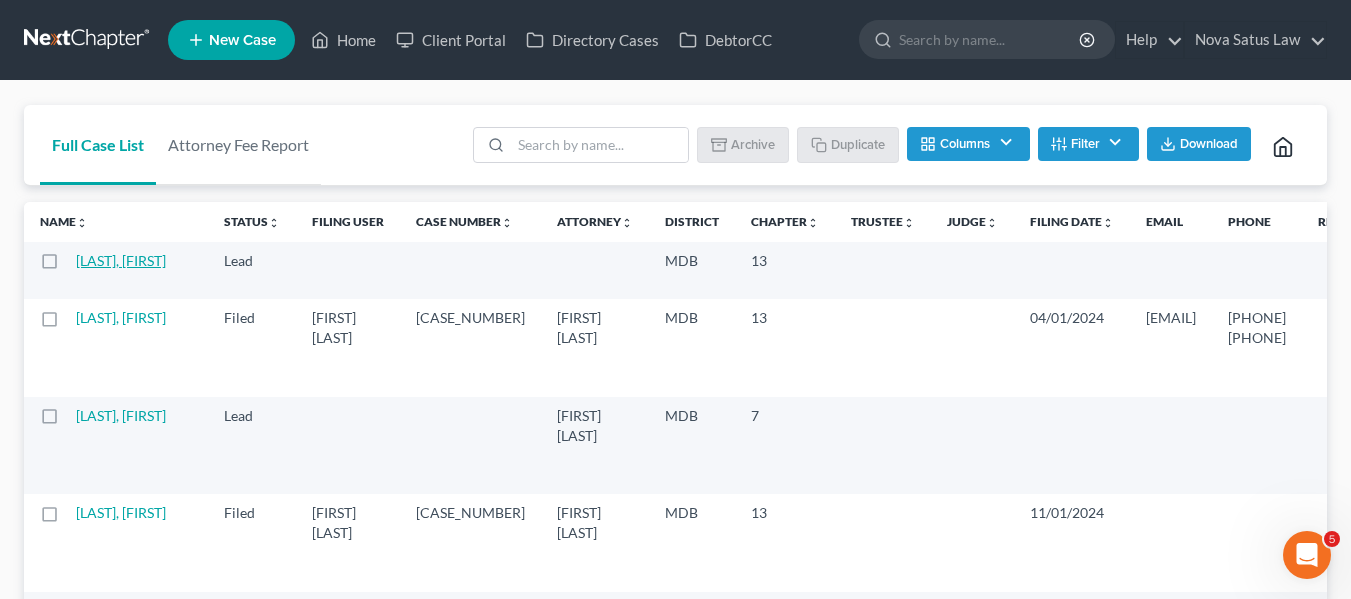 click on "[LAST], [FIRST]" at bounding box center (121, 260) 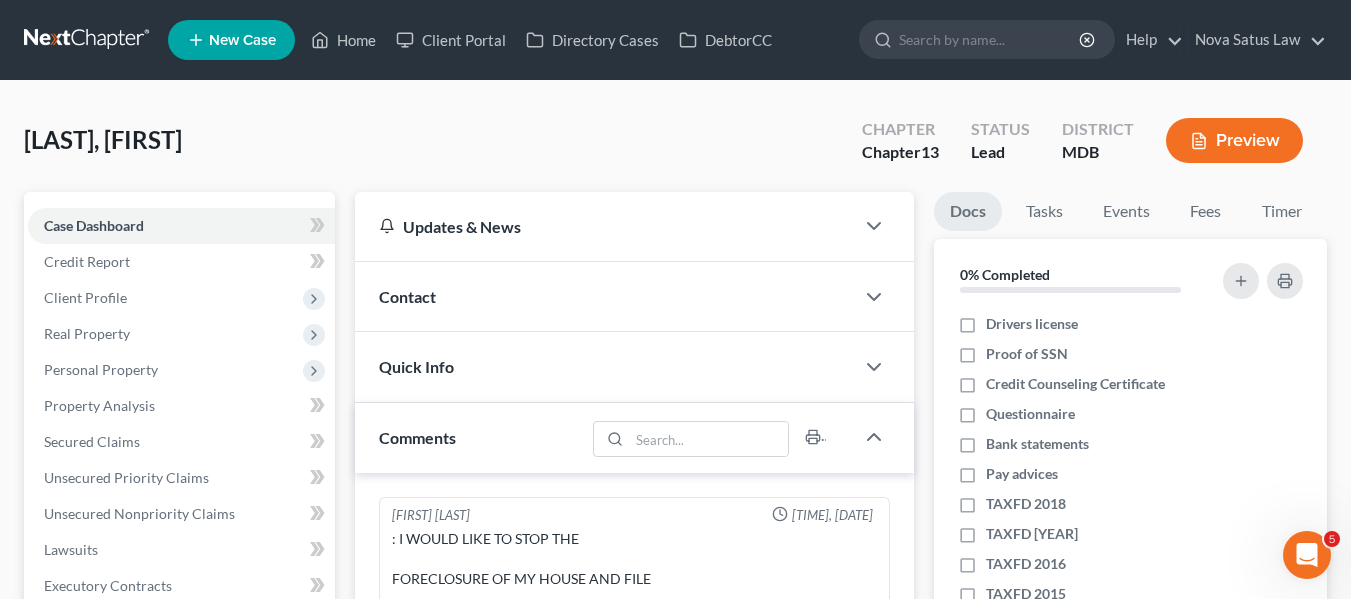 scroll, scrollTop: 251, scrollLeft: 0, axis: vertical 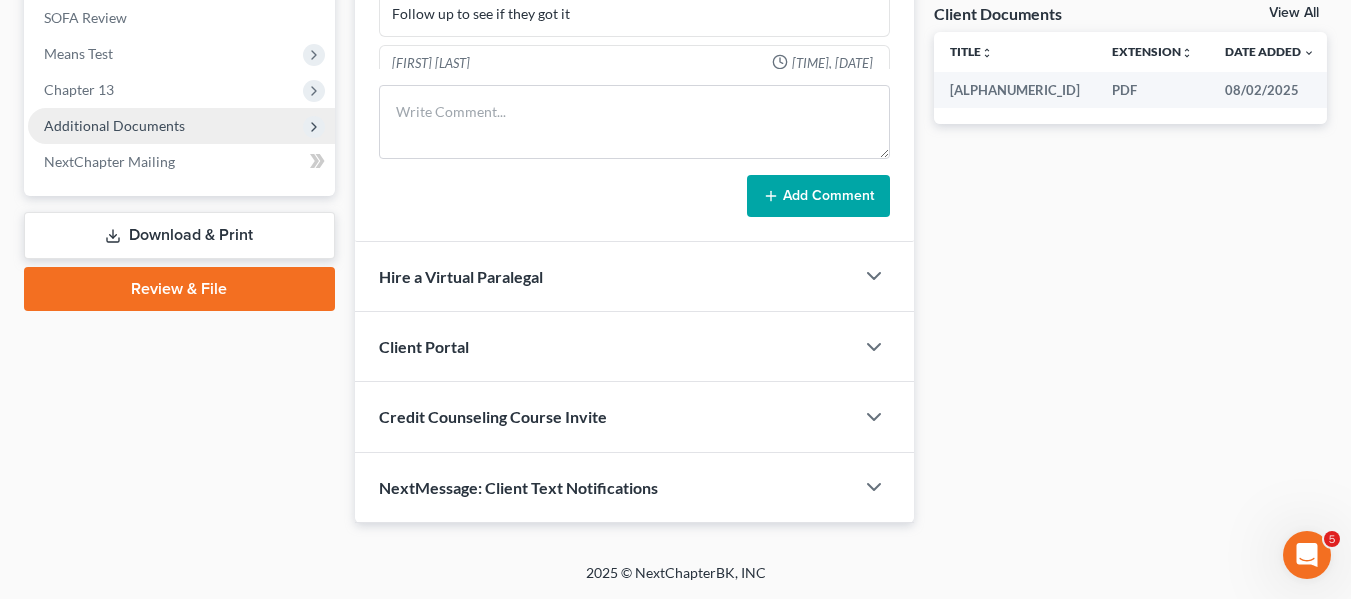 click on "Additional Documents" at bounding box center (114, 125) 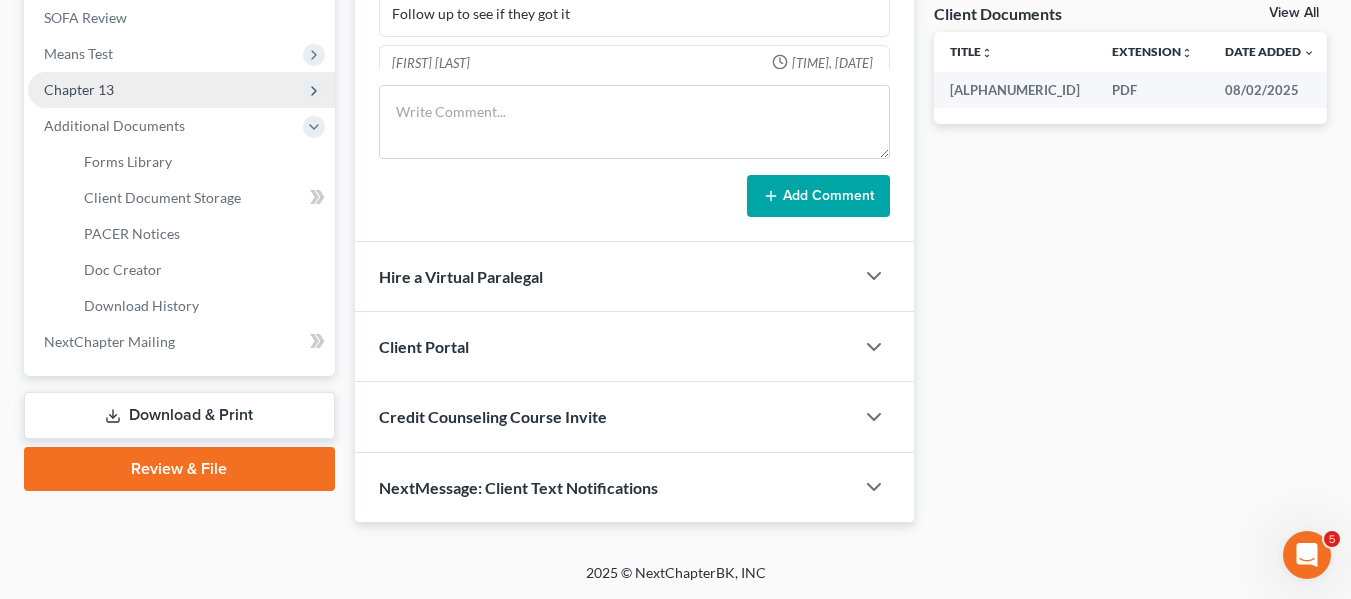 click on "Chapter 13" at bounding box center (79, 89) 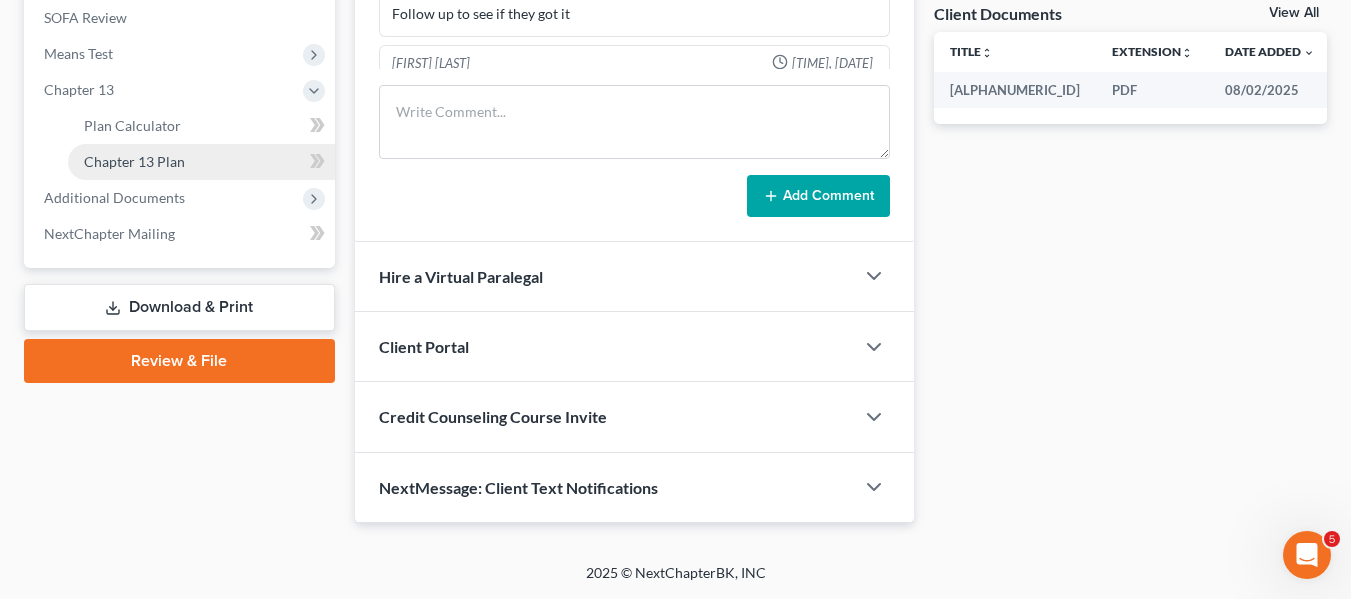 click on "Chapter 13 Plan" at bounding box center (134, 161) 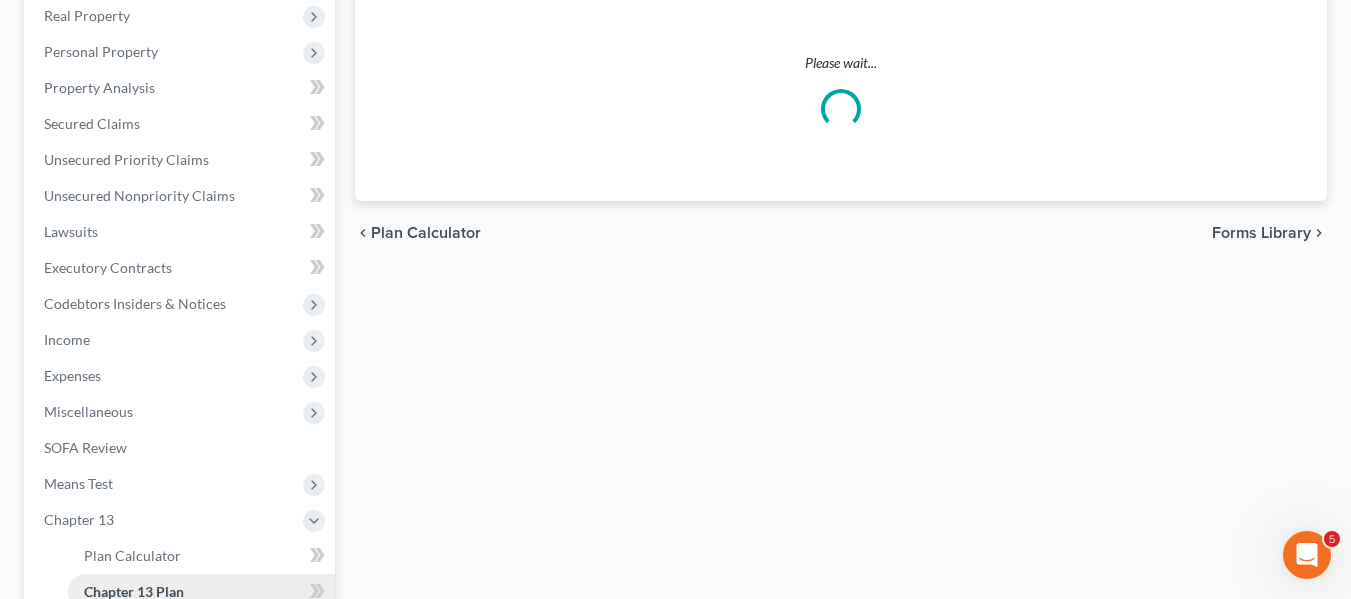 scroll, scrollTop: 0, scrollLeft: 0, axis: both 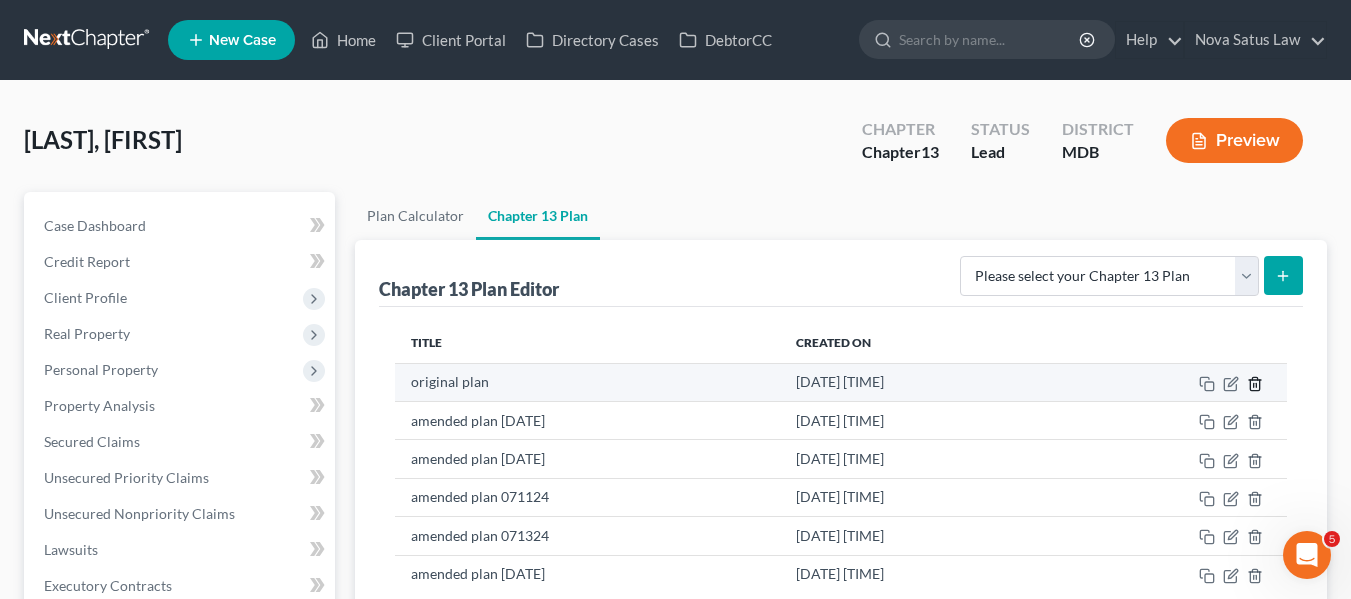 click 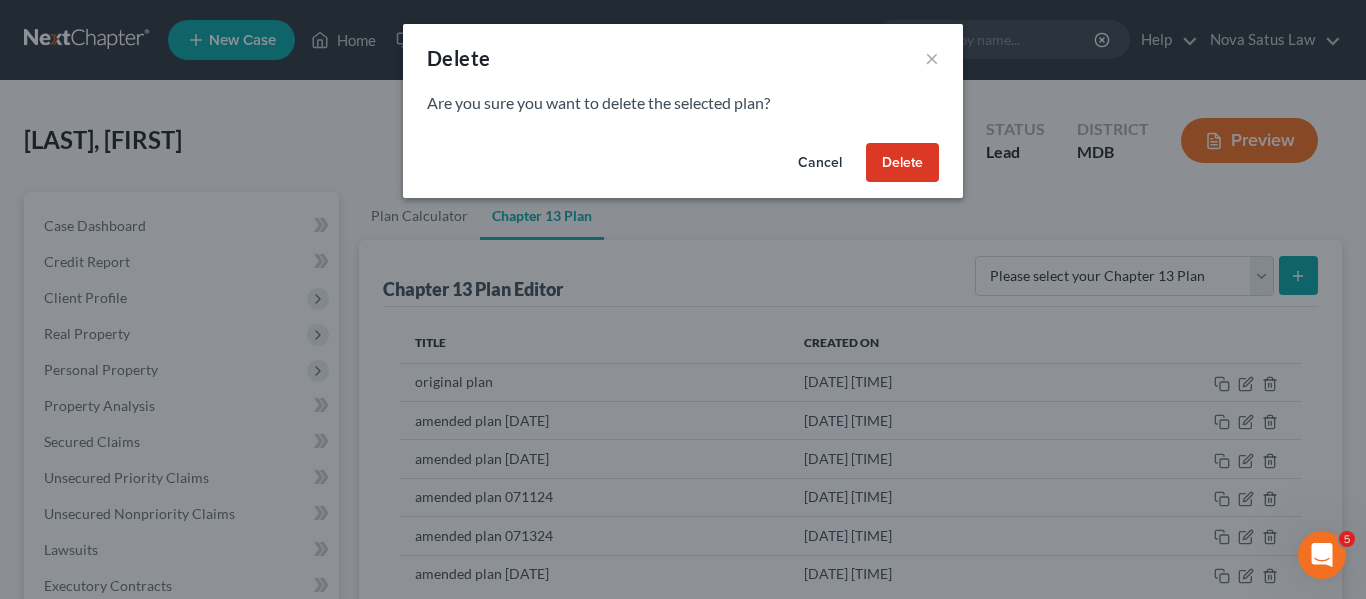 click on "Delete" at bounding box center (902, 163) 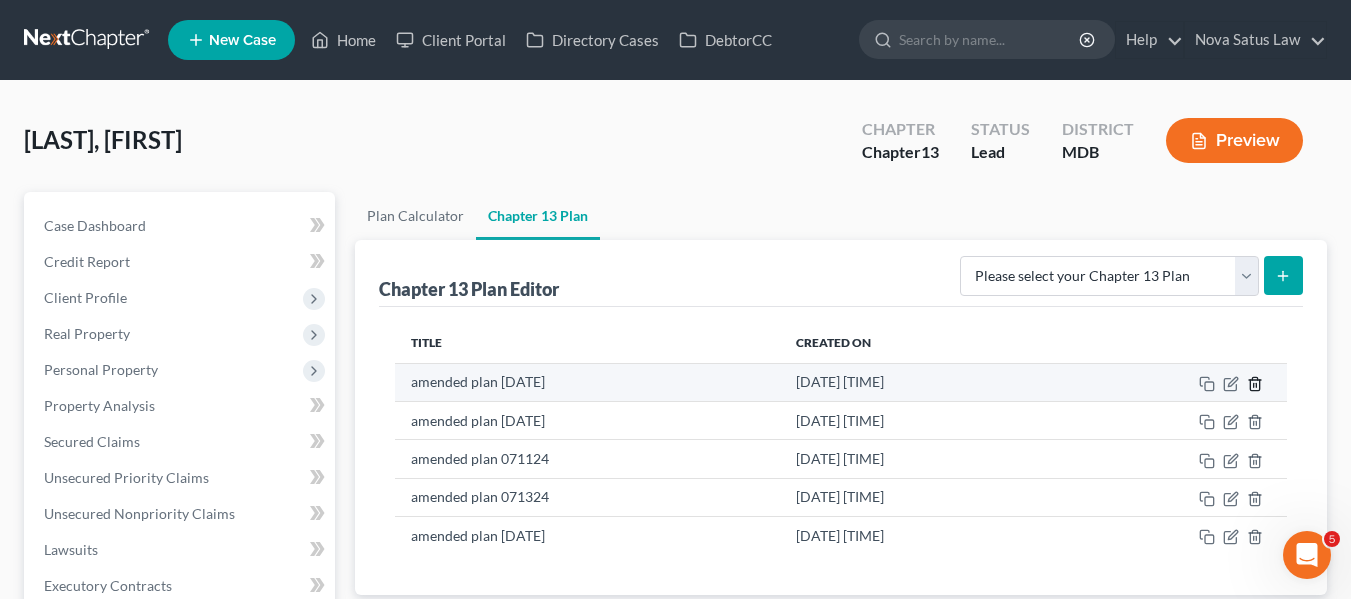 click 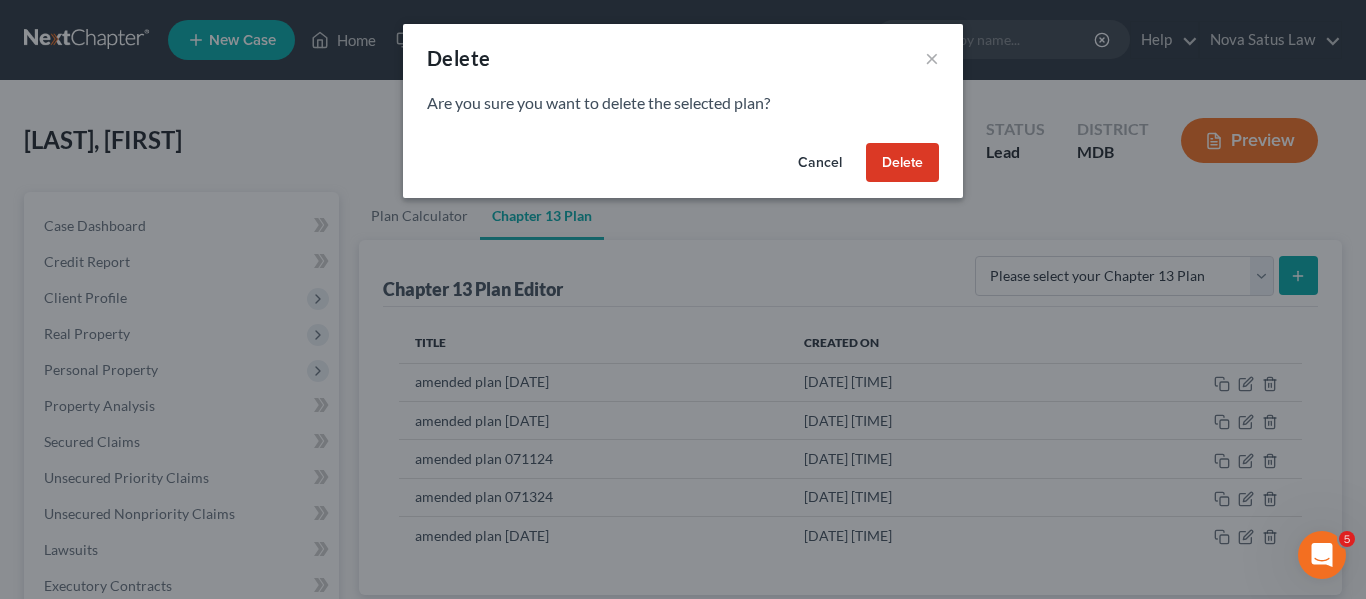 click on "Delete" at bounding box center [902, 163] 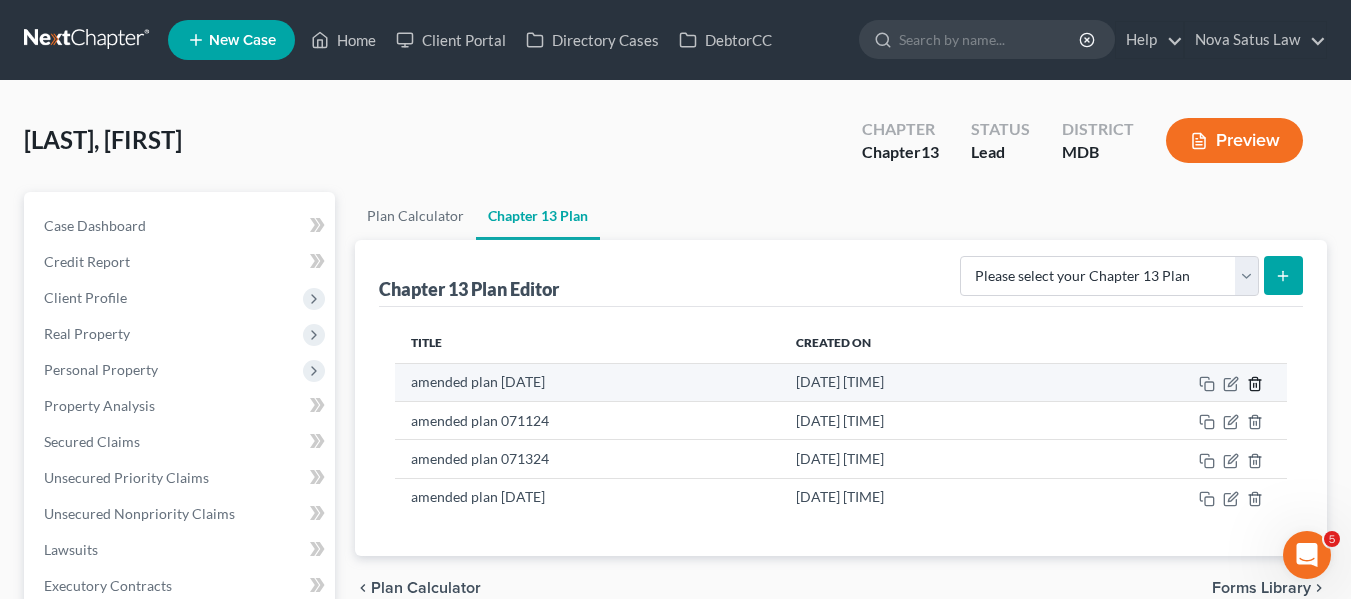 click 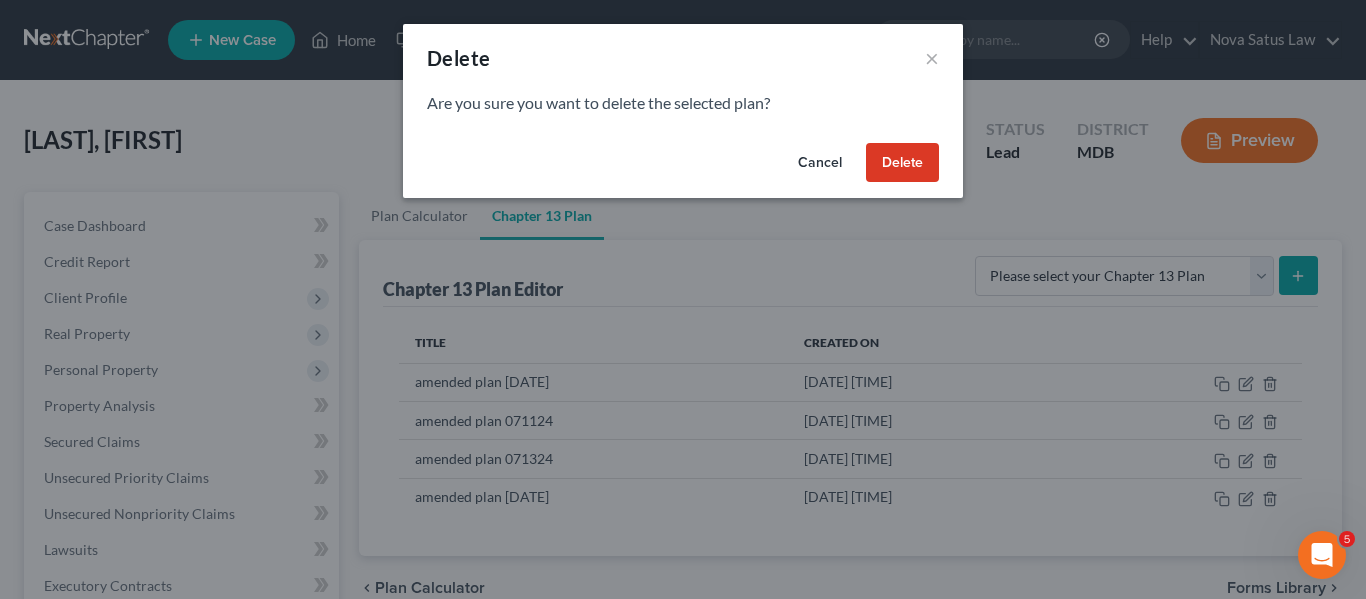click on "Delete" at bounding box center (902, 163) 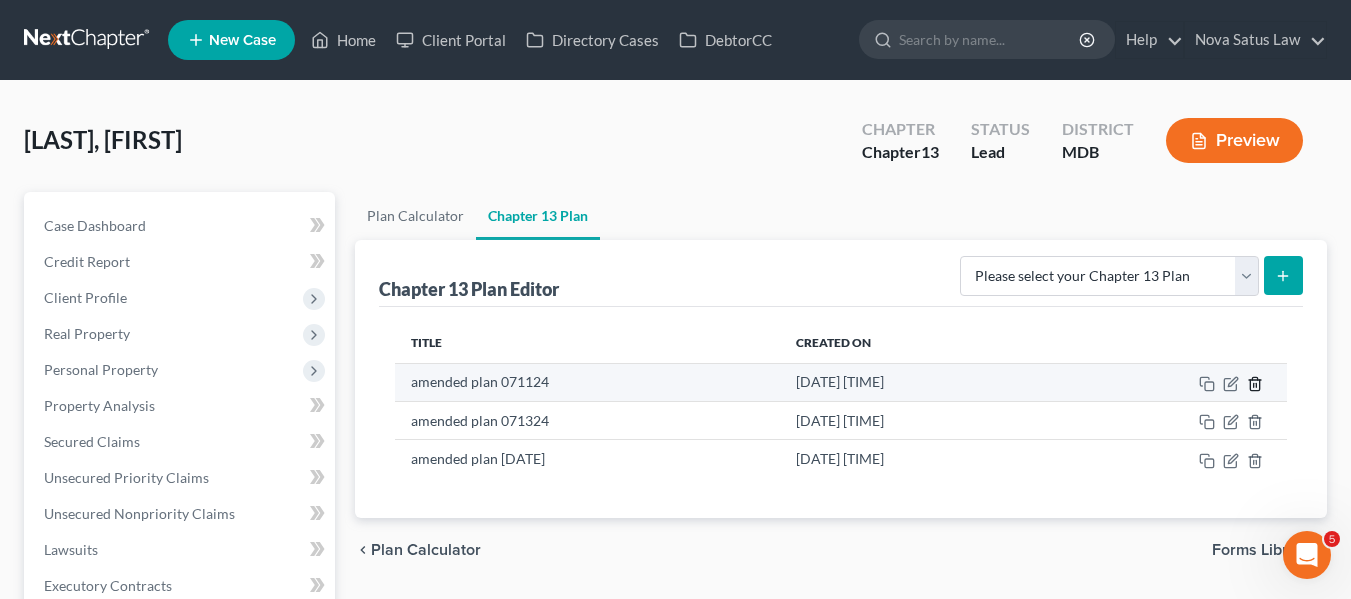 click 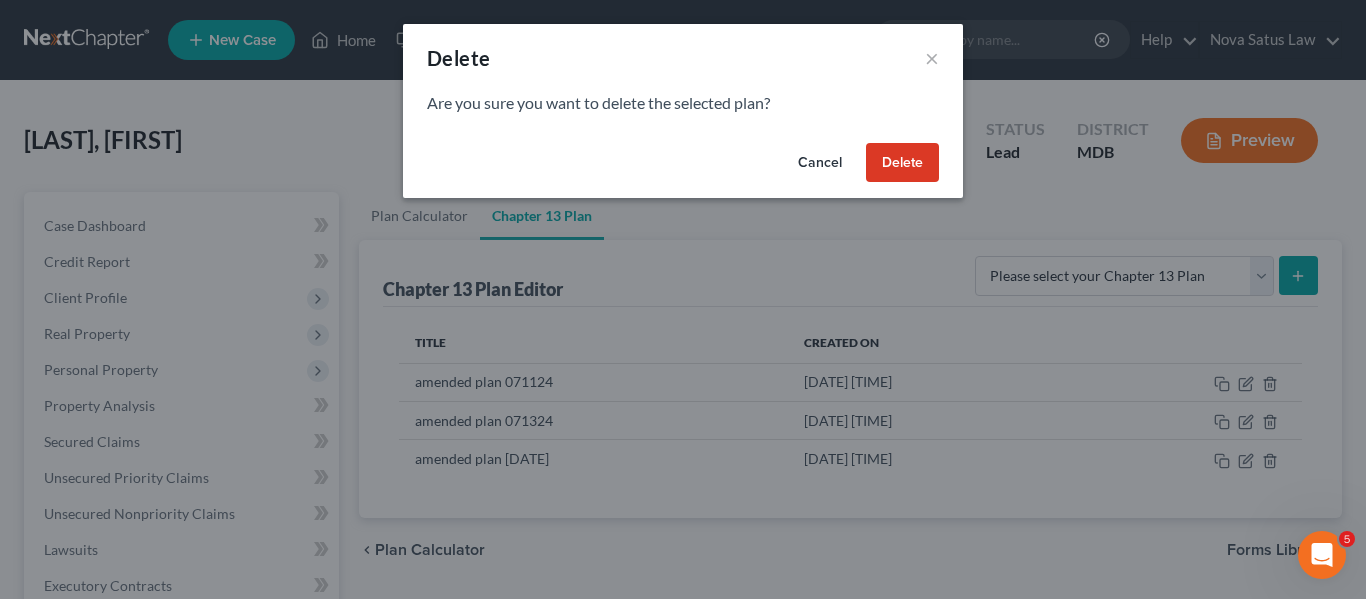 click on "Delete" at bounding box center (902, 163) 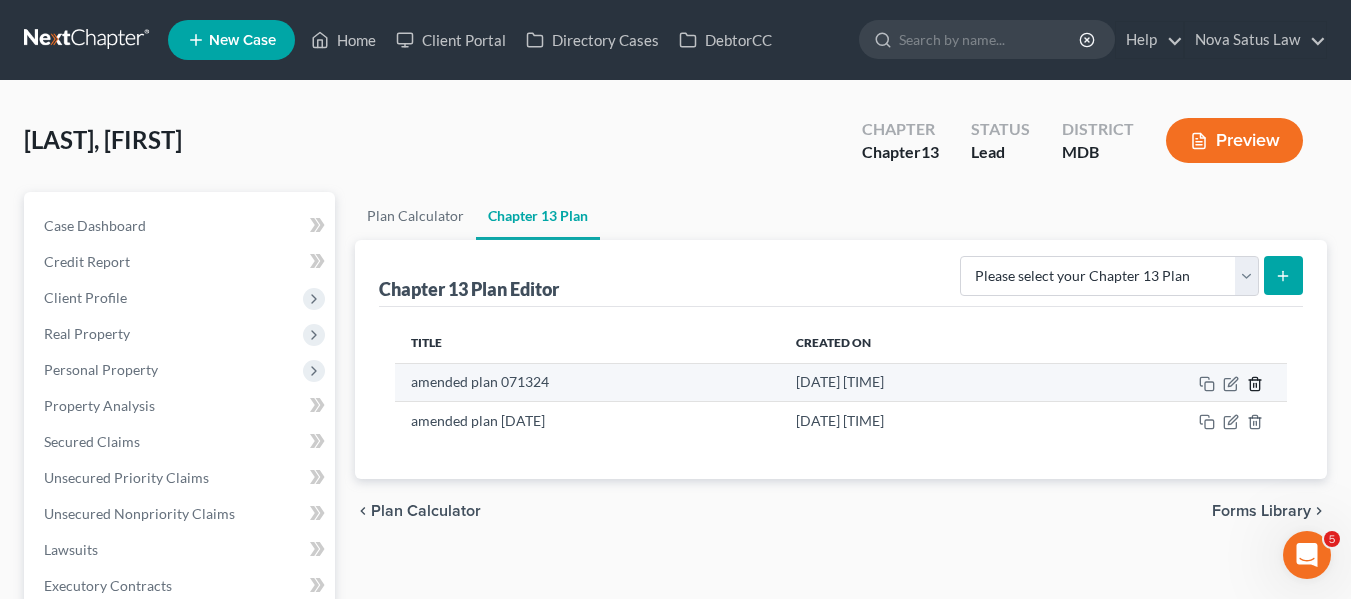 click 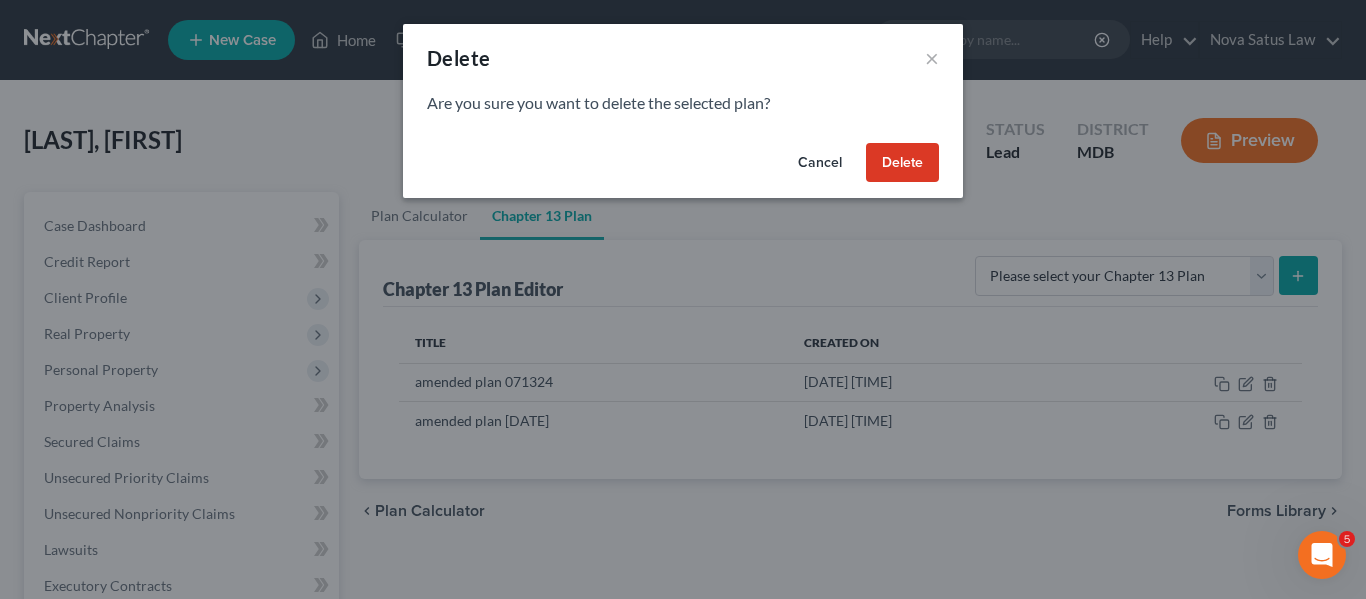 click on "Delete" at bounding box center (902, 163) 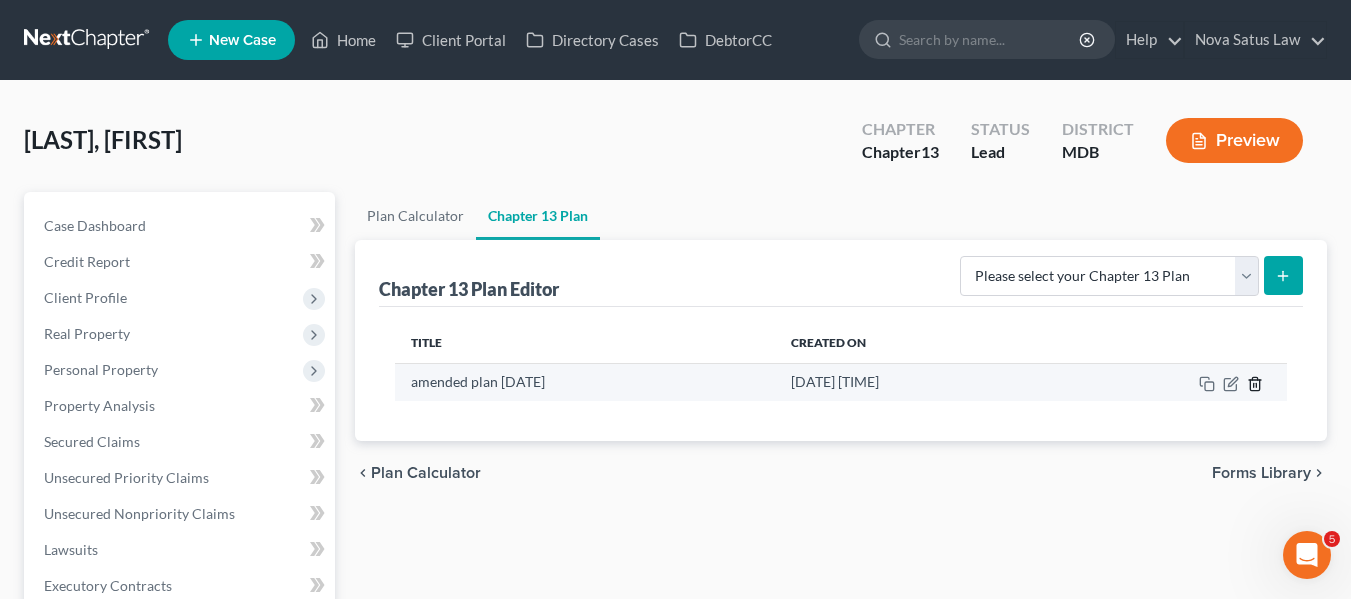 click 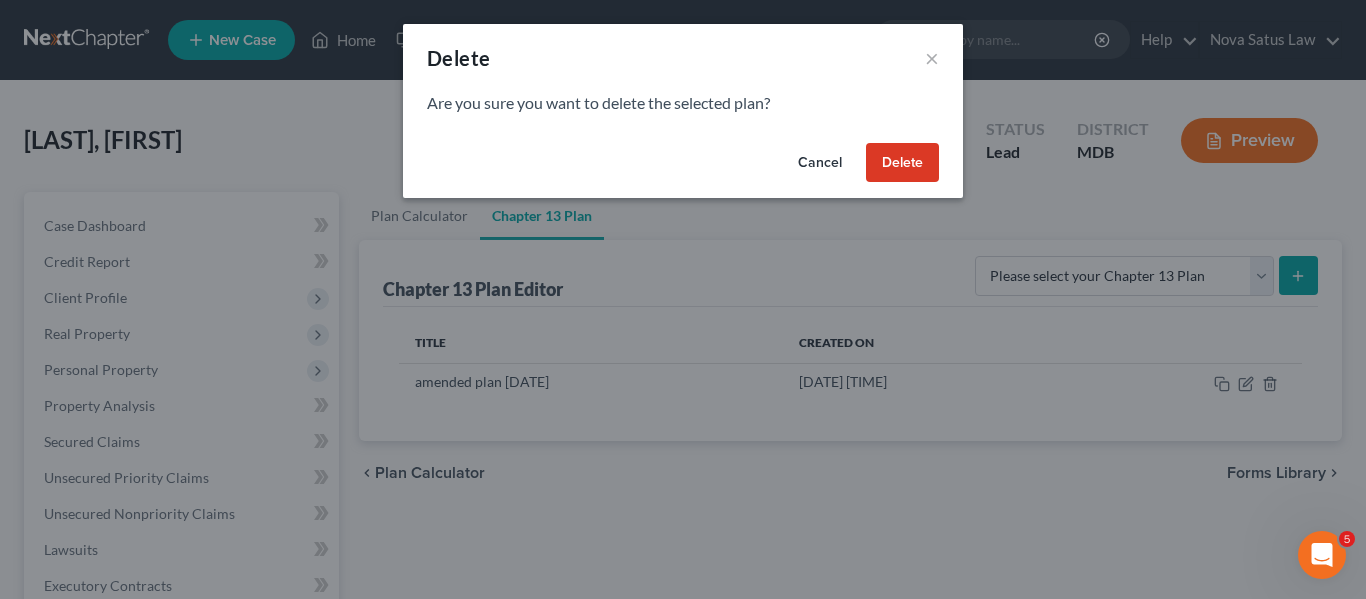click on "Delete" at bounding box center [902, 163] 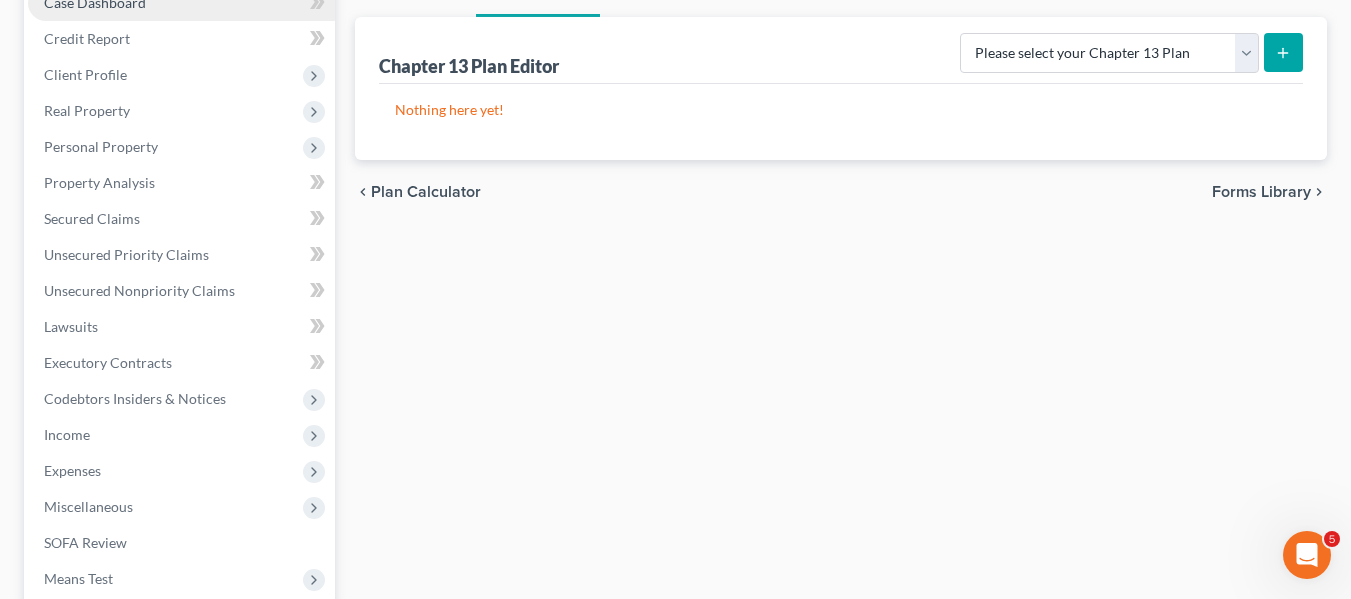scroll, scrollTop: 313, scrollLeft: 0, axis: vertical 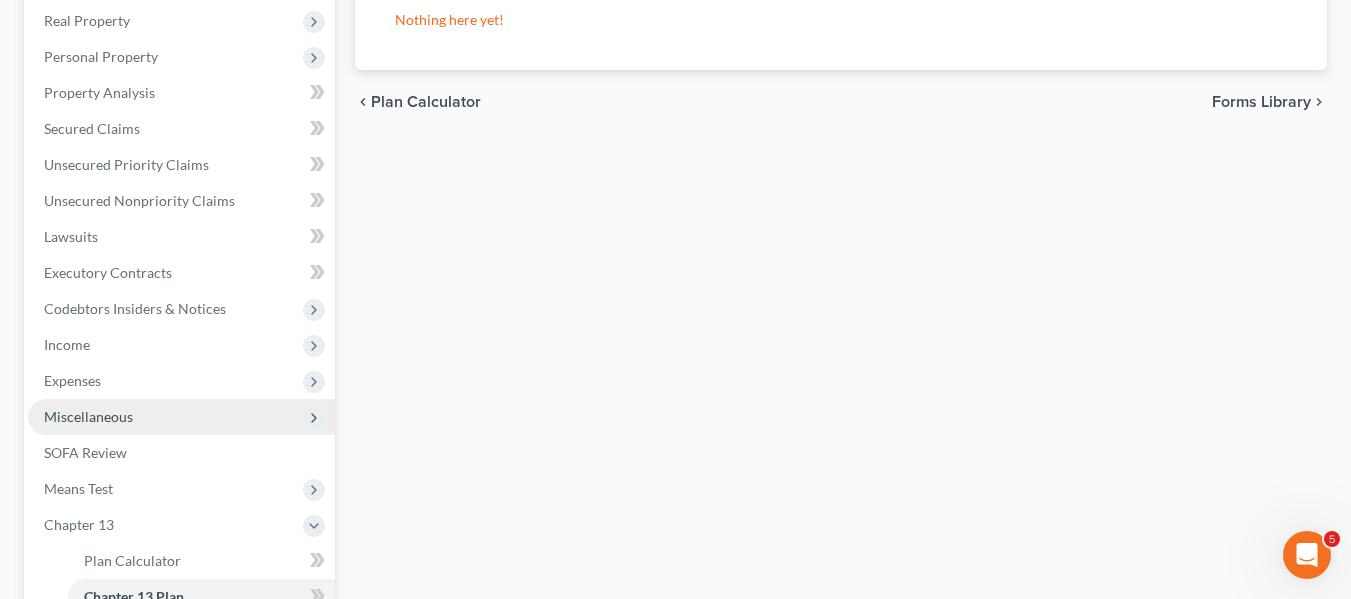 click on "Miscellaneous" at bounding box center (88, 416) 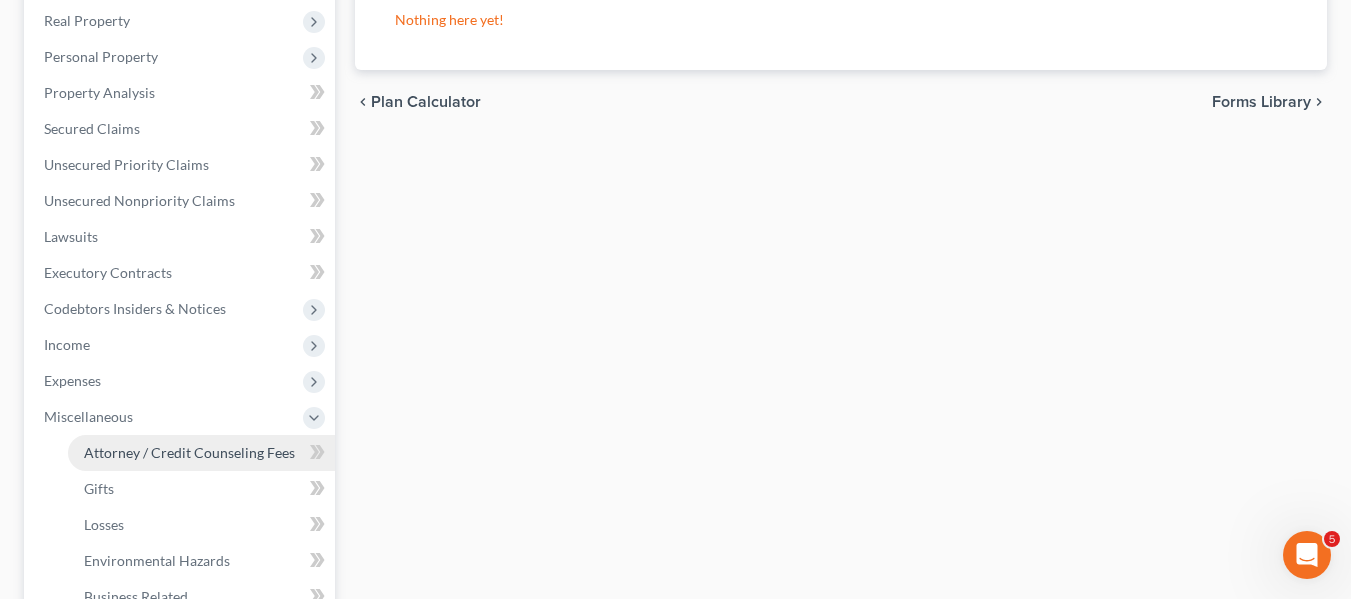 click on "Attorney / Credit Counseling Fees" at bounding box center [201, 453] 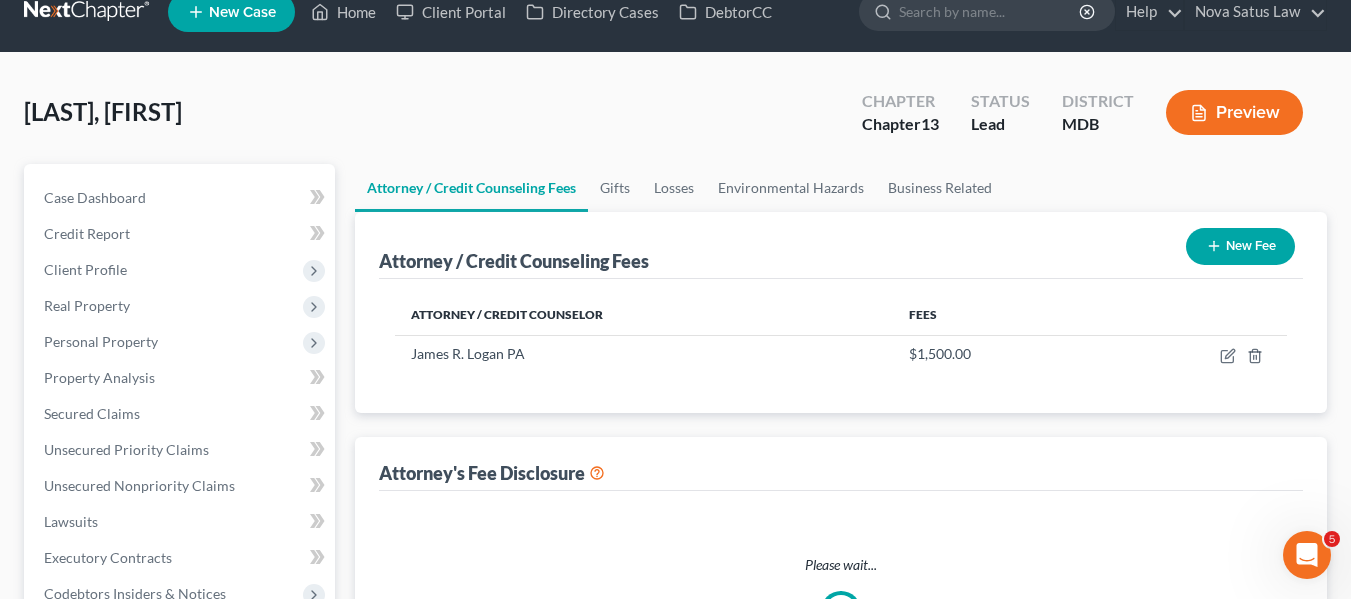 scroll, scrollTop: 0, scrollLeft: 0, axis: both 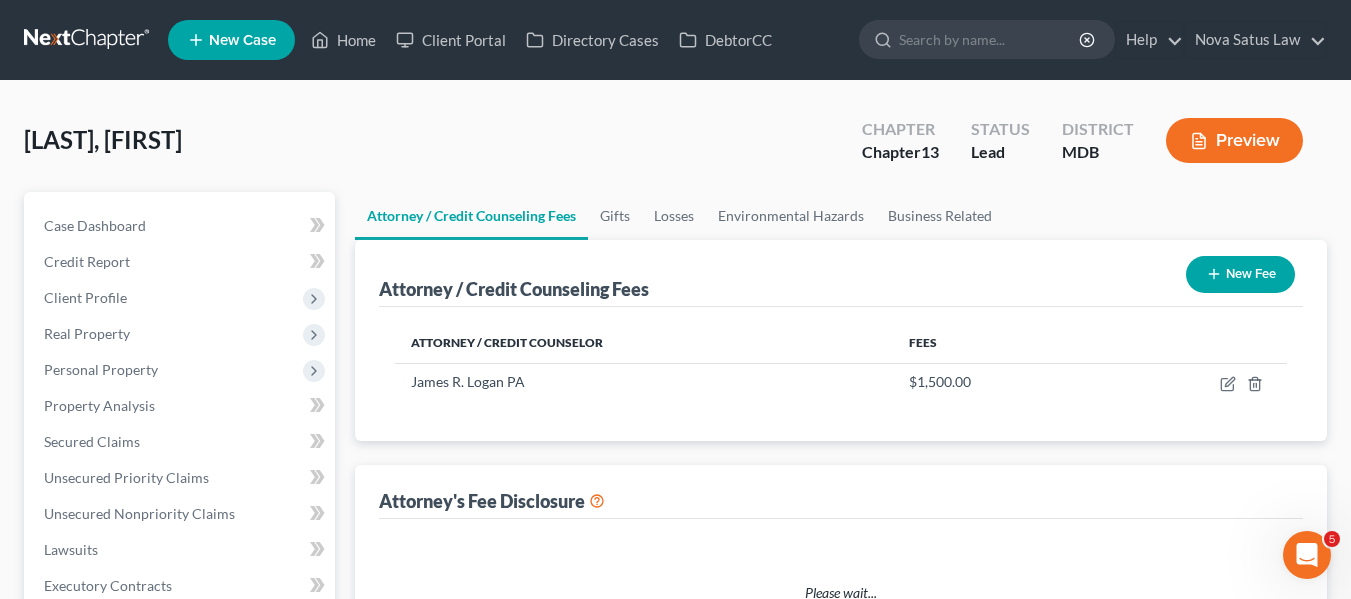 select on "2" 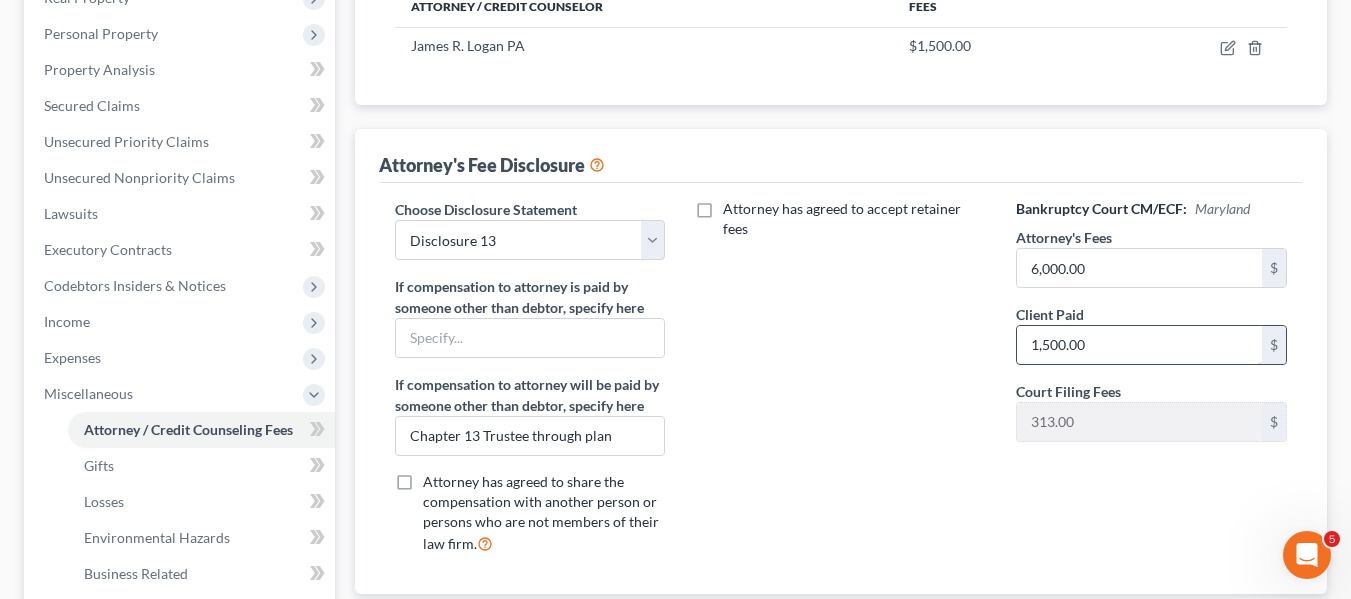 scroll, scrollTop: 337, scrollLeft: 0, axis: vertical 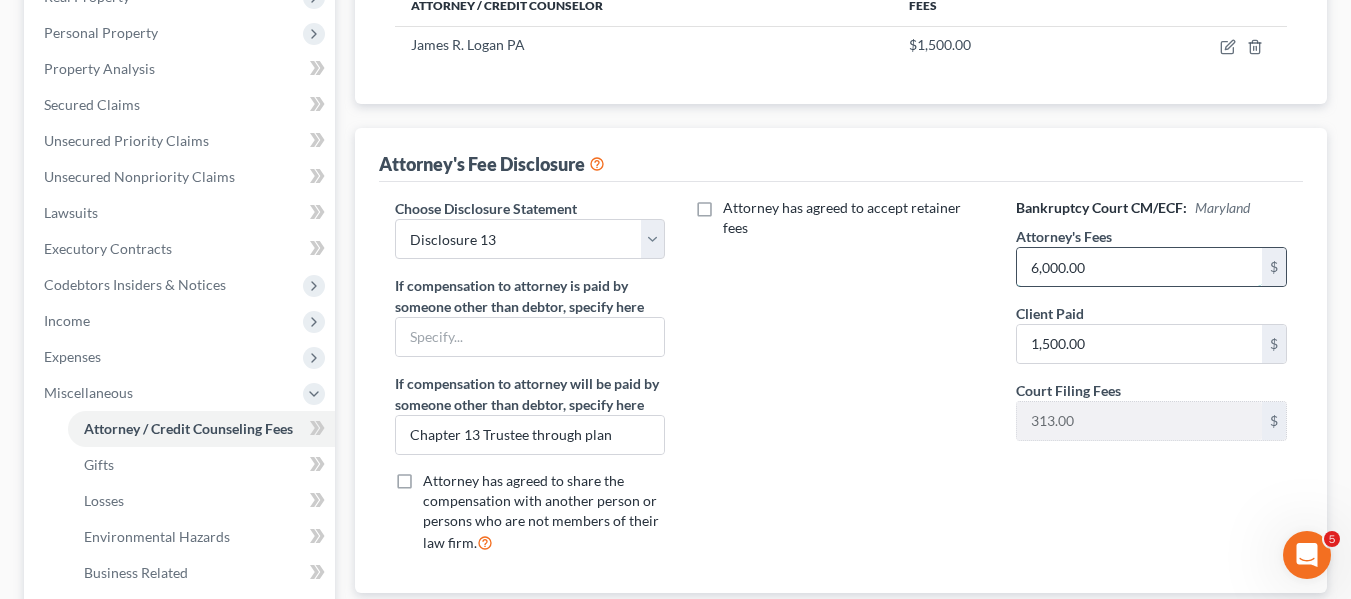 click on "6,000.00" at bounding box center (1139, 267) 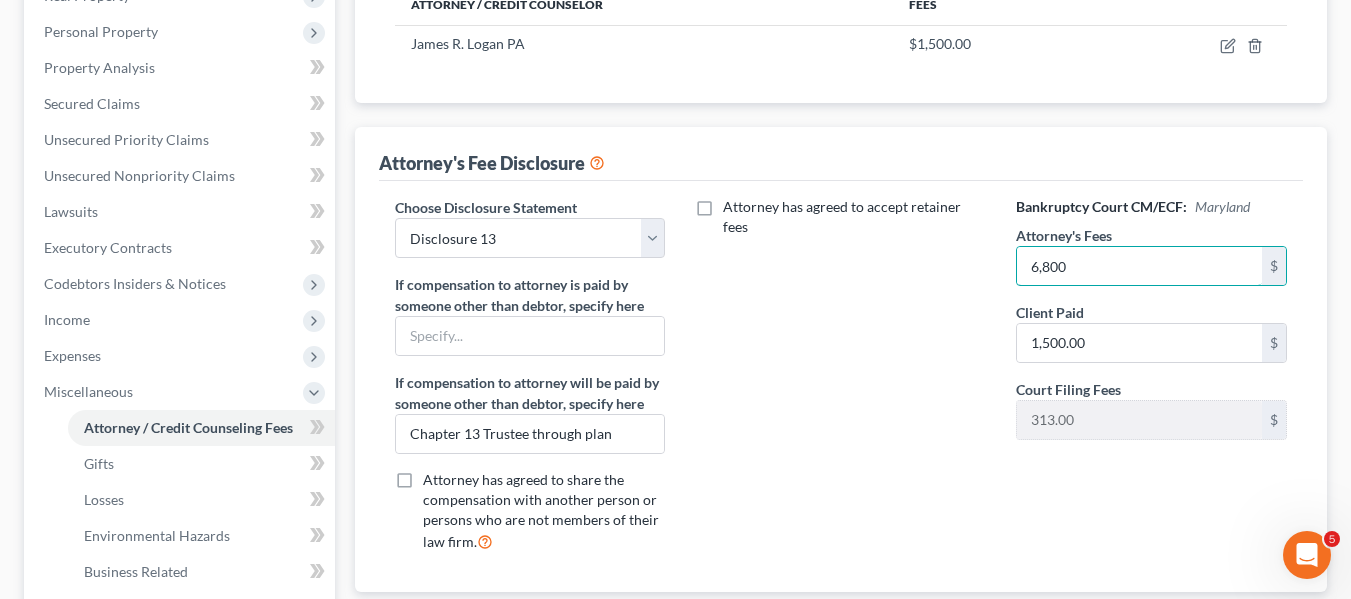 scroll, scrollTop: 0, scrollLeft: 0, axis: both 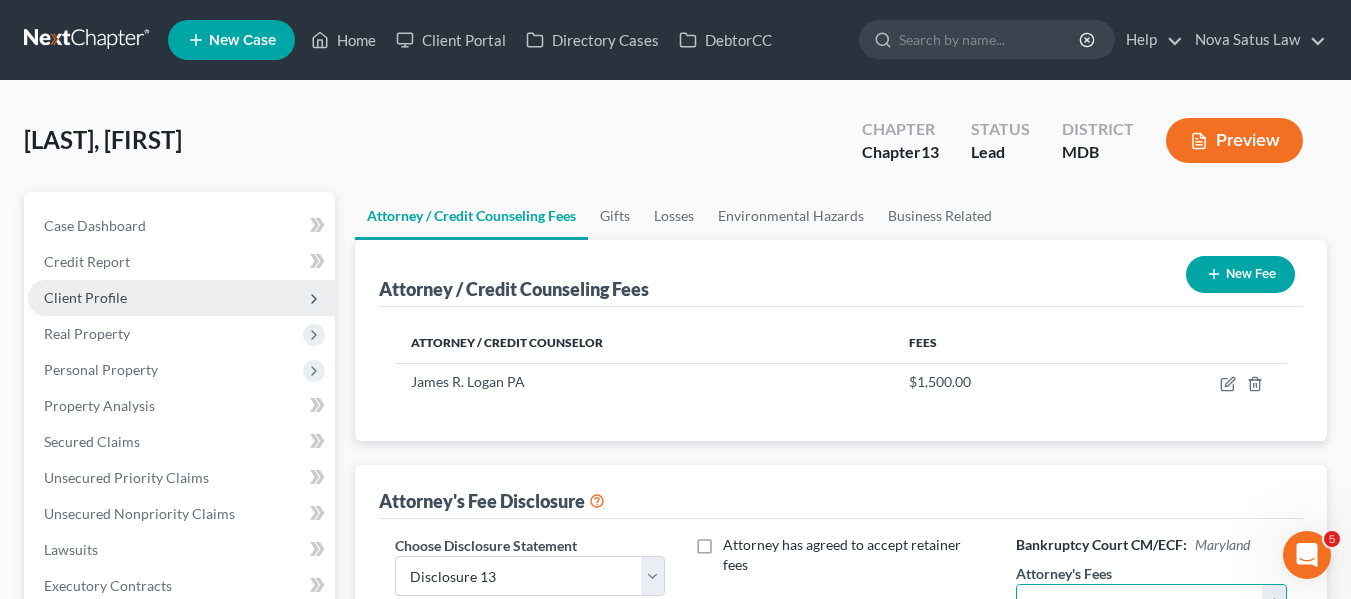 type on "6,800" 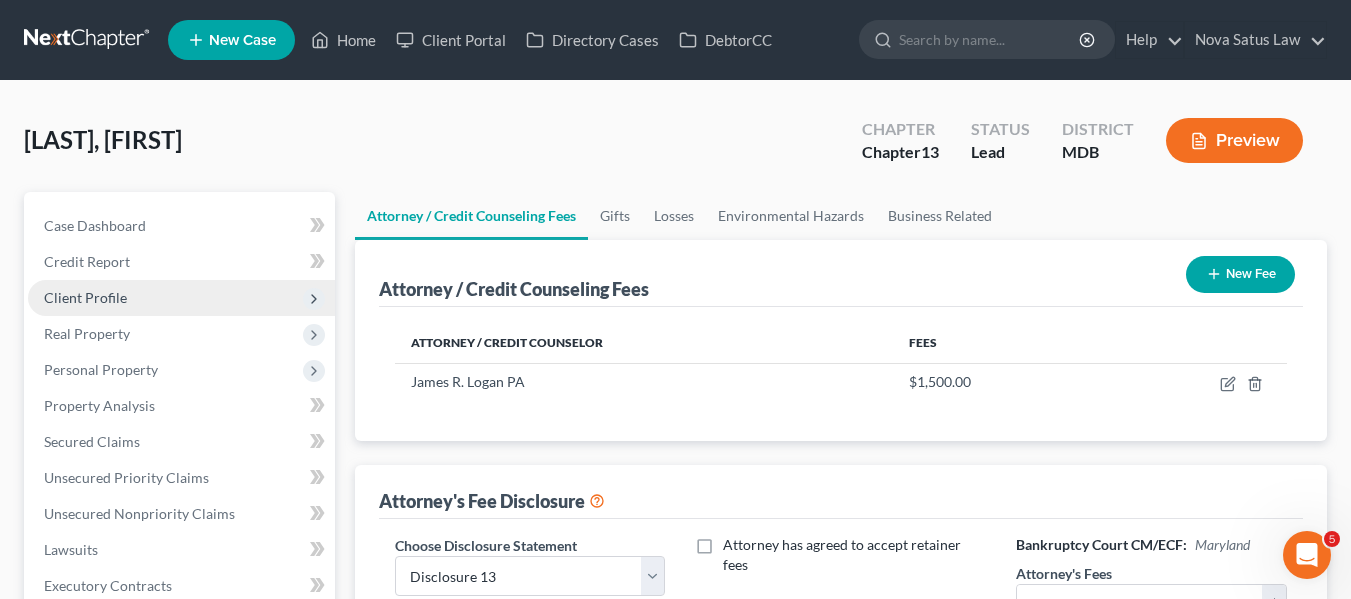 click on "Client Profile" at bounding box center [85, 297] 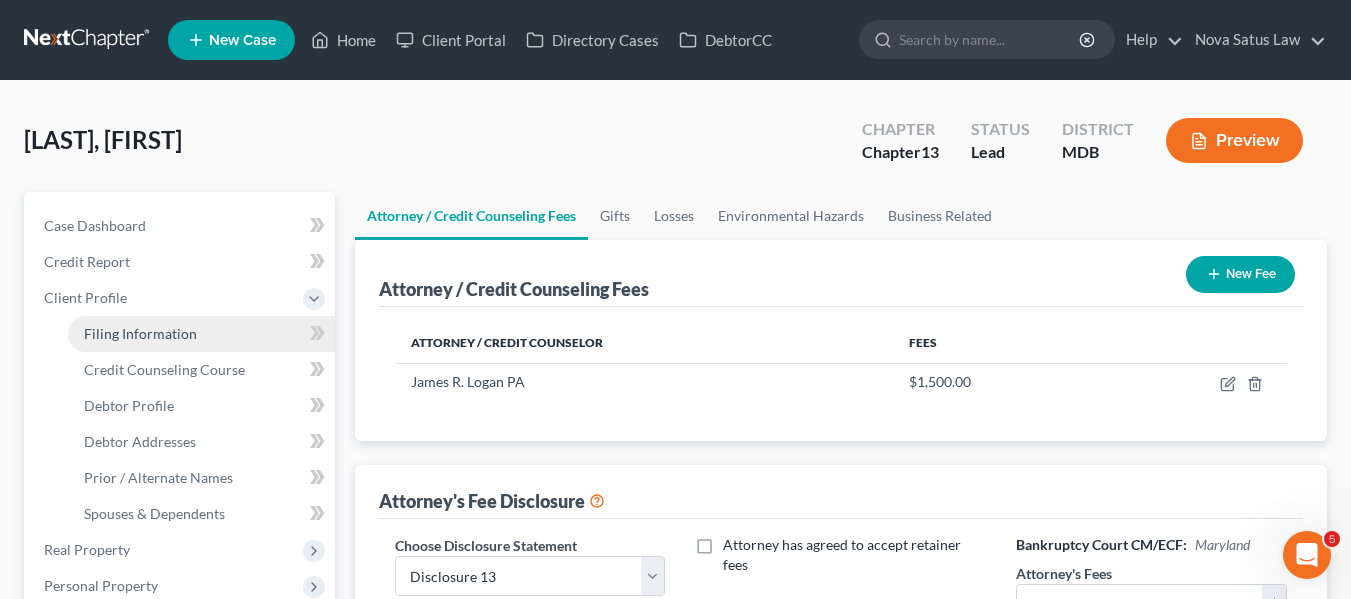 click on "Filing Information" at bounding box center (140, 333) 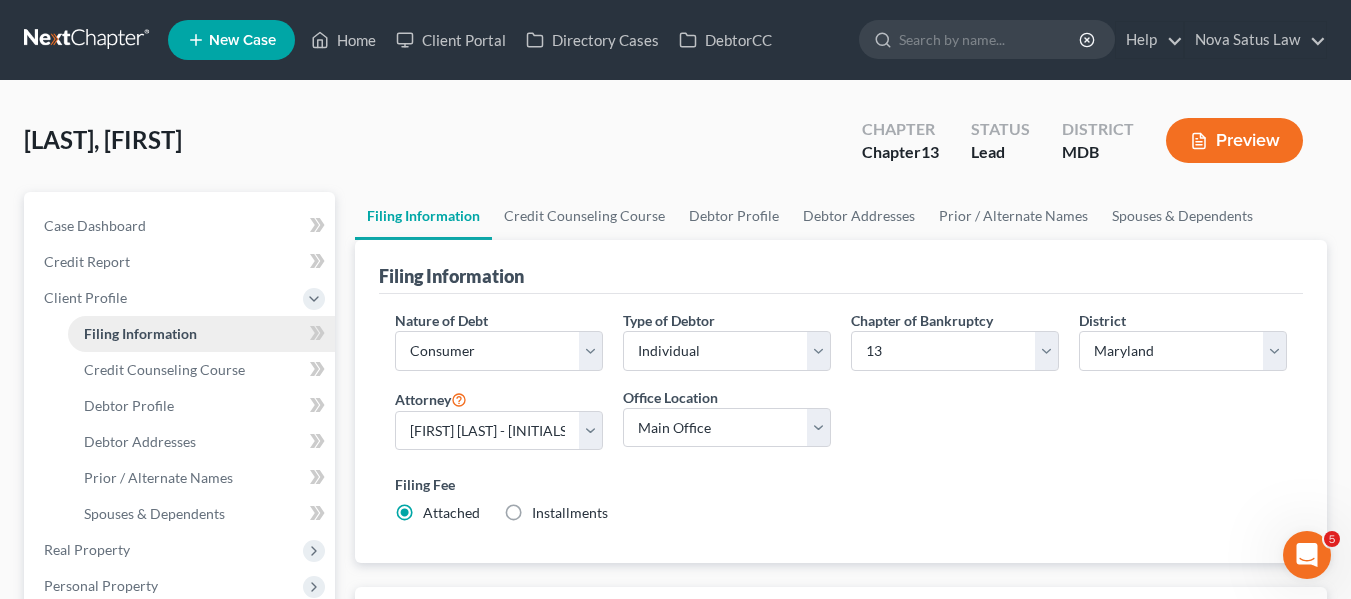 click on "Filing Information" at bounding box center [140, 333] 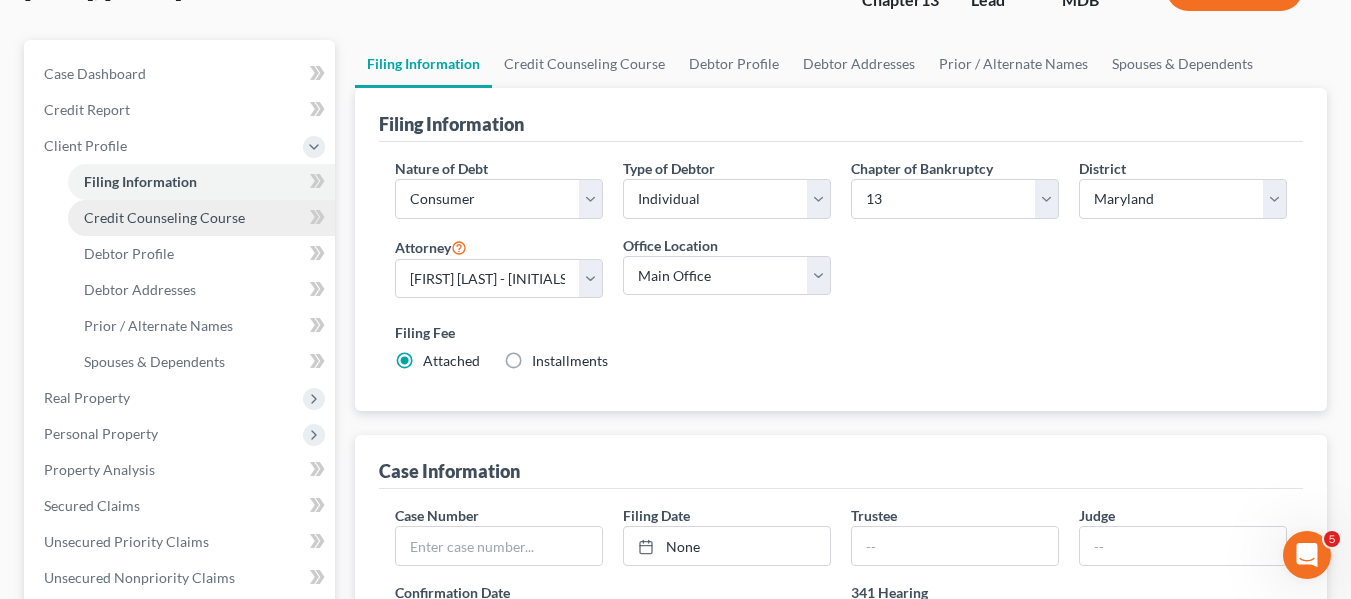 click on "Credit Counseling Course" at bounding box center (164, 217) 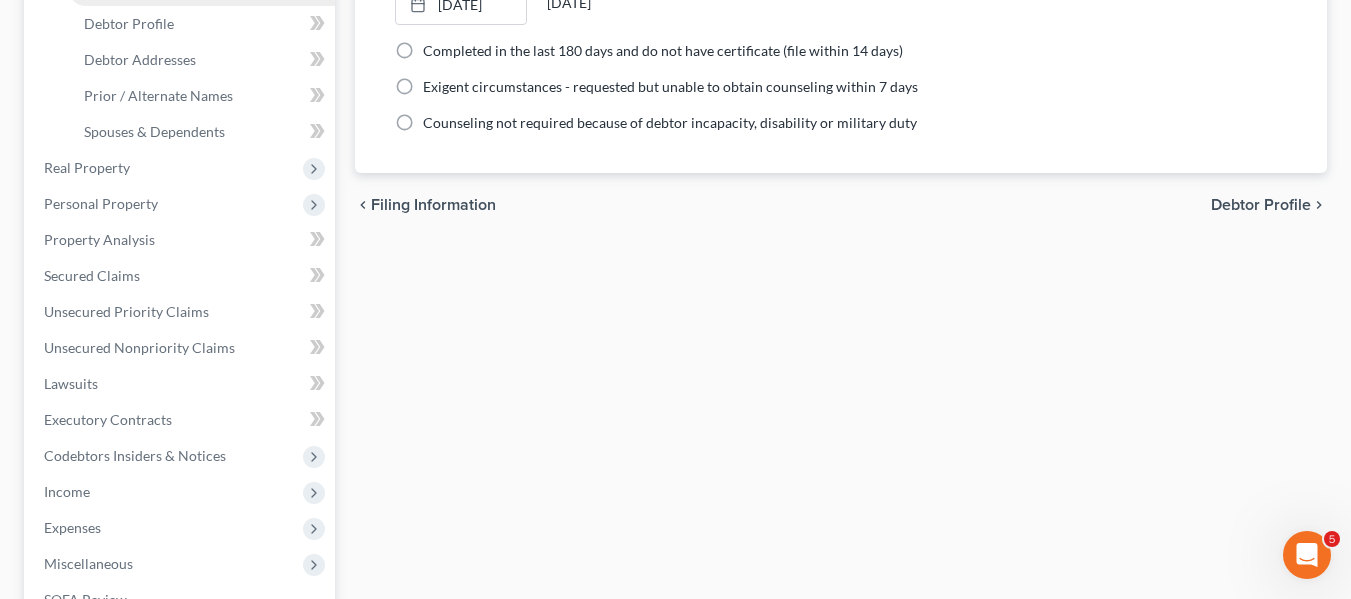 scroll, scrollTop: 752, scrollLeft: 0, axis: vertical 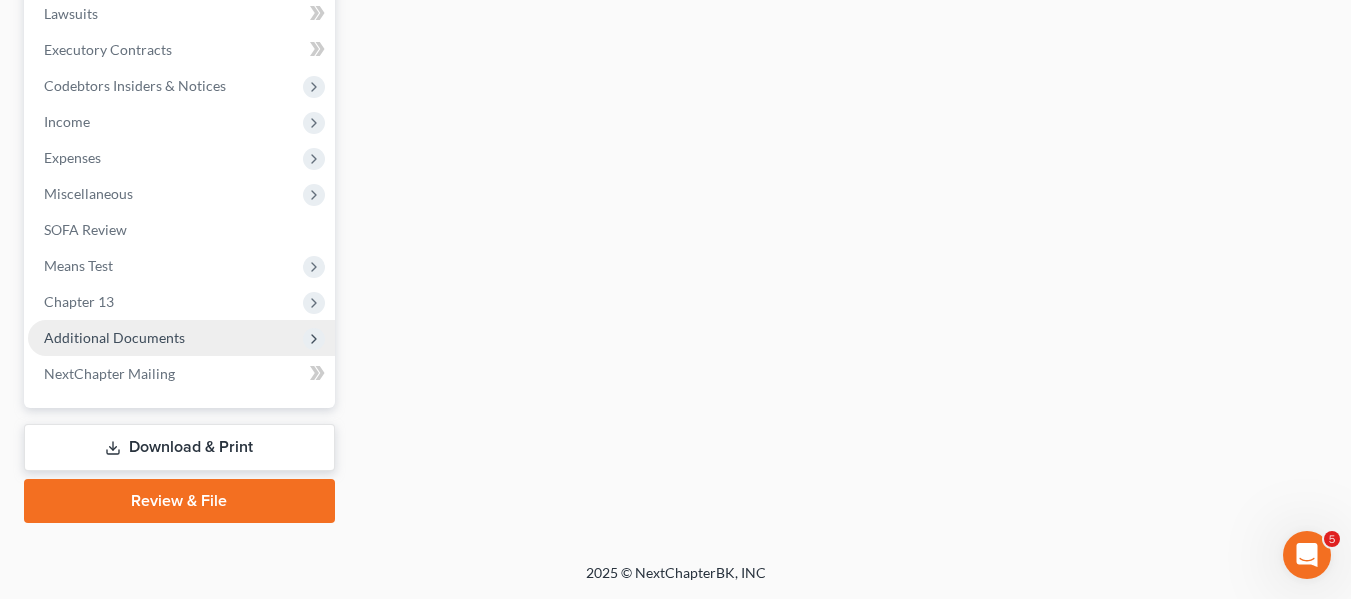 click on "Additional Documents" at bounding box center (114, 337) 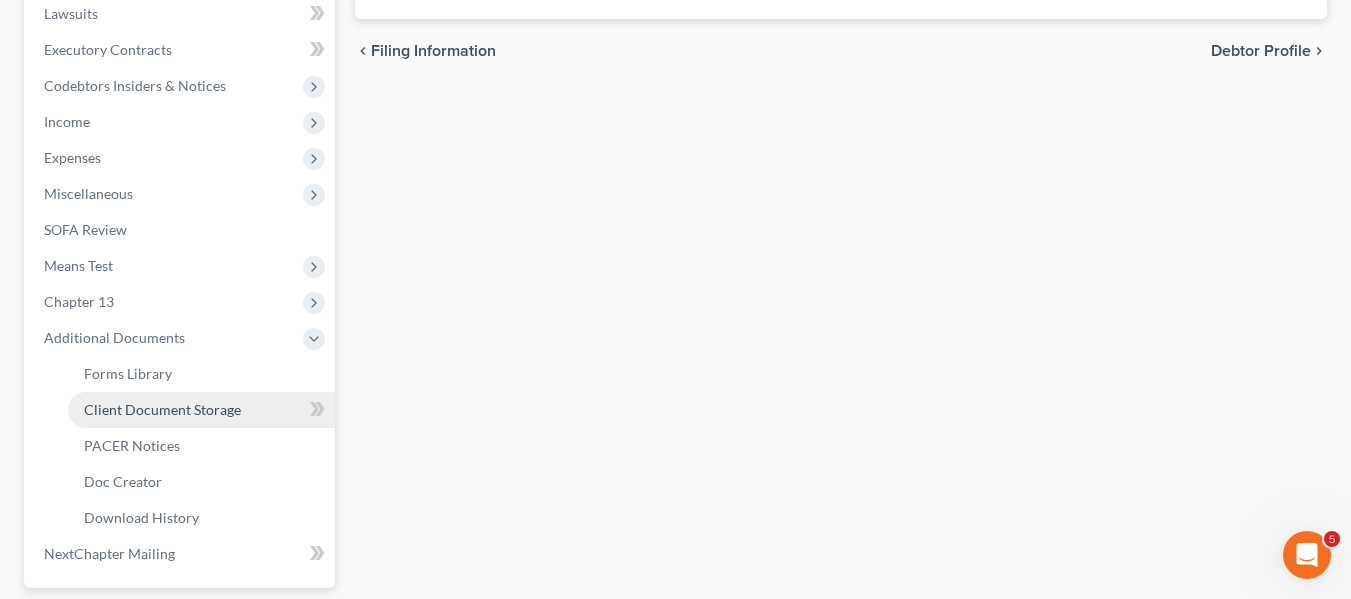 click on "Client Document Storage" at bounding box center [162, 409] 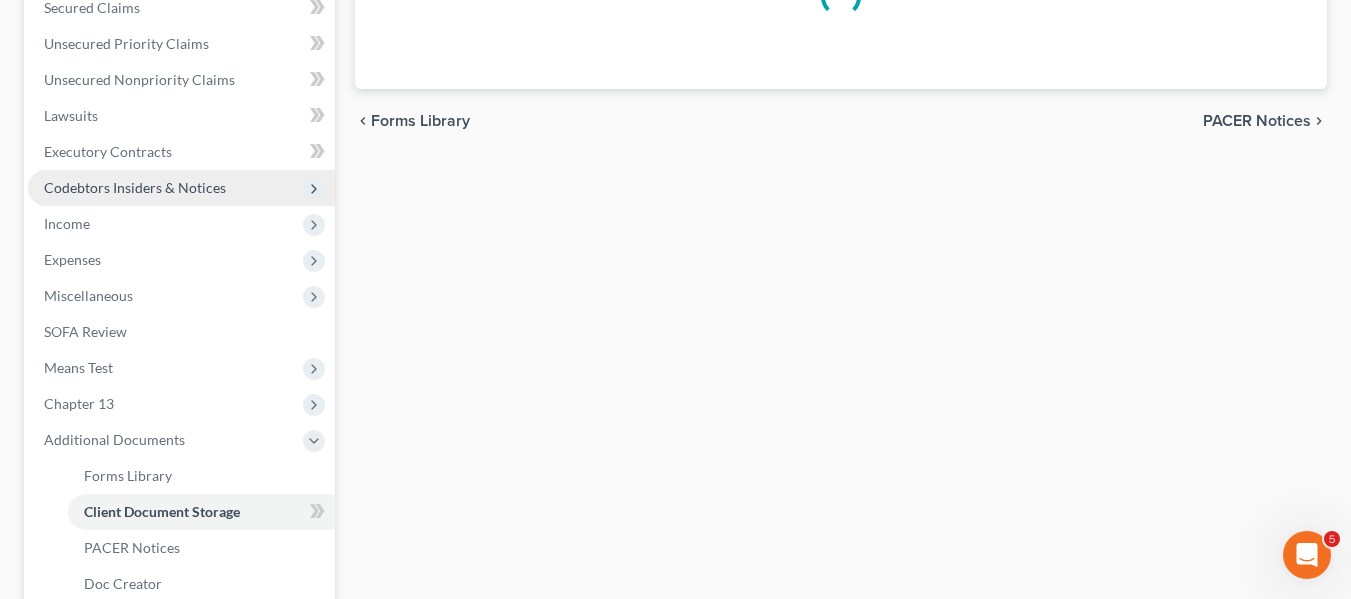 scroll, scrollTop: 107, scrollLeft: 0, axis: vertical 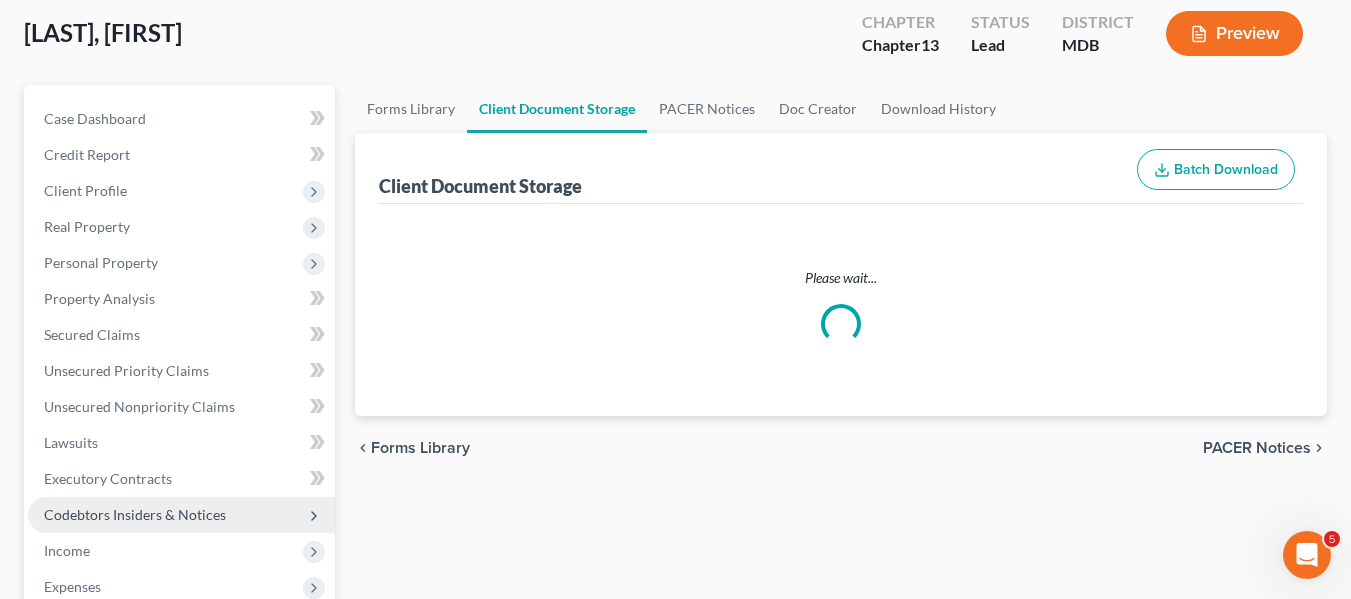 select on "14" 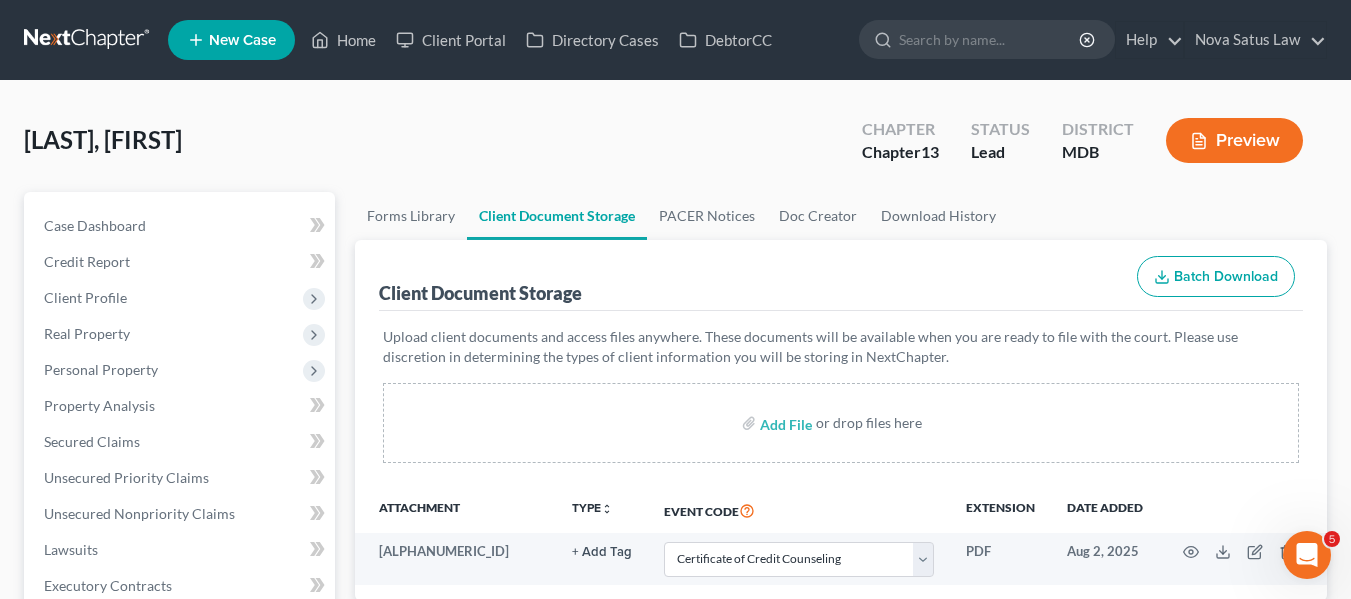 scroll, scrollTop: 229, scrollLeft: 0, axis: vertical 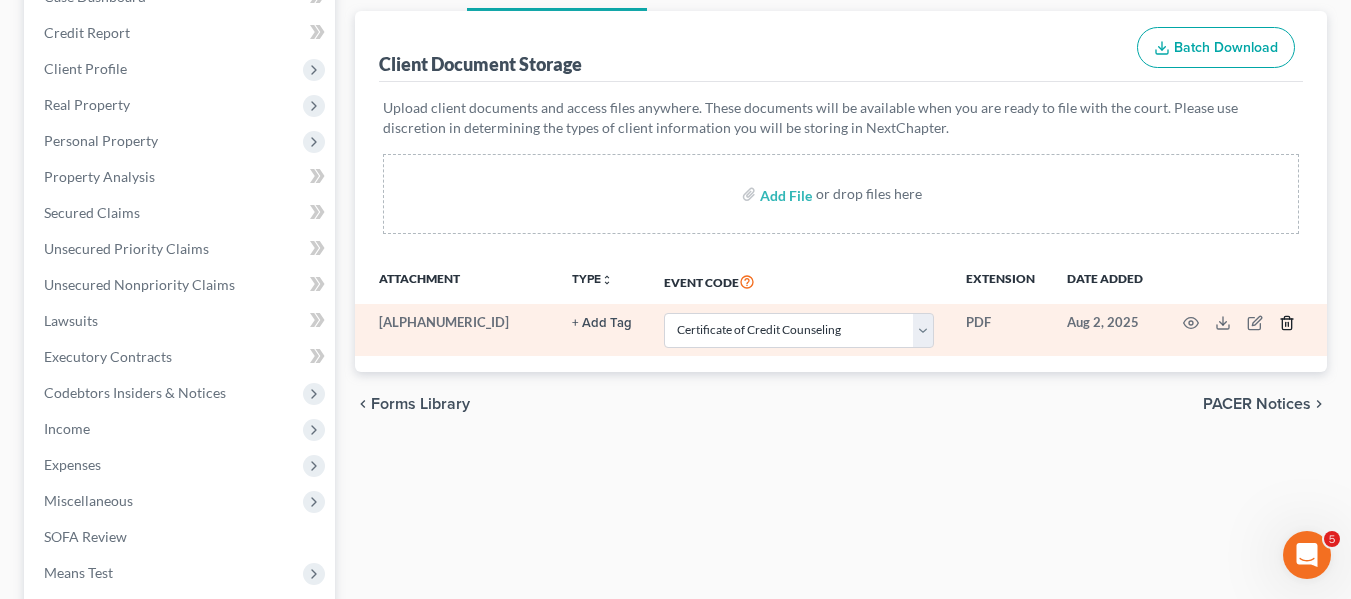 click 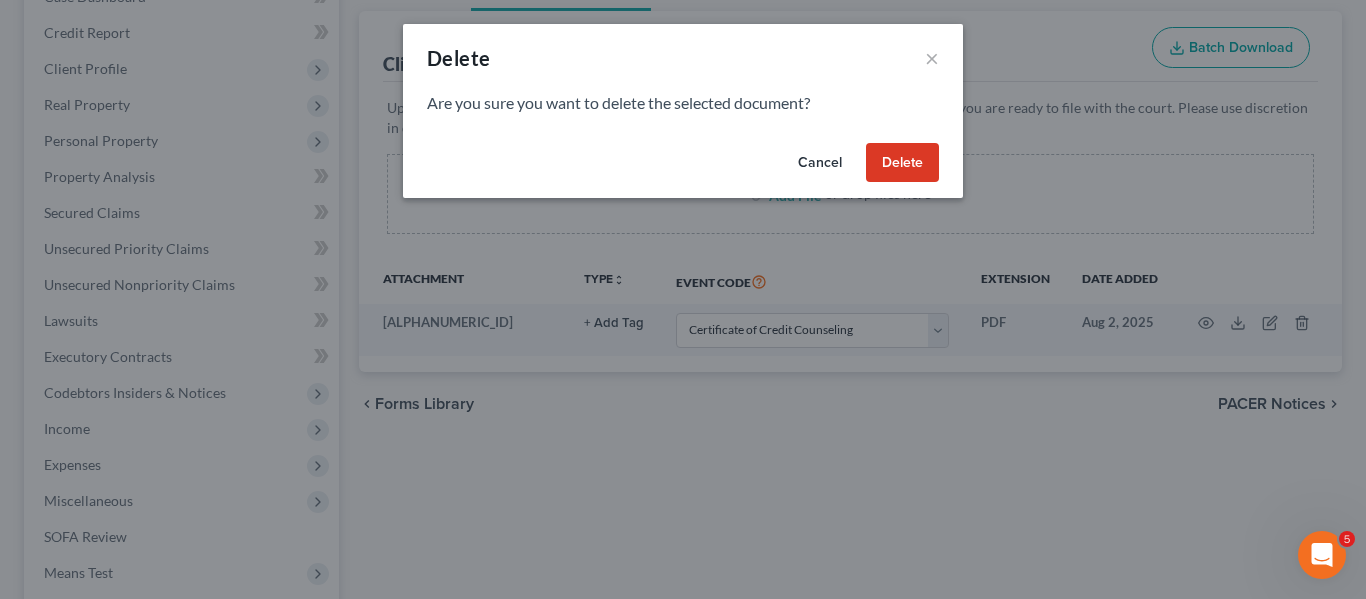 click on "Delete" at bounding box center (902, 163) 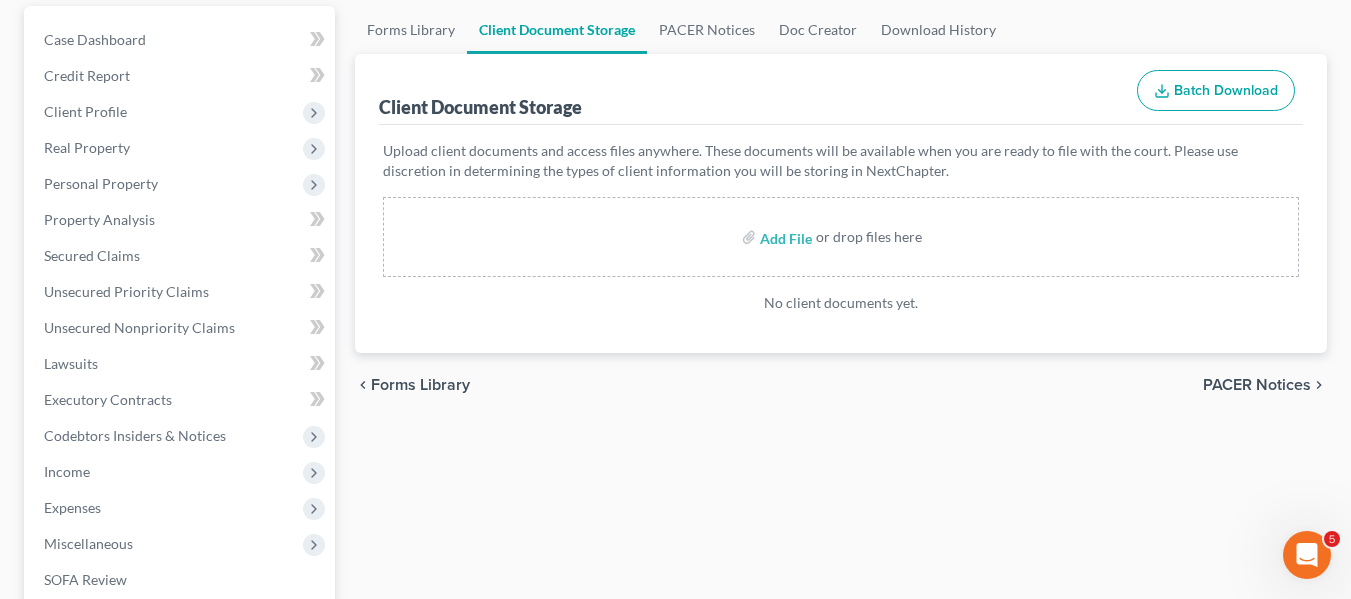 scroll, scrollTop: 183, scrollLeft: 0, axis: vertical 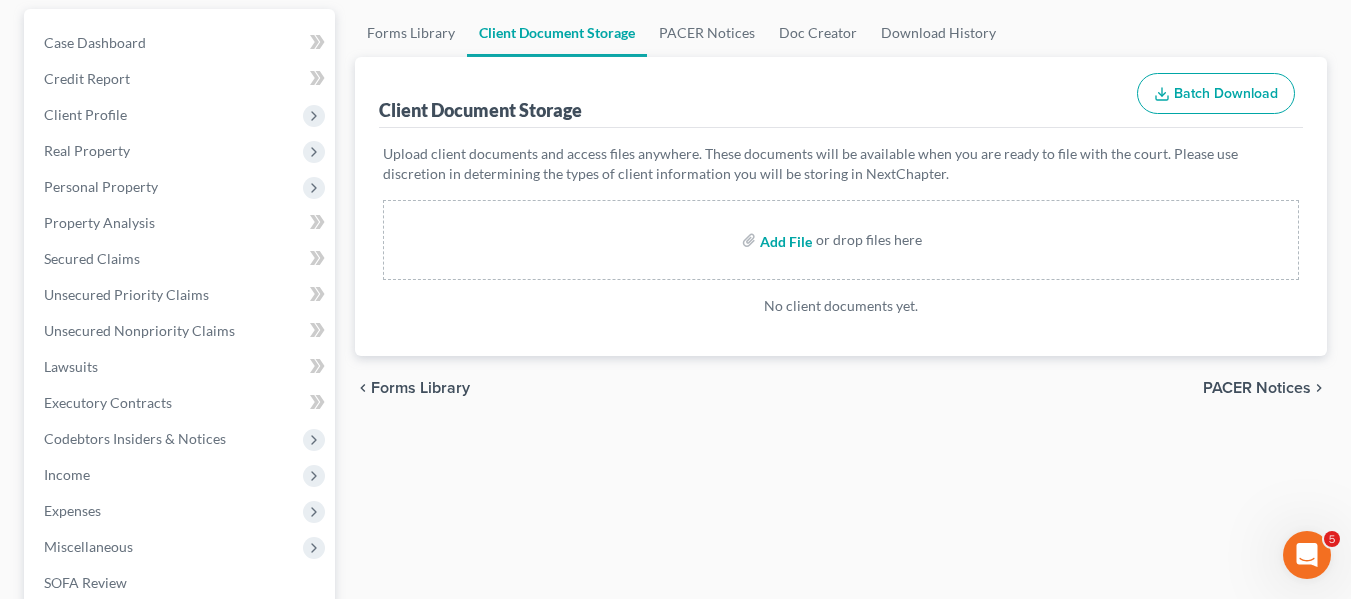 click at bounding box center (784, 240) 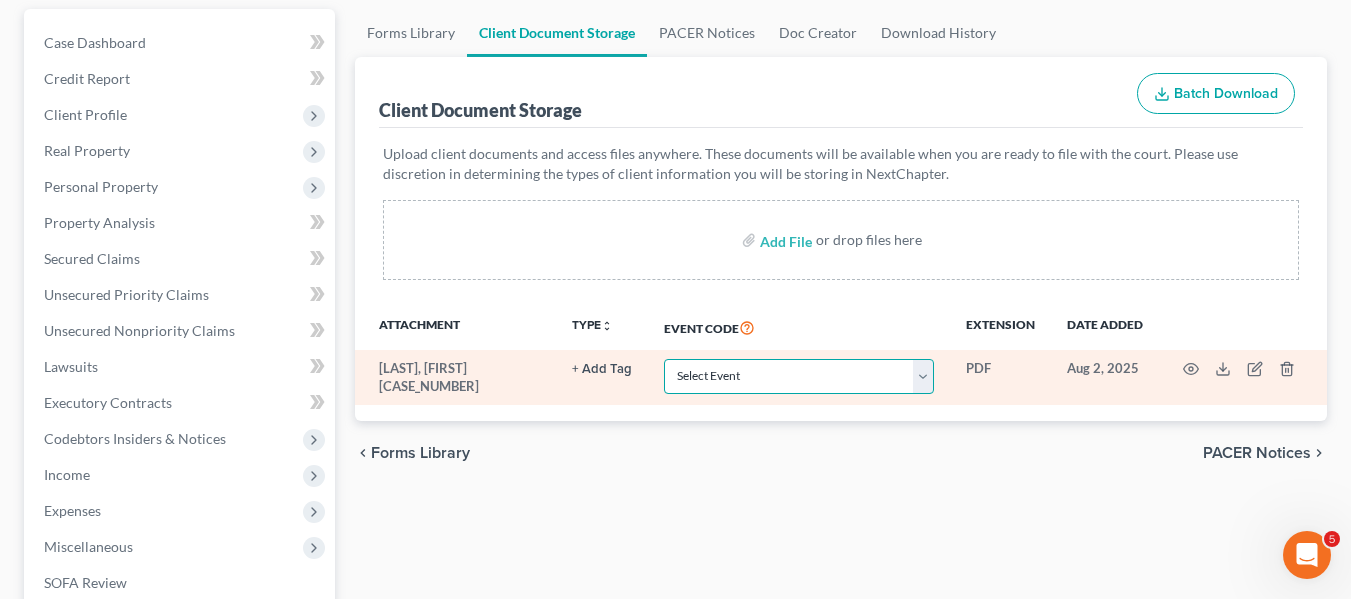 click on "Select Event Affidavit Affidavit of Adequate Protection and Lease Payments Affidavit of Default Affidavit of Justification Amended Creditor Matrix Amended Disclosure of Compensation of Attorney for Debtor Amended Reaffirmation Agreement Amended Schedules Amended Statement of Financial Affairs Amended Voluntary Petition Attachment to Voluntary Petition for Non-Individuals Ch 11 Balance Sheet Bankruptcy Petition Preparer's Notice, Declaration, and Signature (Form 119) Bill of Costs Certificate of Credit Counseling Certificate of Service Certificate of Service of Tax Information to Requestor Certificate of Service of Tax Information to Taxing Authority Chapter 11 Final Report and Account Chapter 11 Monthly Operating Report UST Form 11-MOR Chapter 11 Post-Confirmation Report Chapter 11 Small Business Documents Chapter 11 Statement of Monthly Income Form 122B Chapter 13 Calculation of Disposable Income 122C-2 Chapter 13 Interim Business Report Chapter 13 Plan Chapter 13 Pre-Confirmation Certificate Declaration" at bounding box center (799, 376) 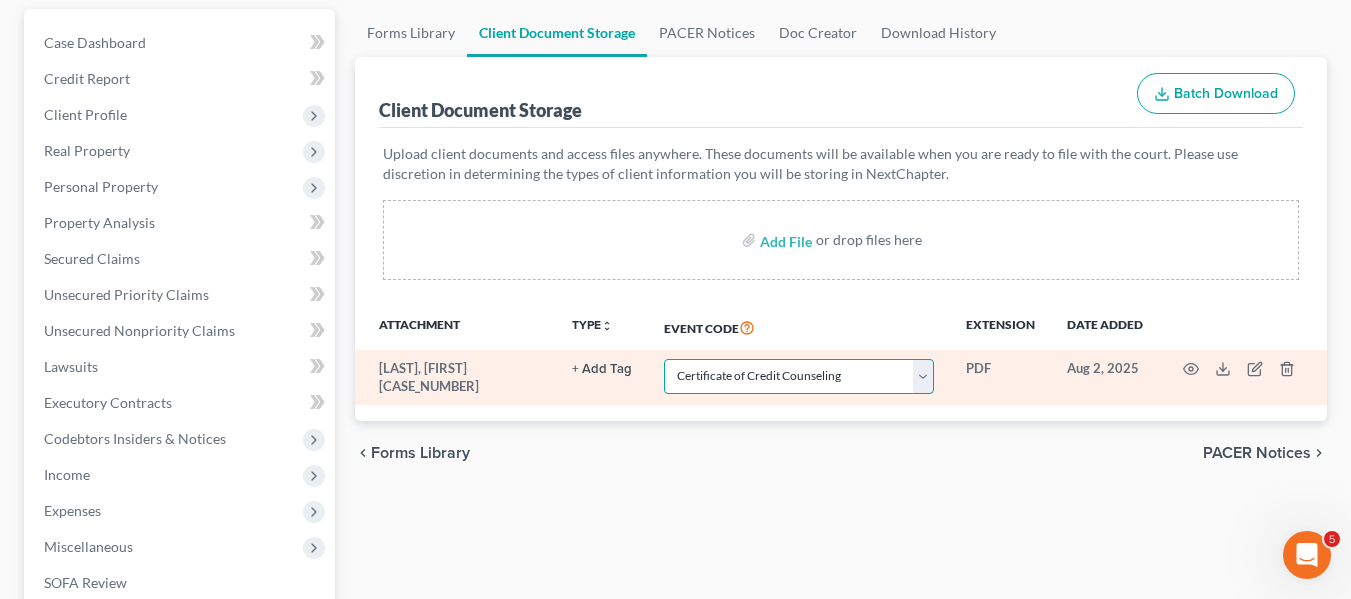 click on "Select Event Affidavit Affidavit of Adequate Protection and Lease Payments Affidavit of Default Affidavit of Justification Amended Creditor Matrix Amended Disclosure of Compensation of Attorney for Debtor Amended Reaffirmation Agreement Amended Schedules Amended Statement of Financial Affairs Amended Voluntary Petition Attachment to Voluntary Petition for Non-Individuals Ch 11 Balance Sheet Bankruptcy Petition Preparer's Notice, Declaration, and Signature (Form 119) Bill of Costs Certificate of Credit Counseling Certificate of Service Certificate of Service of Tax Information to Requestor Certificate of Service of Tax Information to Taxing Authority Chapter 11 Final Report and Account Chapter 11 Monthly Operating Report UST Form 11-MOR Chapter 11 Post-Confirmation Report Chapter 11 Small Business Documents Chapter 11 Statement of Monthly Income Form 122B Chapter 13 Calculation of Disposable Income 122C-2 Chapter 13 Interim Business Report Chapter 13 Plan Chapter 13 Pre-Confirmation Certificate Declaration" at bounding box center [799, 376] 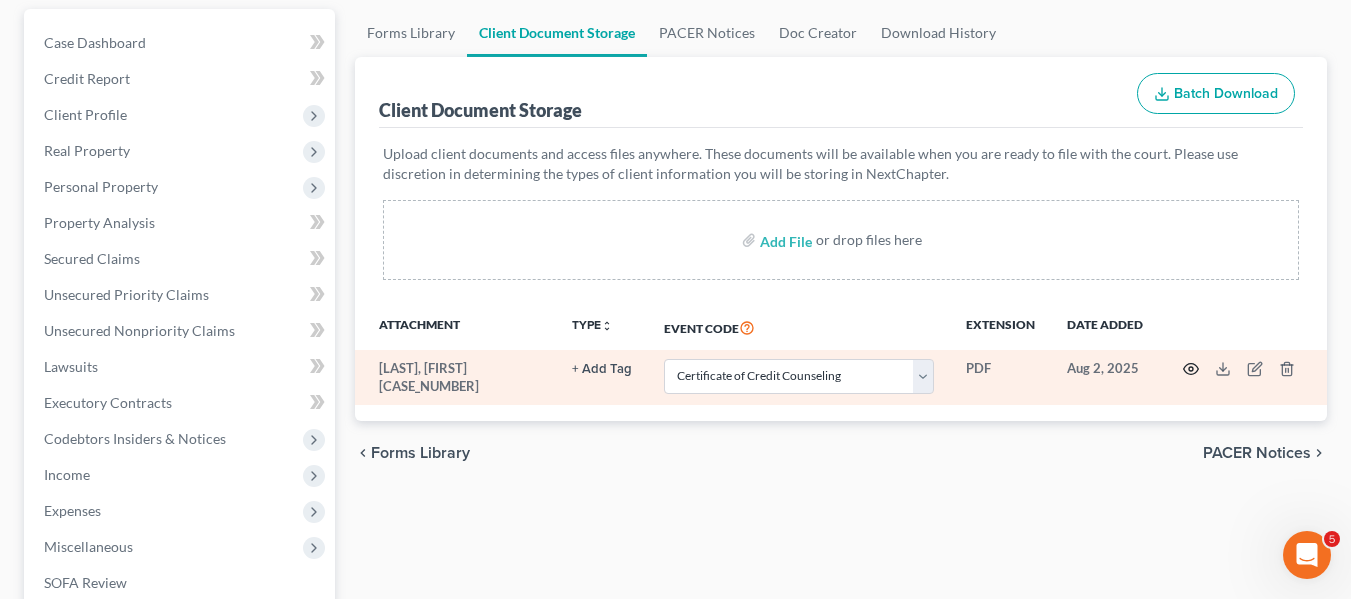 click 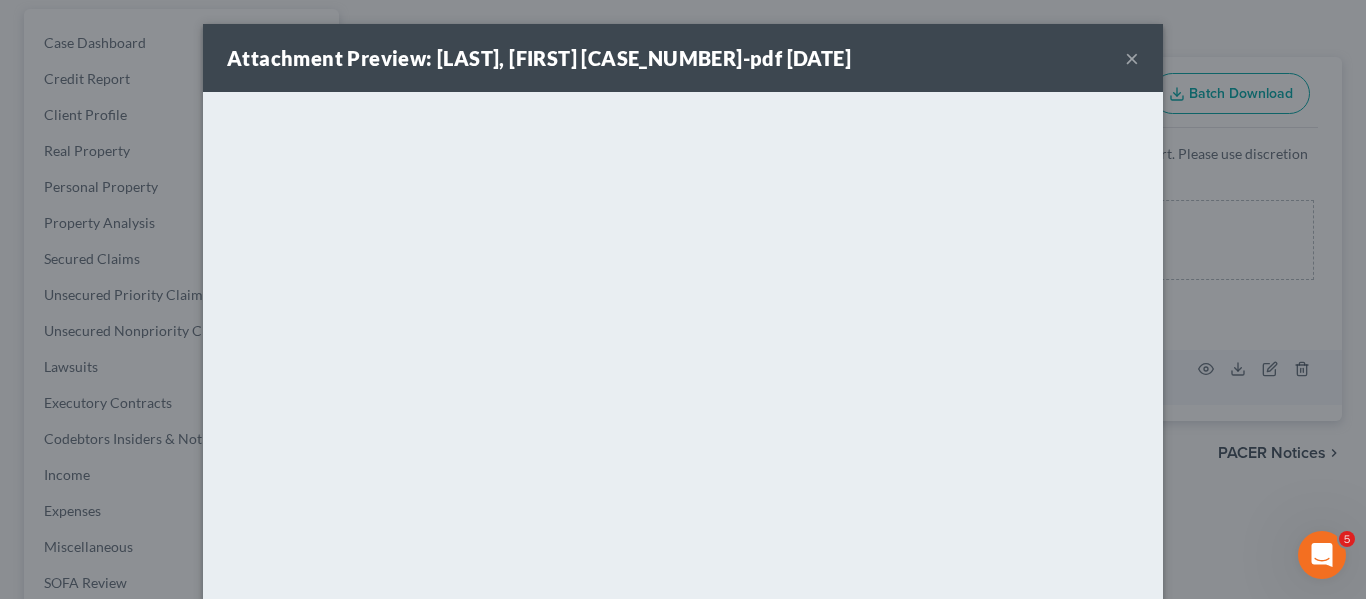 click on "×" at bounding box center (1132, 58) 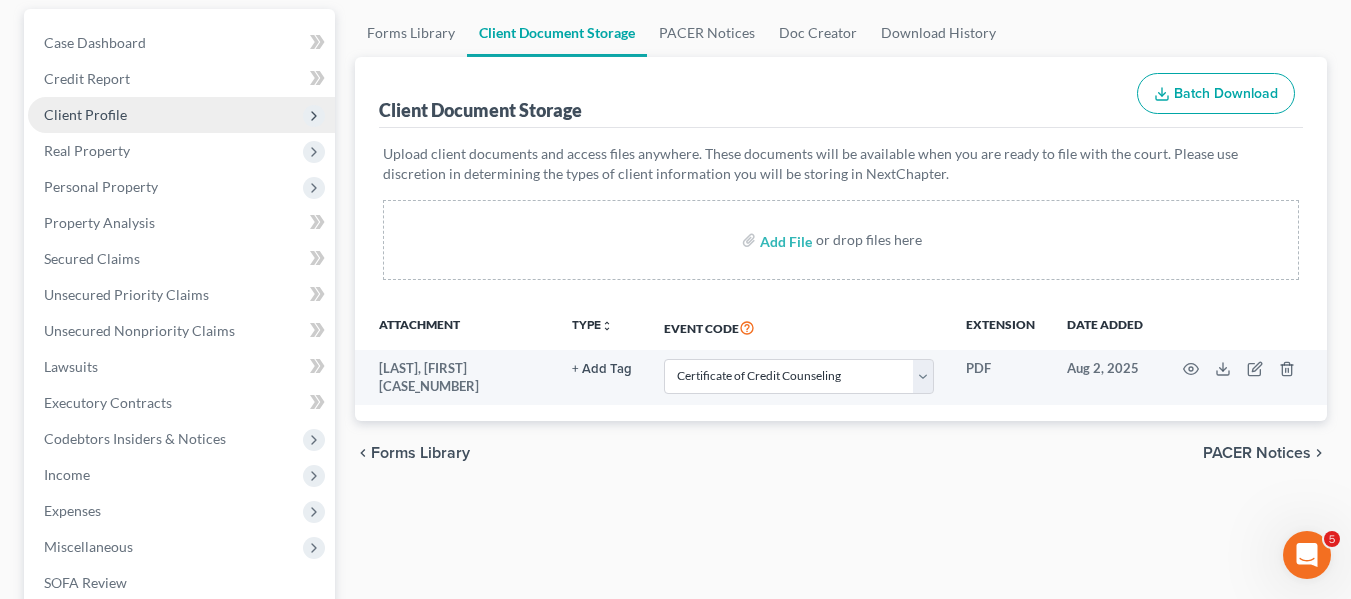 click on "Client Profile" at bounding box center [181, 115] 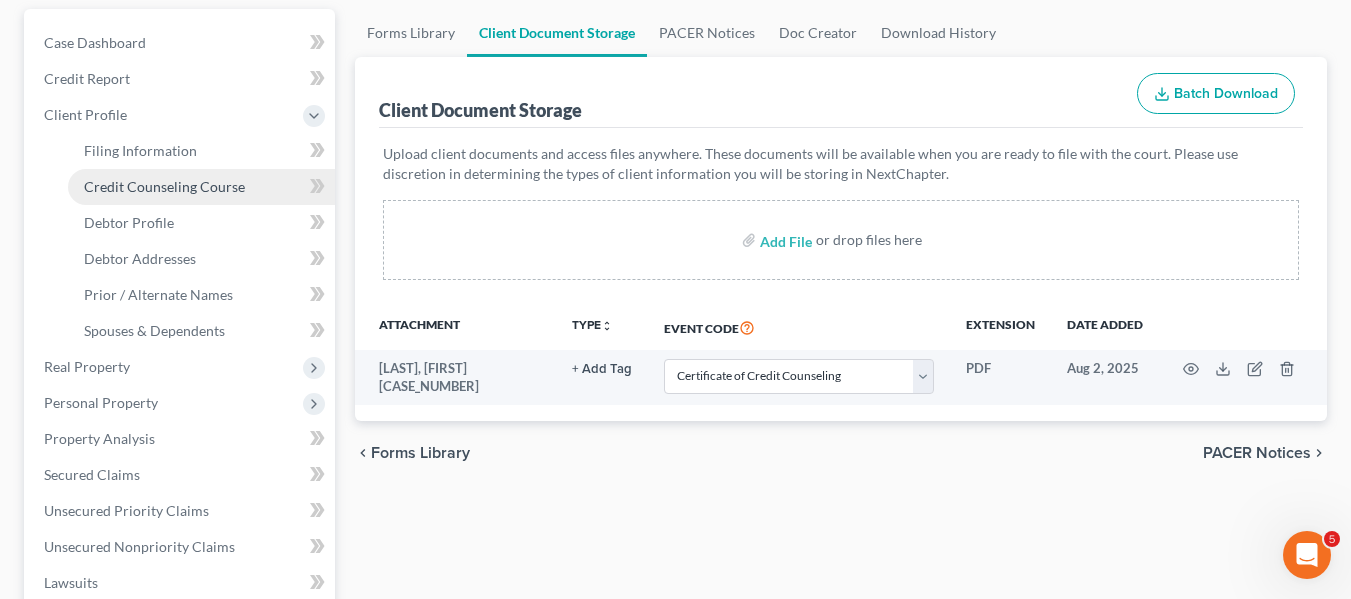 click on "Credit Counseling Course" at bounding box center (164, 186) 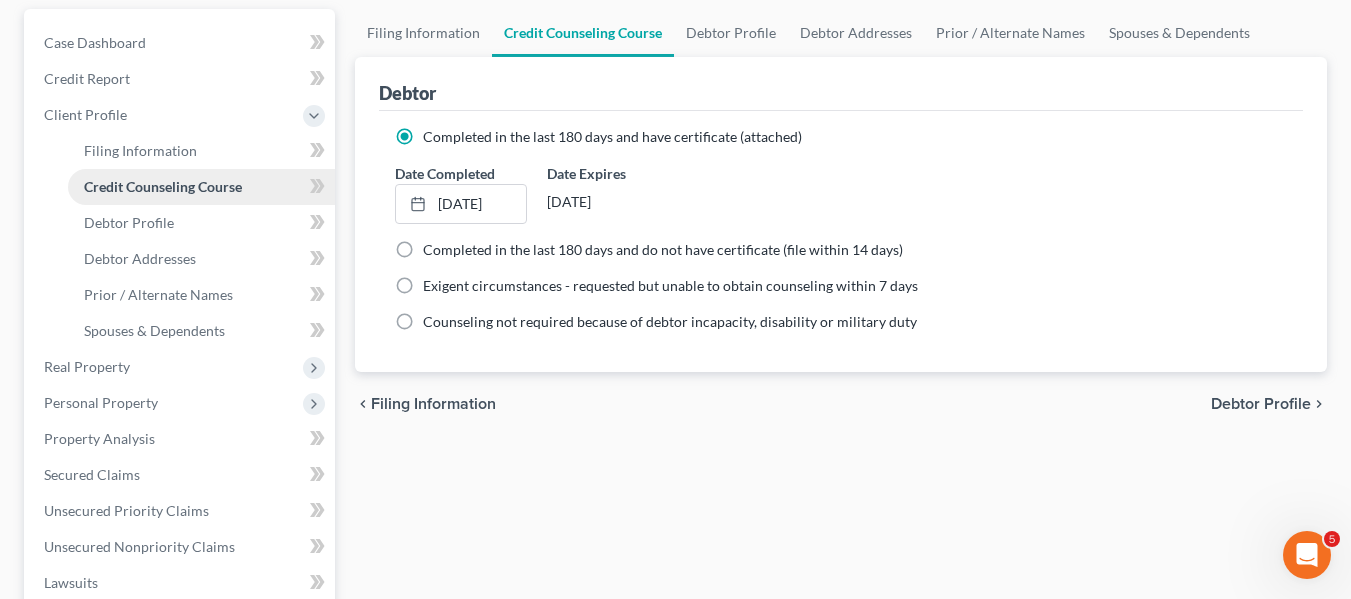 scroll, scrollTop: 0, scrollLeft: 0, axis: both 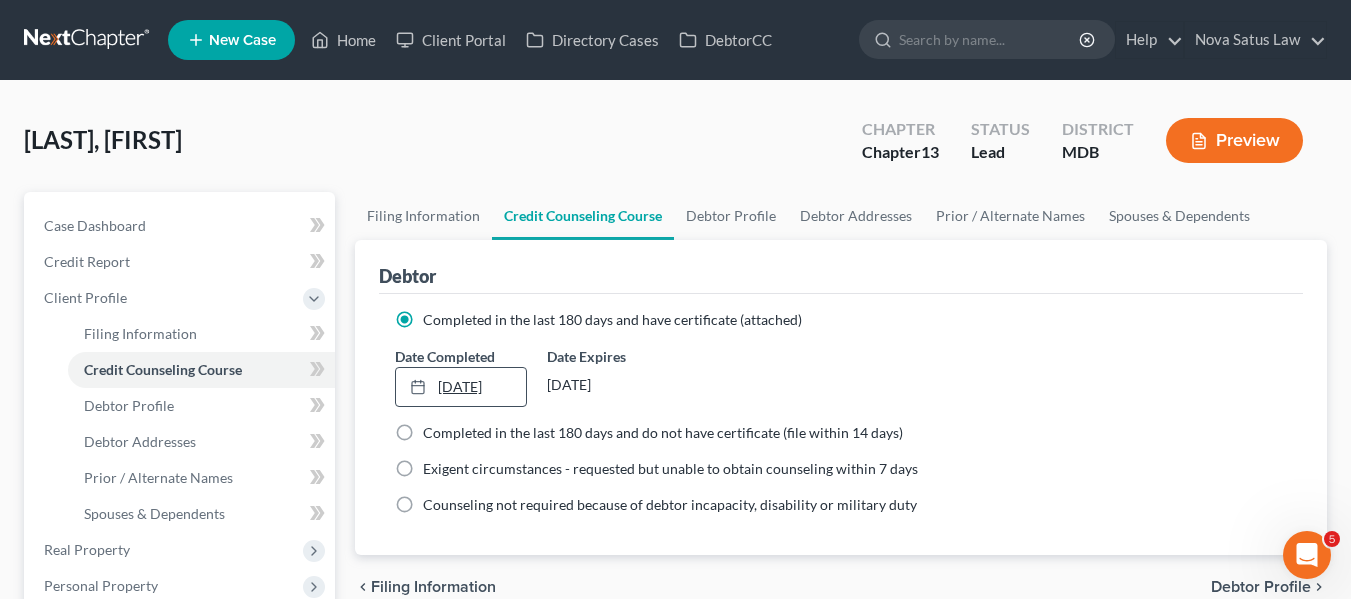 click on "[DATE]" at bounding box center (461, 387) 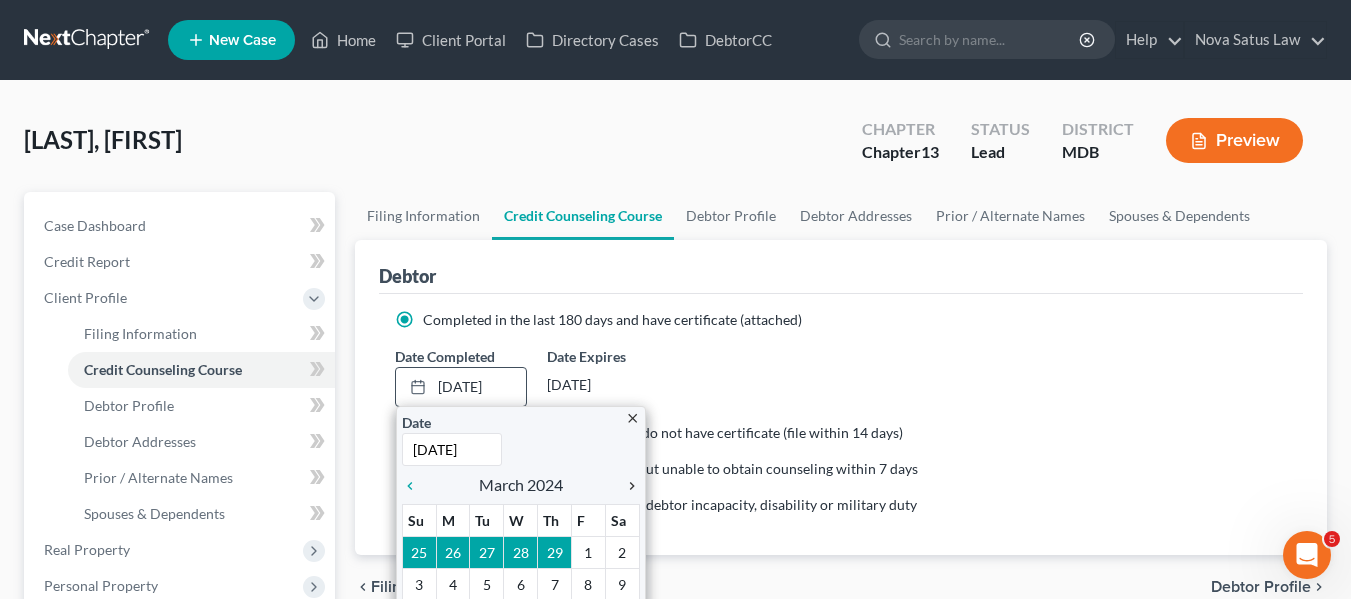 click on "chevron_right" at bounding box center (627, 486) 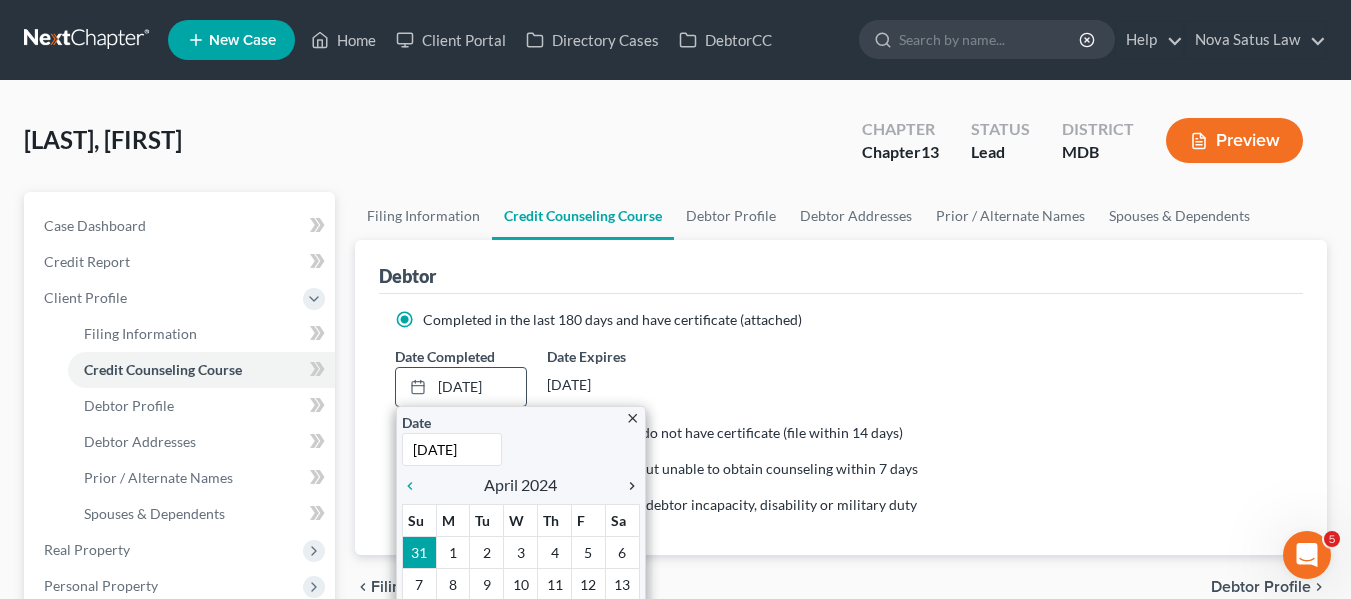 click on "chevron_right" at bounding box center (627, 486) 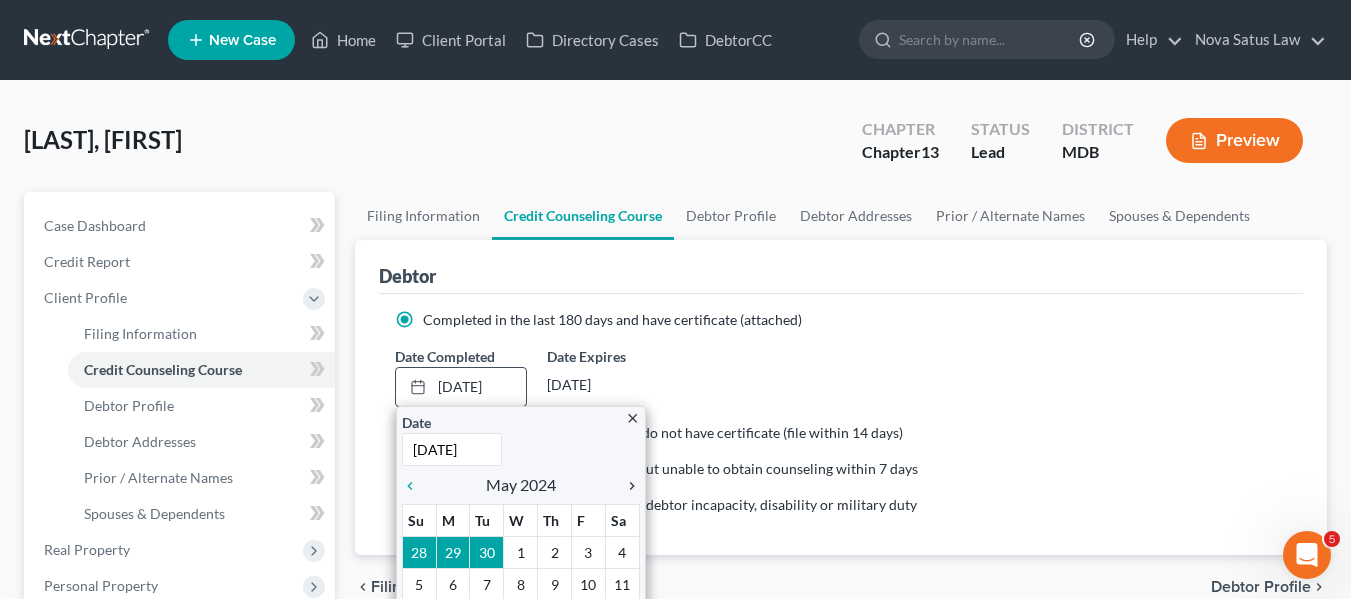 click on "chevron_right" at bounding box center (627, 486) 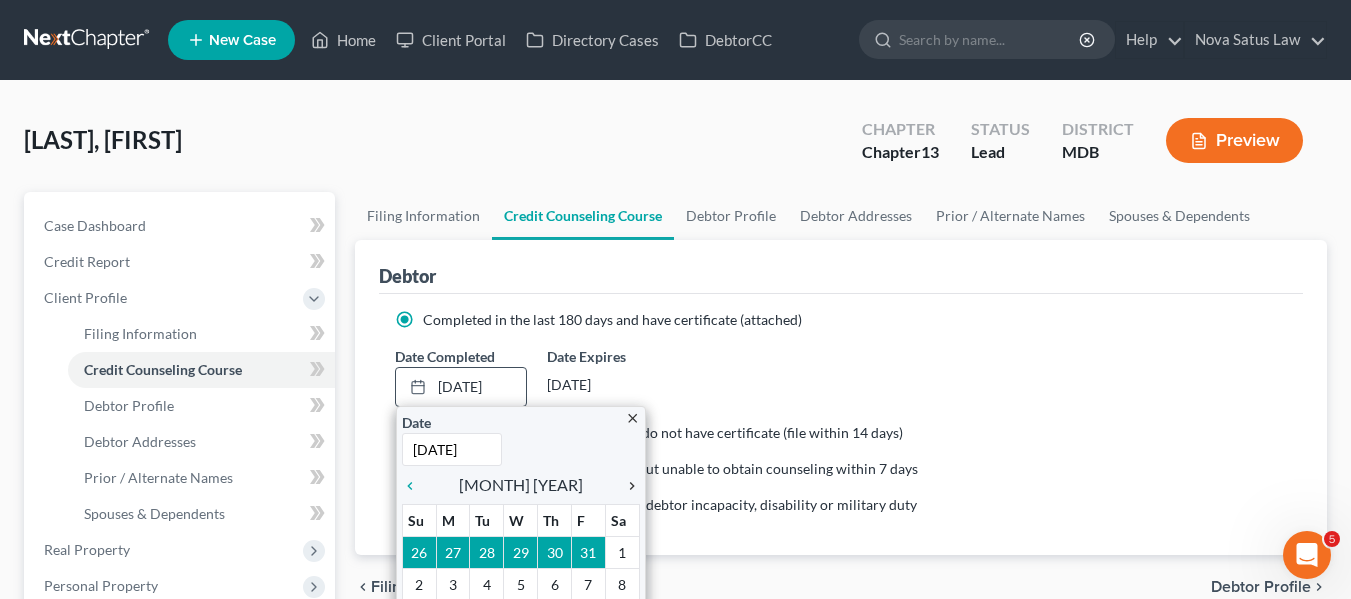 click on "chevron_right" at bounding box center [627, 486] 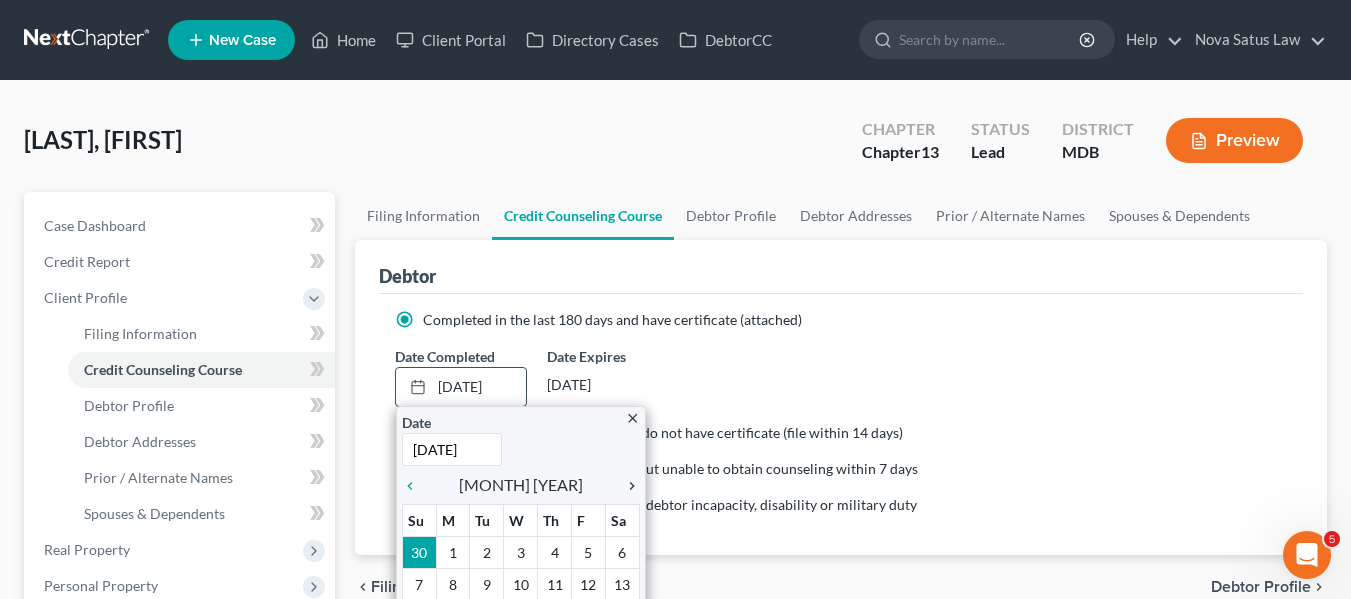 click on "chevron_right" at bounding box center [627, 486] 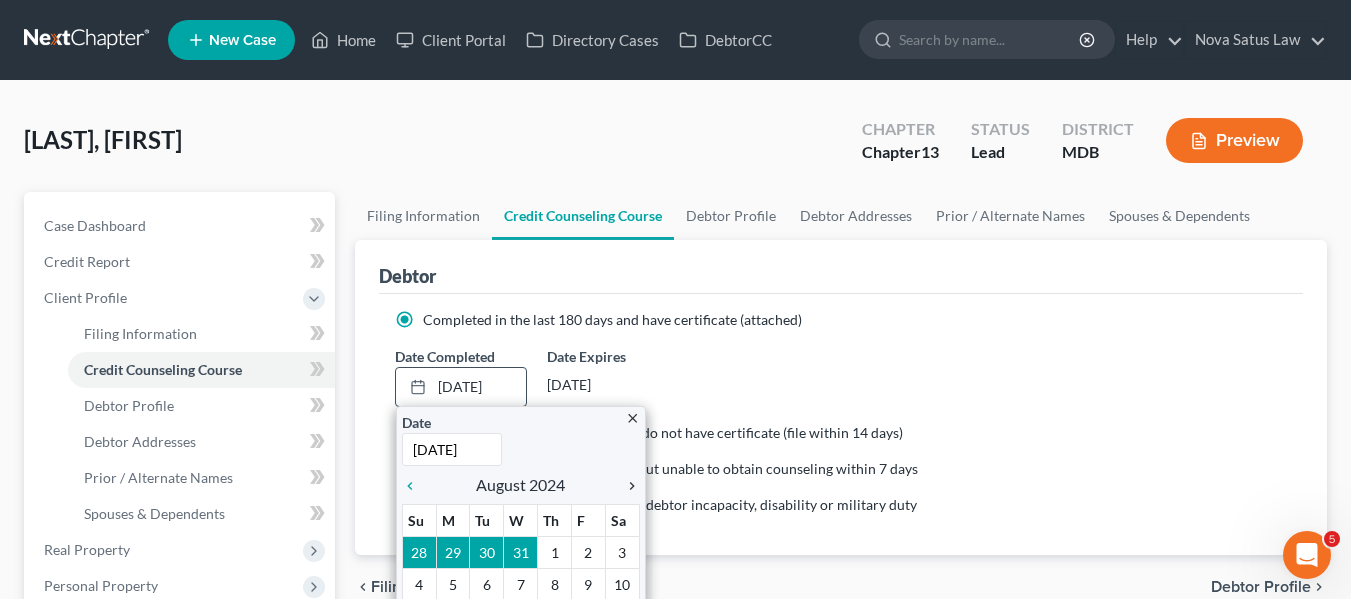 click on "chevron_right" at bounding box center [627, 486] 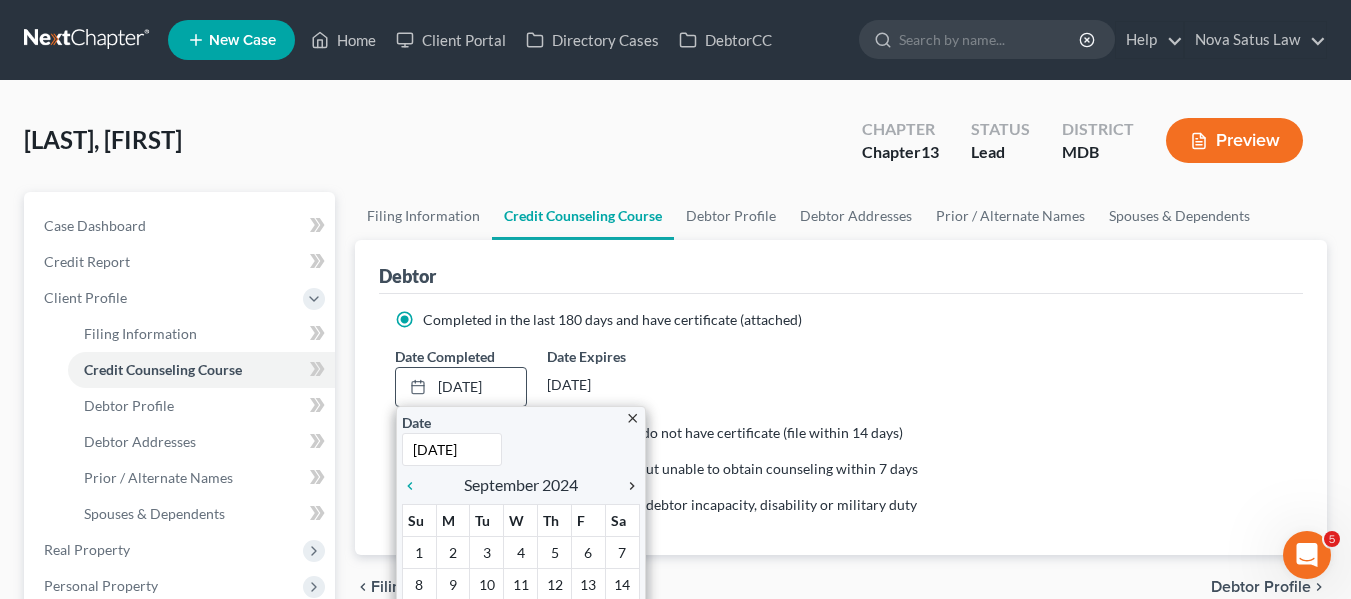 click on "chevron_right" at bounding box center (627, 486) 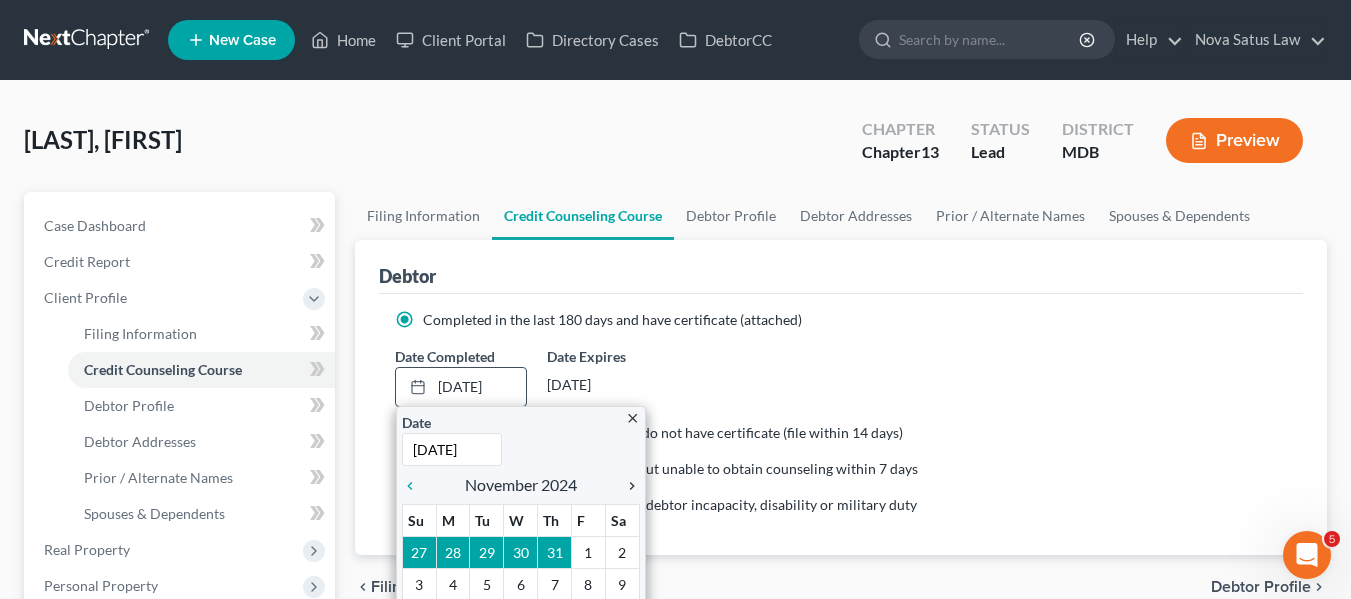 click on "chevron_right" at bounding box center (627, 486) 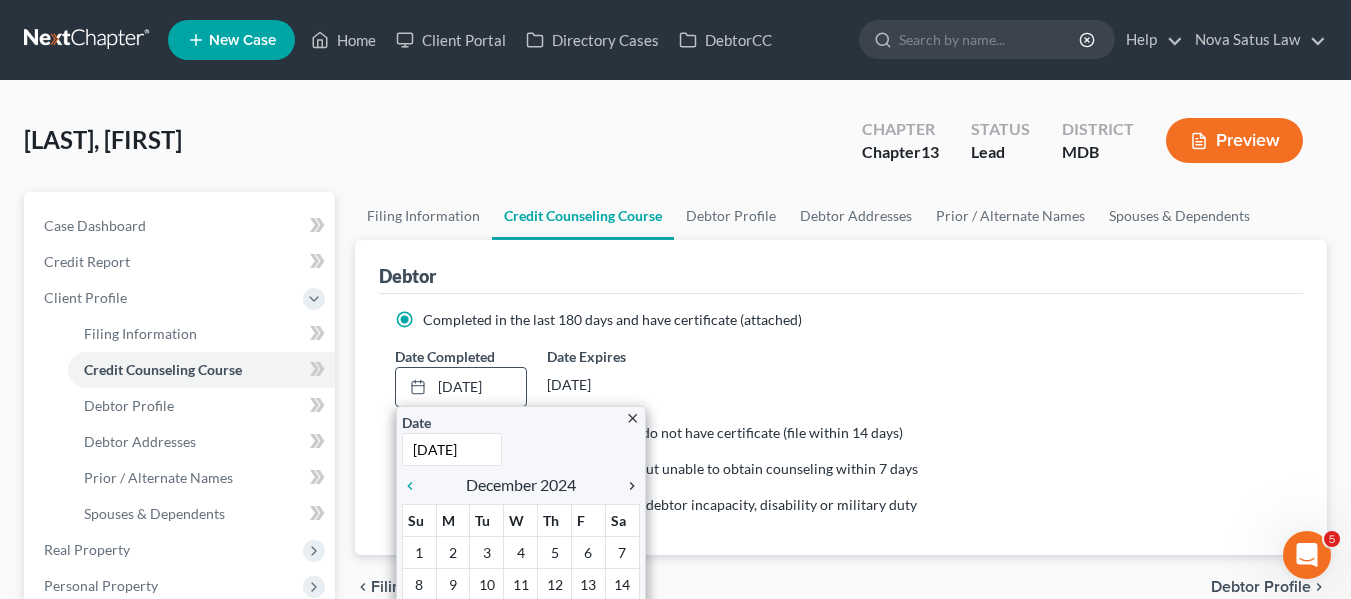 click on "chevron_right" at bounding box center (627, 486) 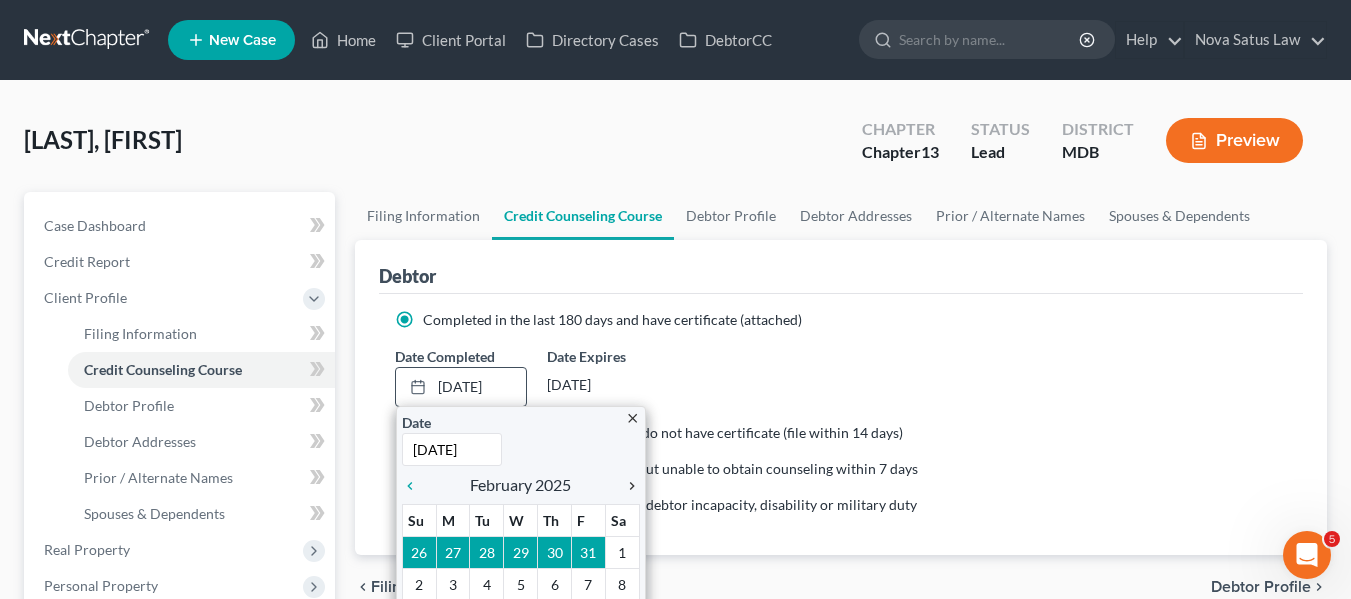 click on "chevron_right" at bounding box center [627, 486] 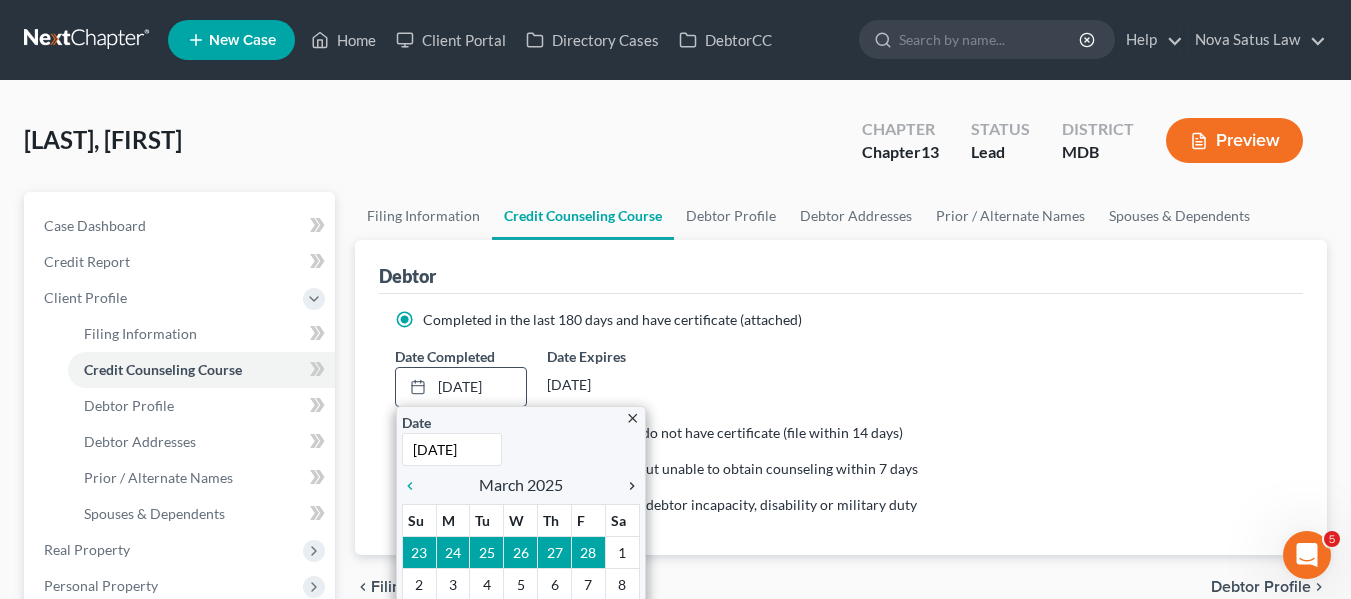 click on "chevron_right" at bounding box center (627, 486) 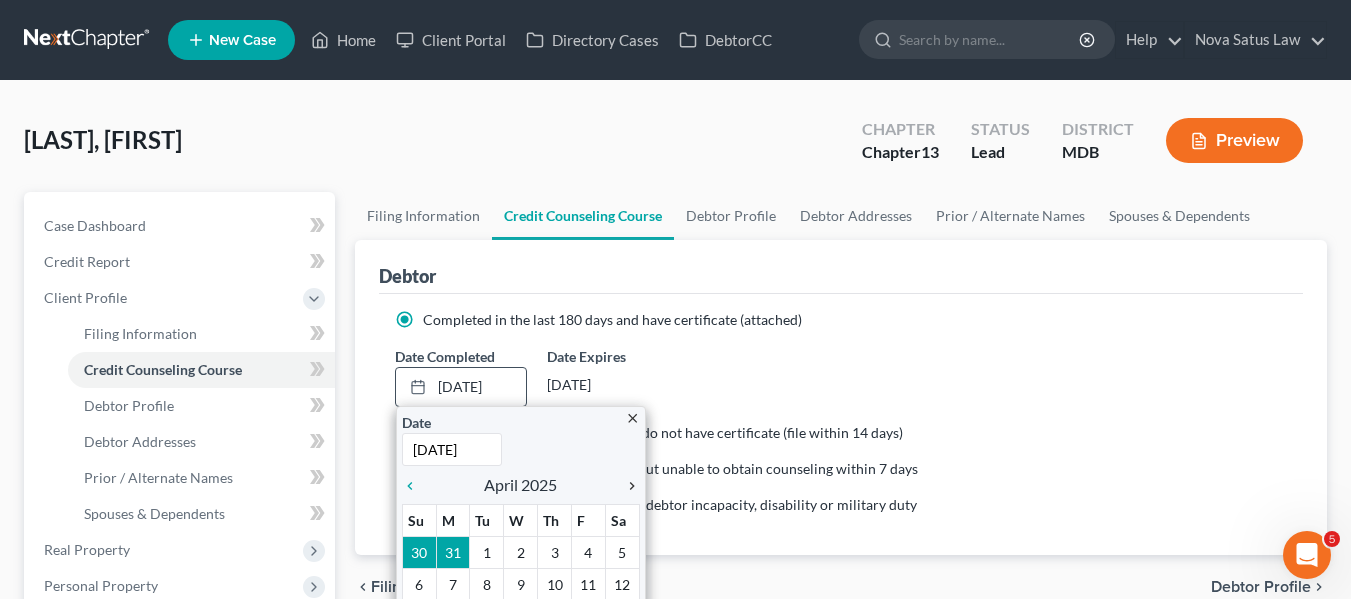 click on "chevron_right" at bounding box center [627, 486] 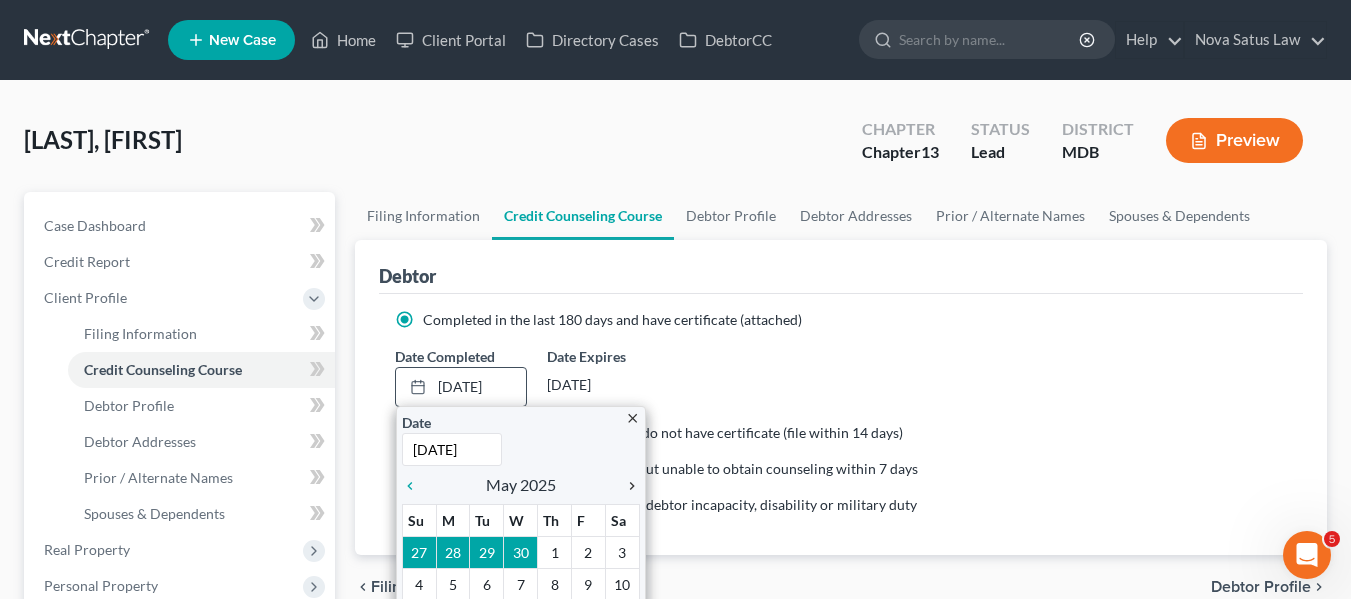 click on "chevron_right" at bounding box center [627, 486] 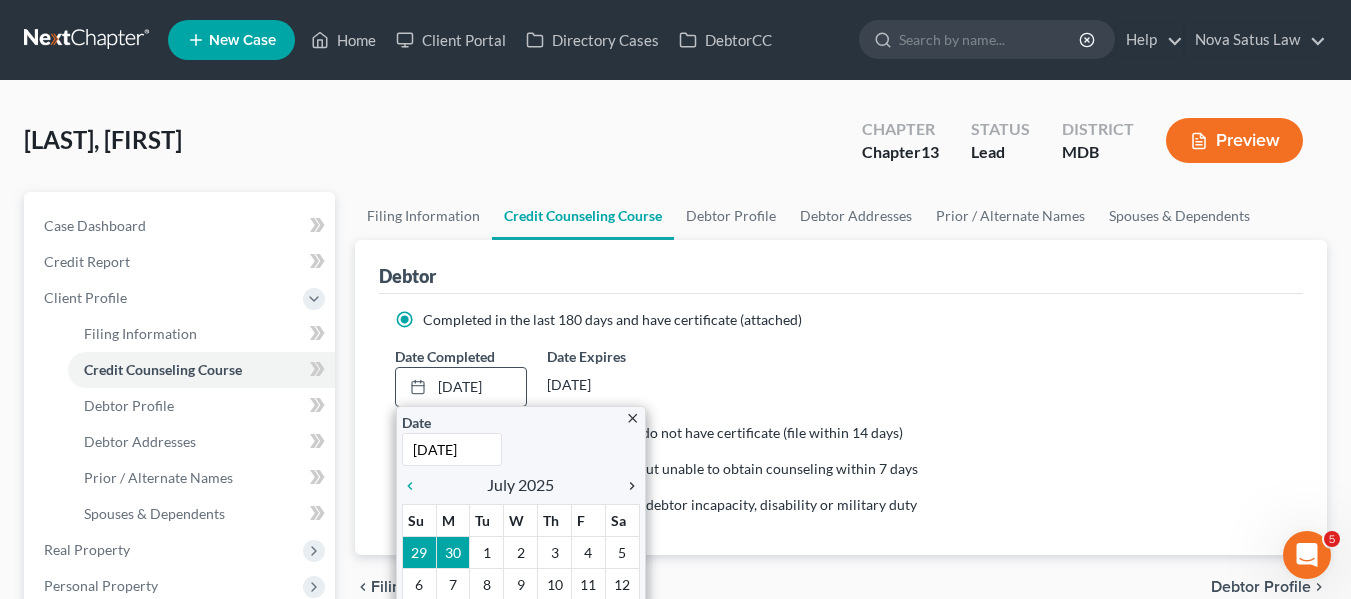 click on "chevron_right" at bounding box center (627, 486) 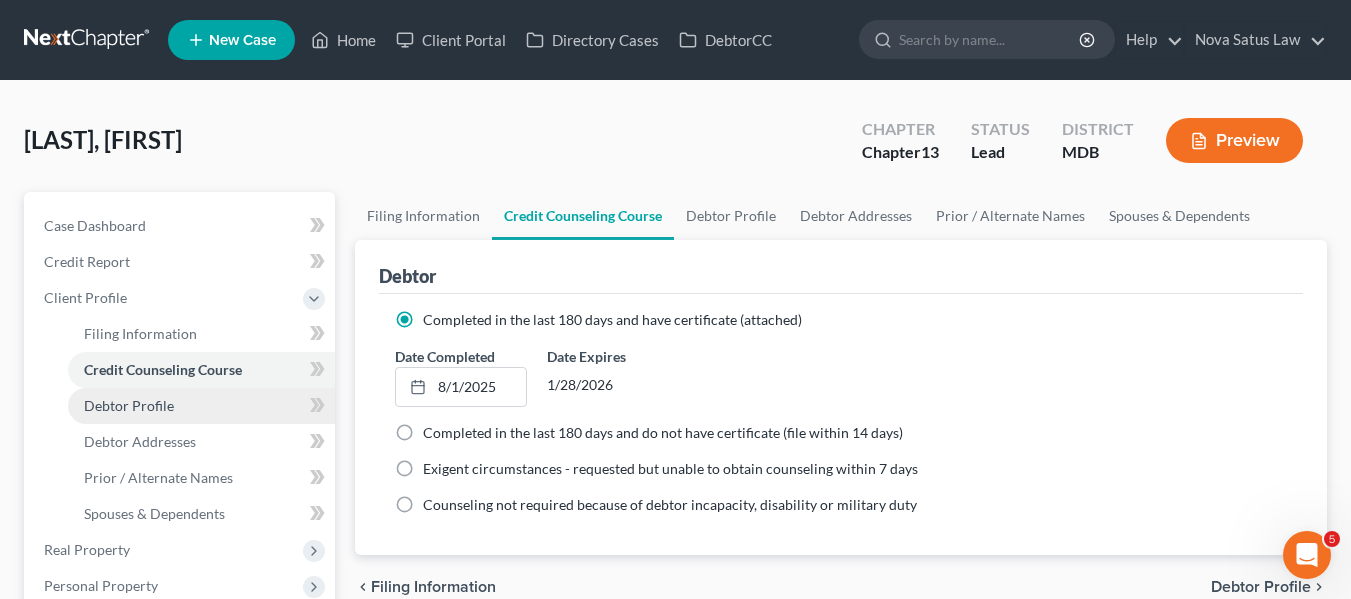 click on "Debtor Profile" at bounding box center (201, 406) 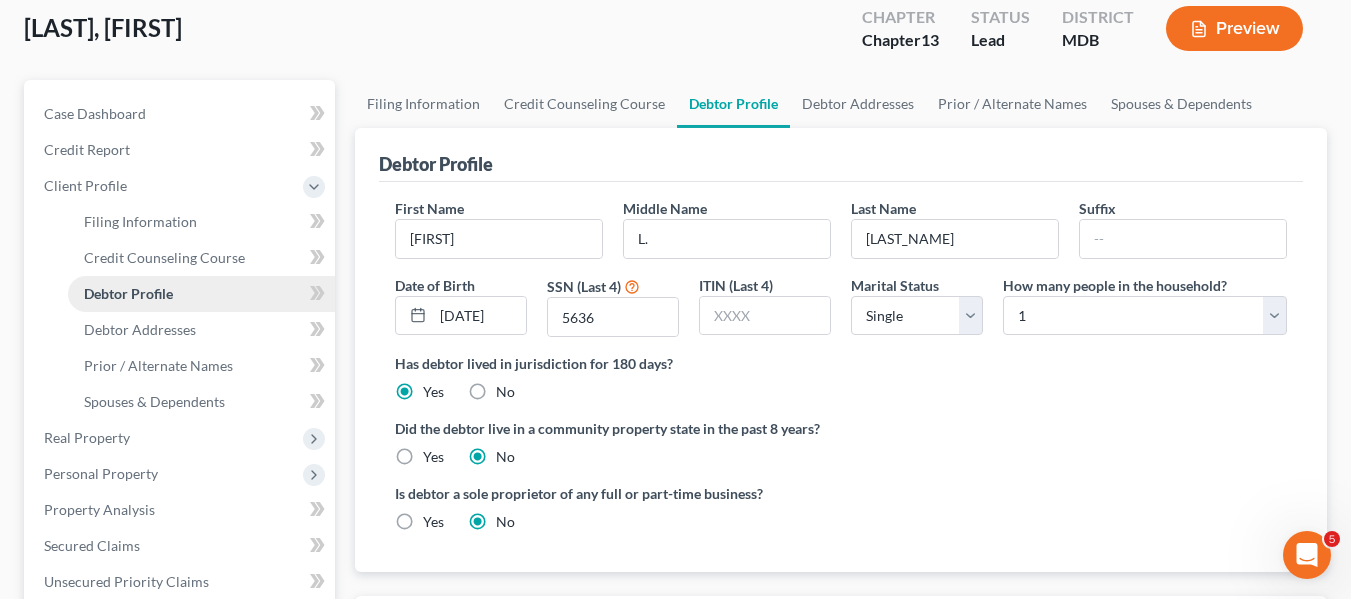scroll, scrollTop: 113, scrollLeft: 0, axis: vertical 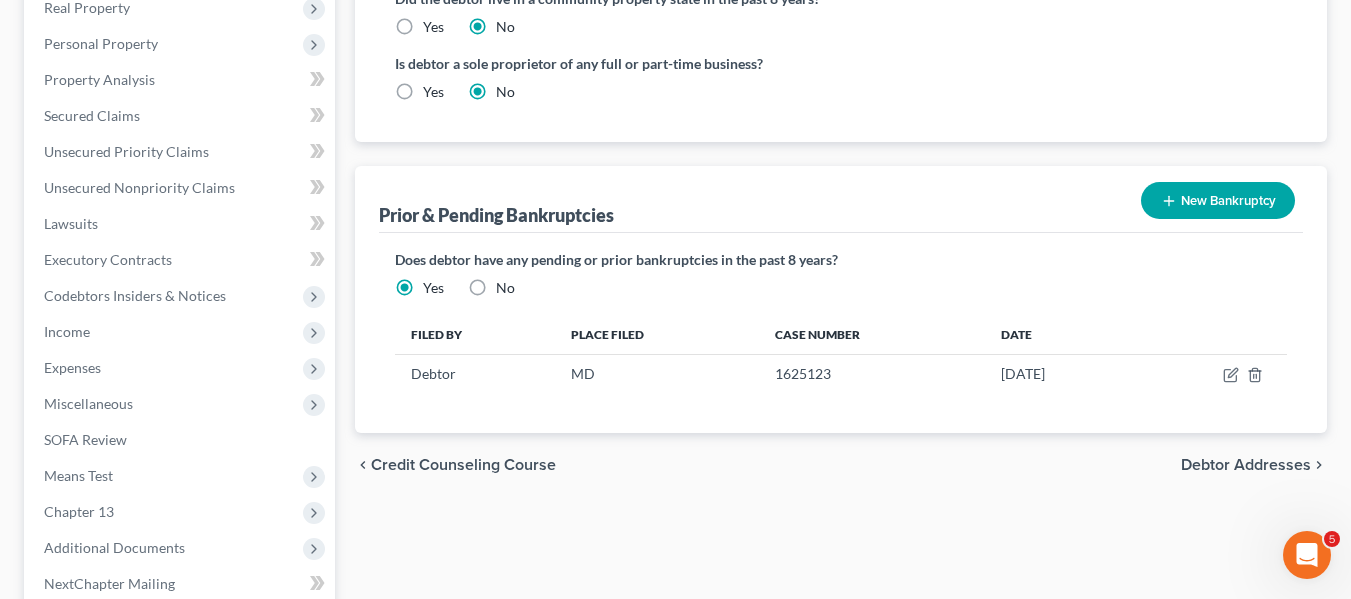 click on "New Bankruptcy" at bounding box center [1218, 200] 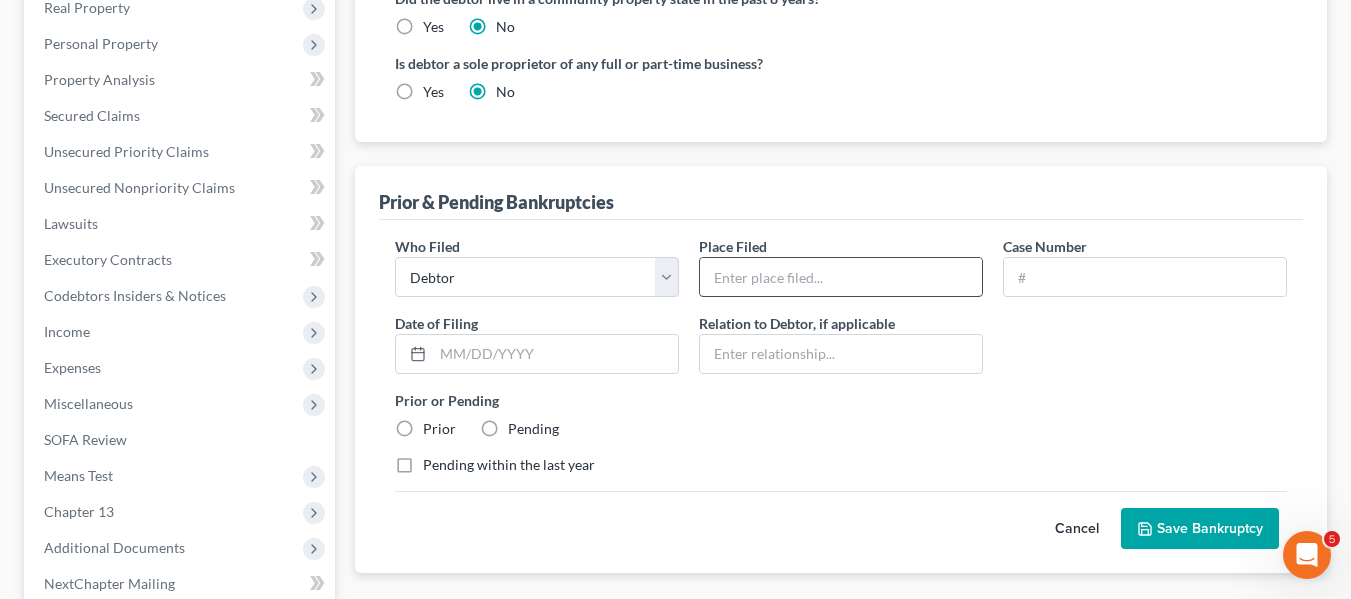 click at bounding box center (841, 277) 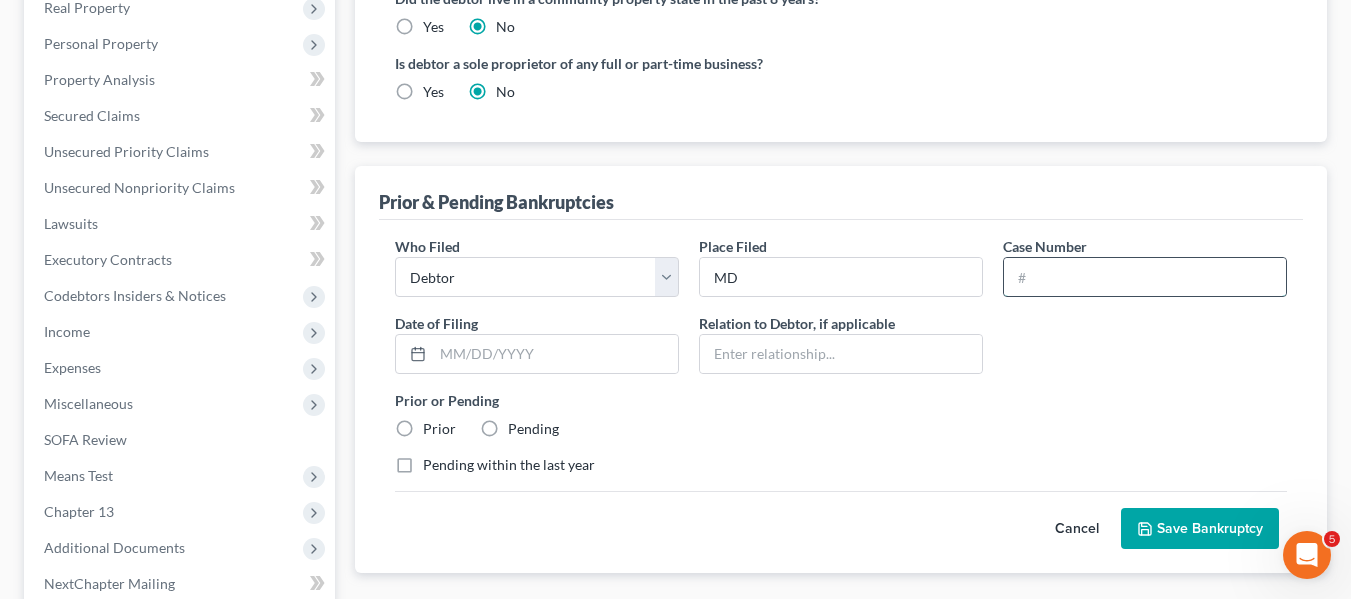 click at bounding box center (1145, 277) 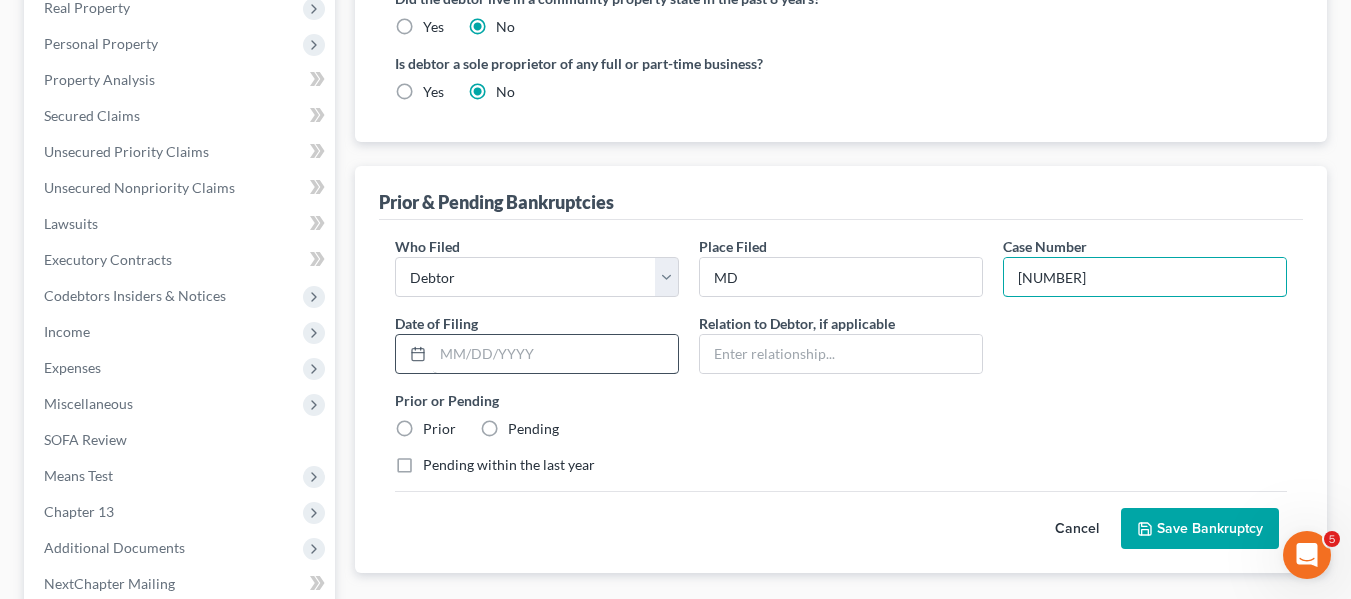 type on "[NUMBER]" 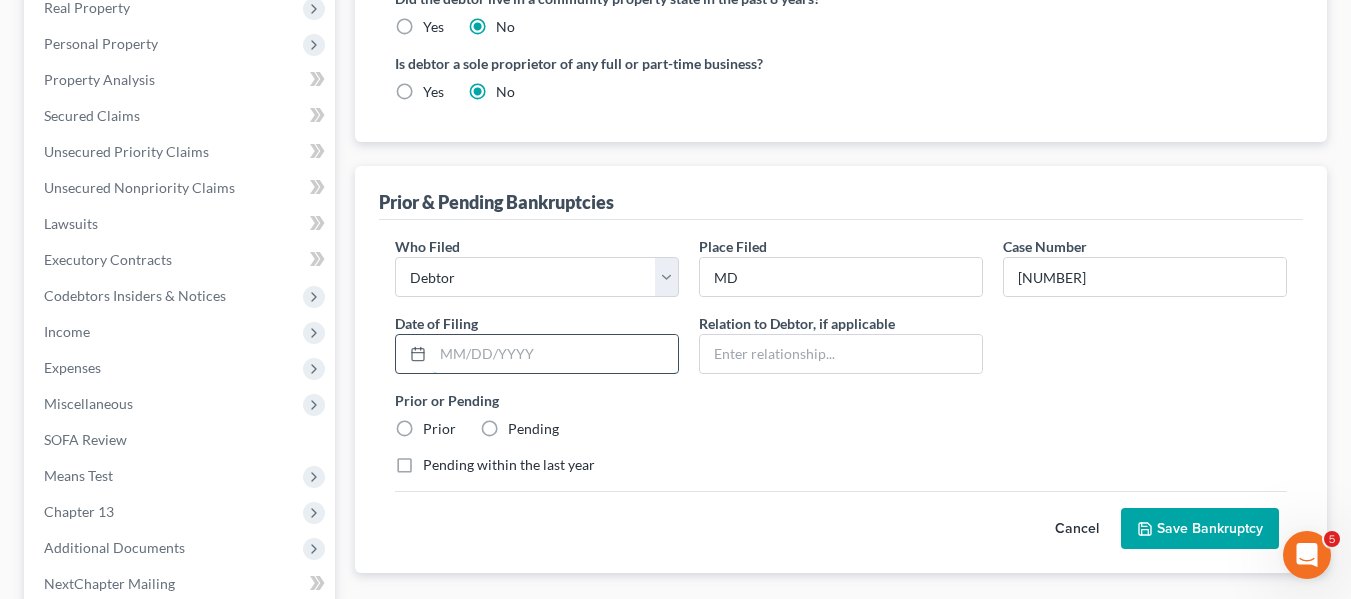 click at bounding box center [555, 354] 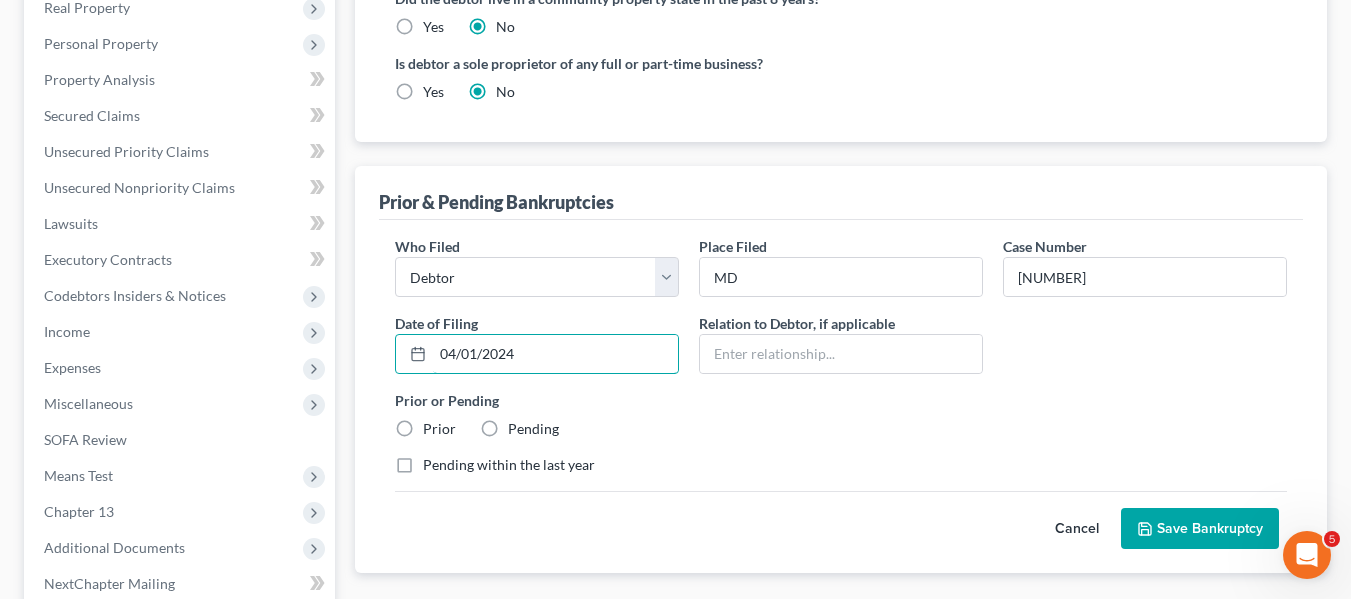 type on "04/01/2024" 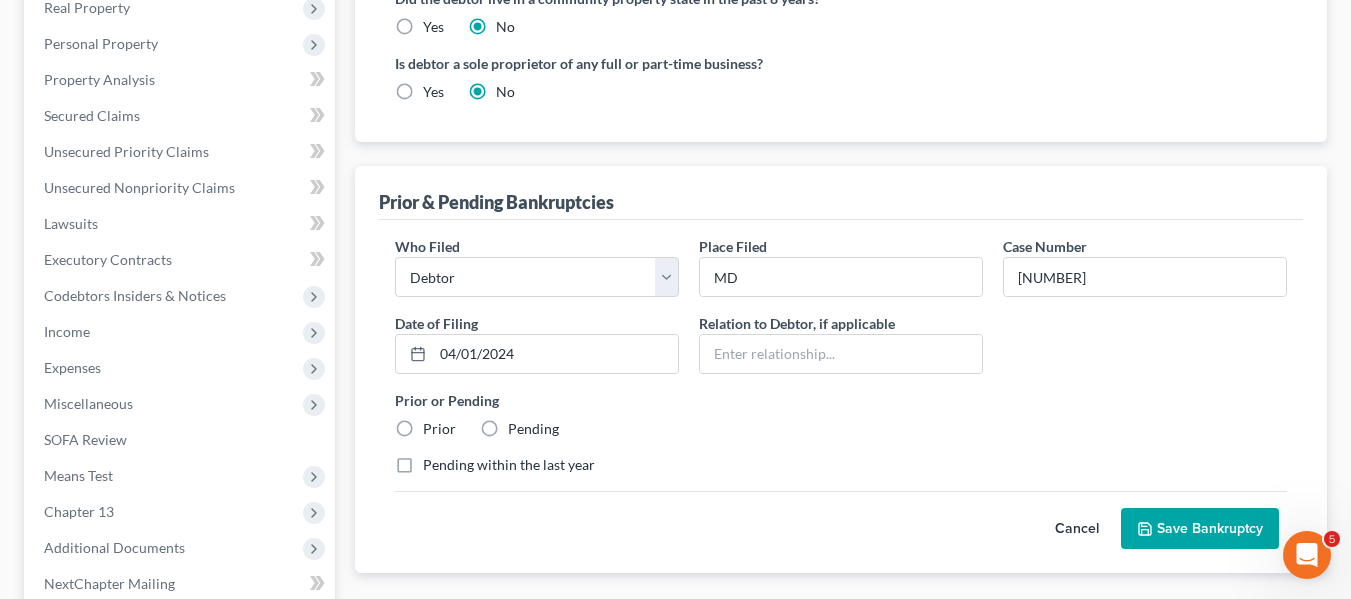 click on "Prior" at bounding box center [439, 429] 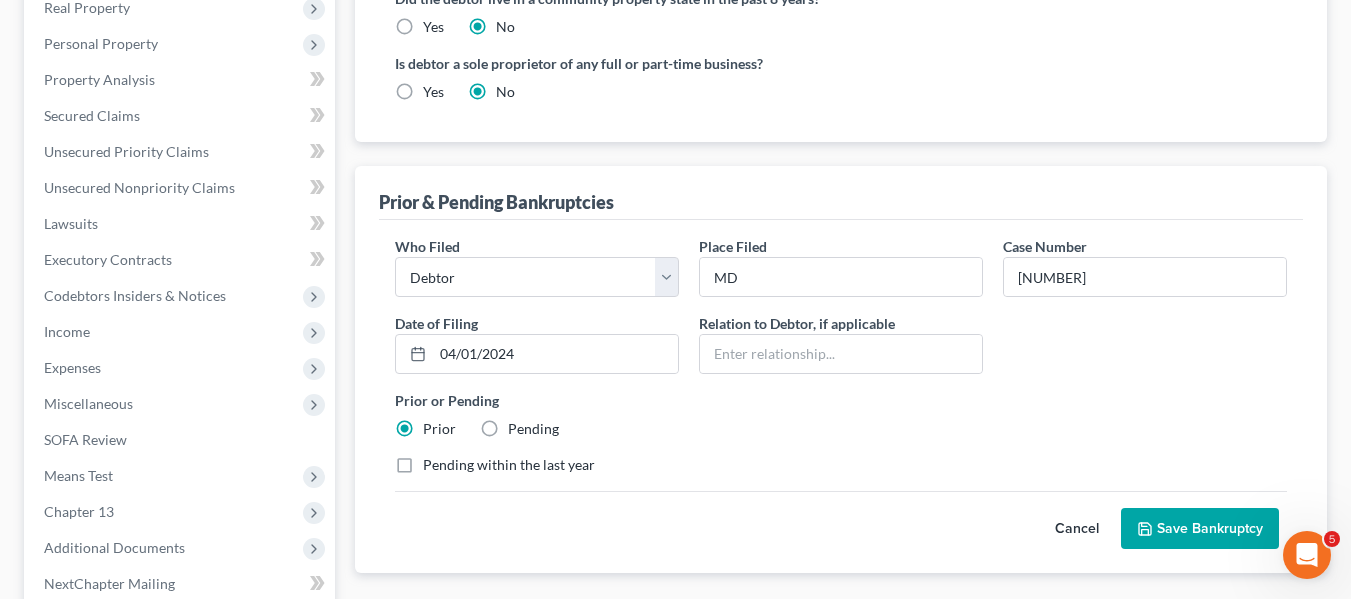 click on "Save Bankruptcy" at bounding box center (1200, 529) 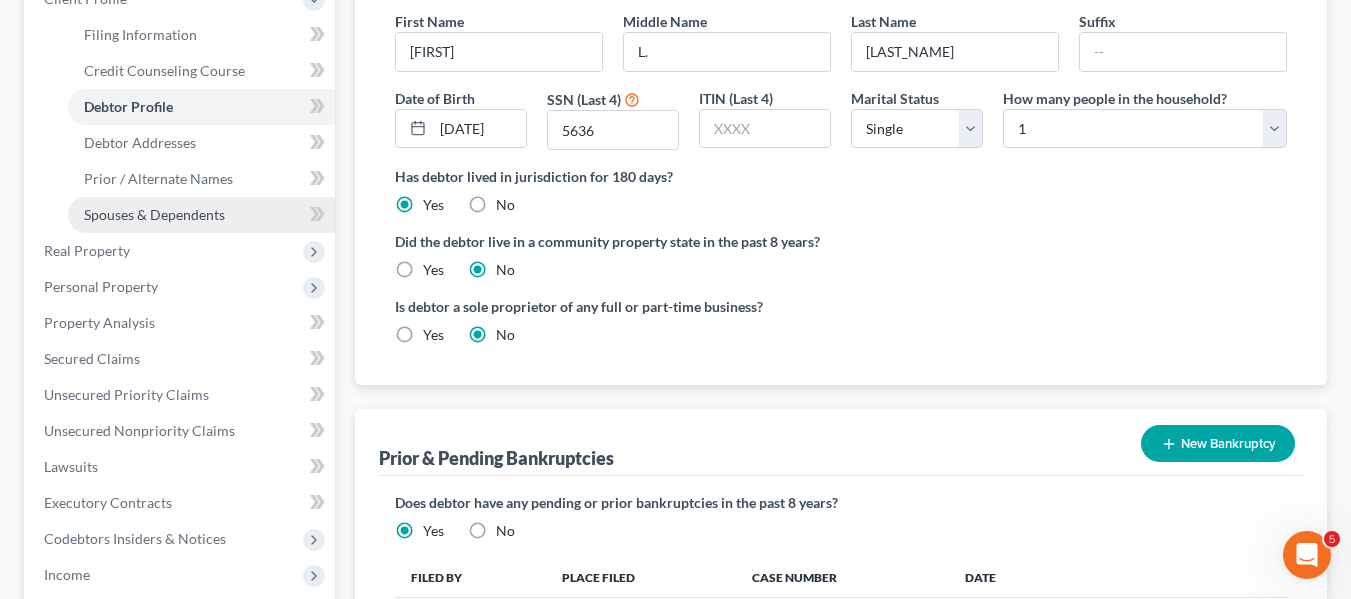 scroll, scrollTop: 297, scrollLeft: 0, axis: vertical 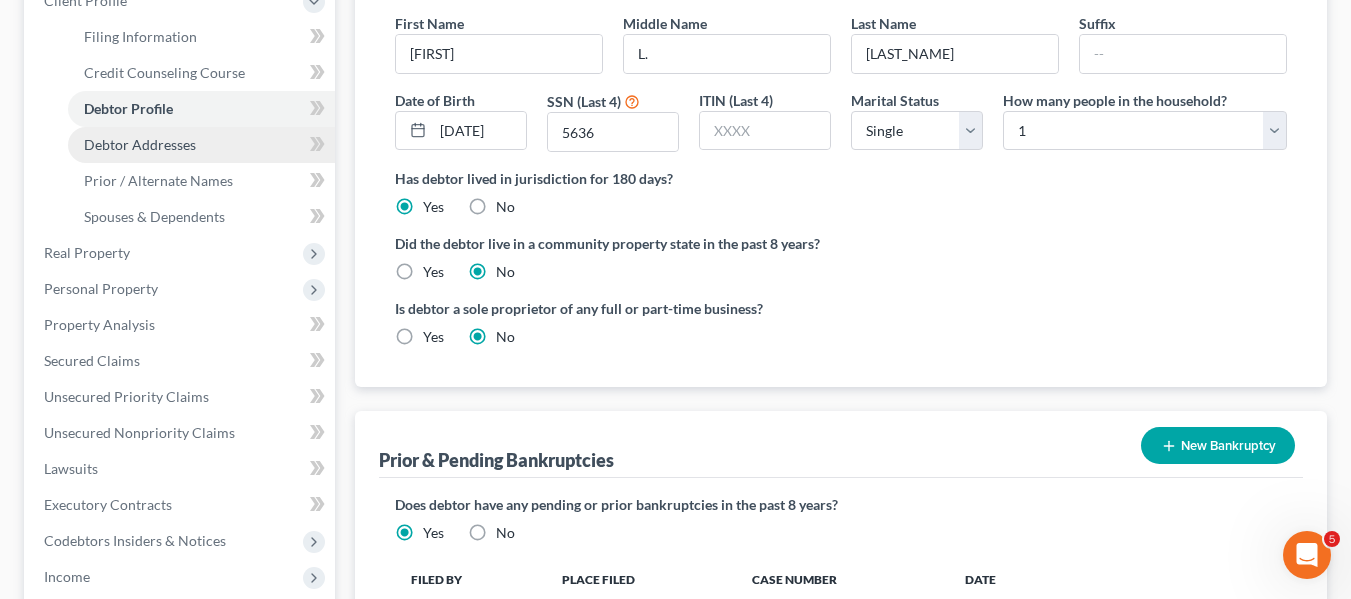 click on "Debtor Addresses" at bounding box center (201, 145) 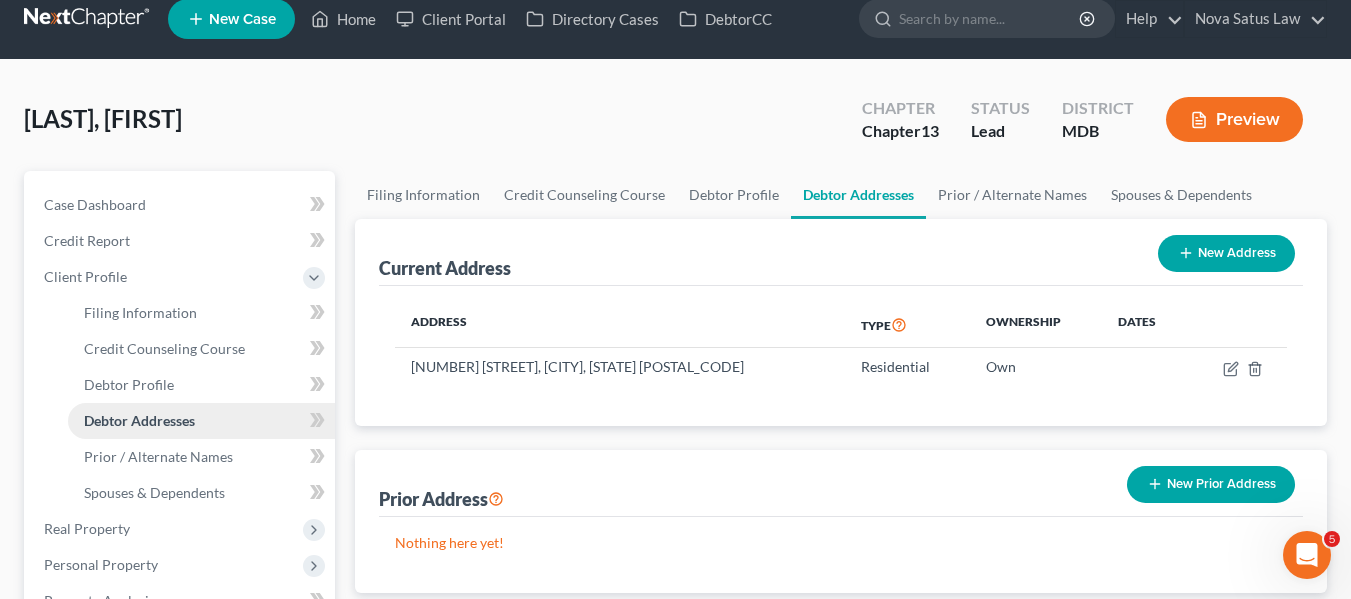 scroll, scrollTop: 0, scrollLeft: 0, axis: both 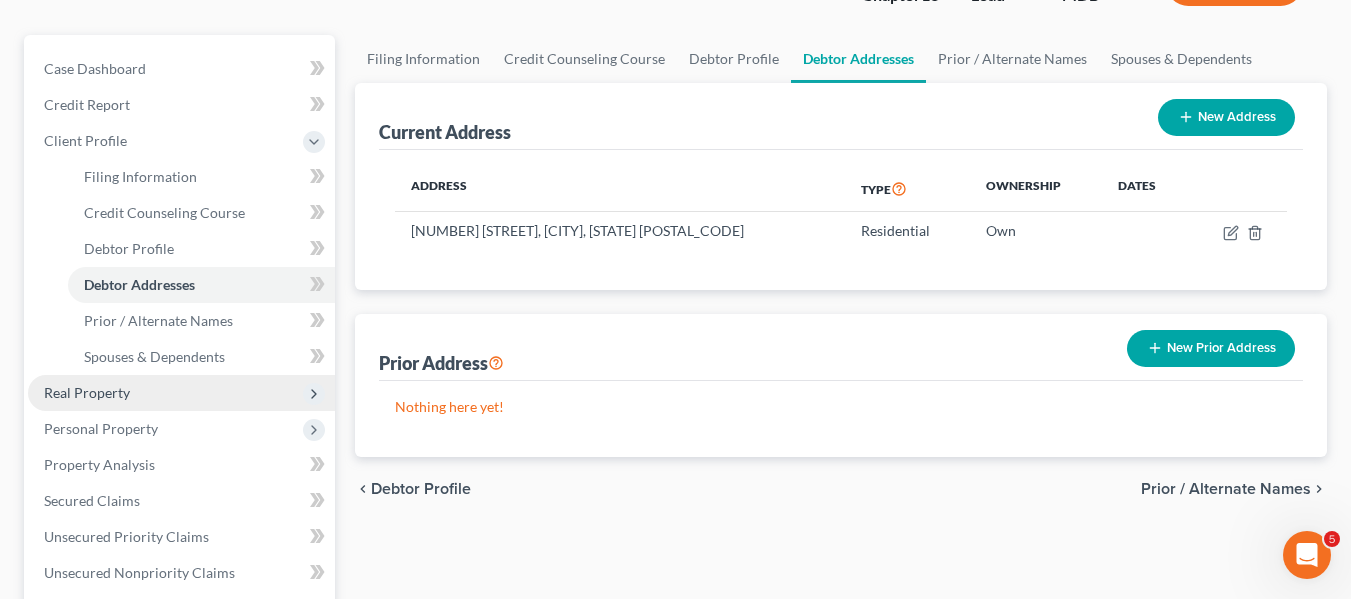 click on "Real Property" at bounding box center (87, 392) 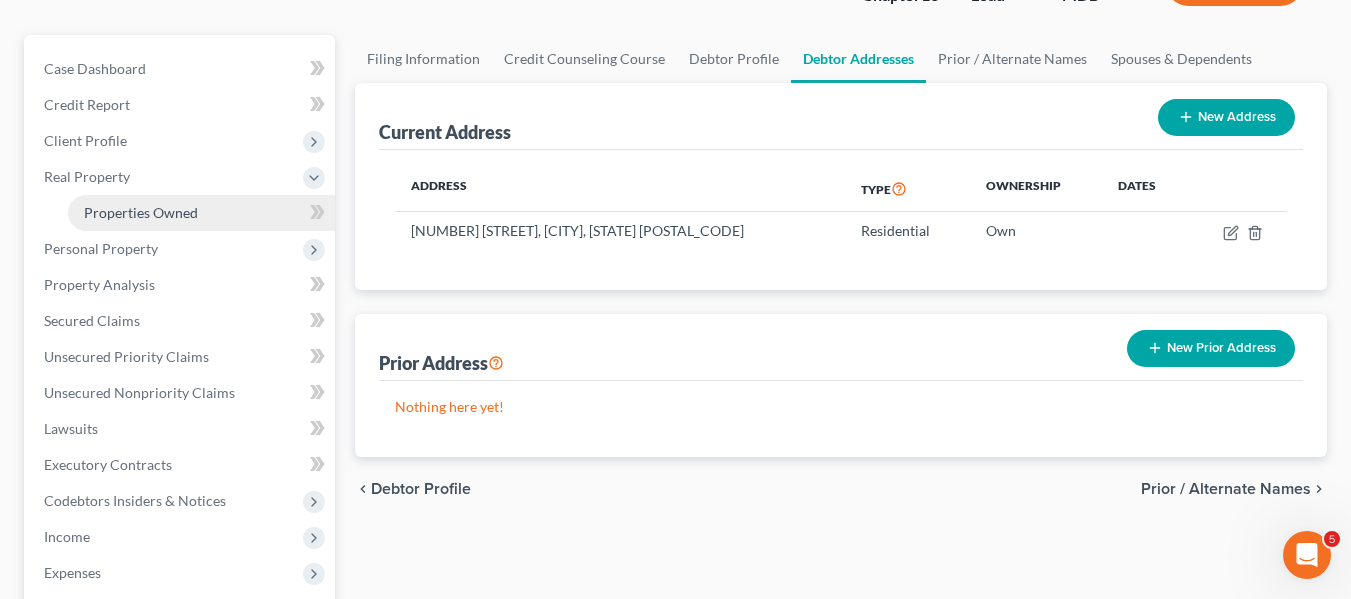 click on "Properties Owned" at bounding box center (141, 212) 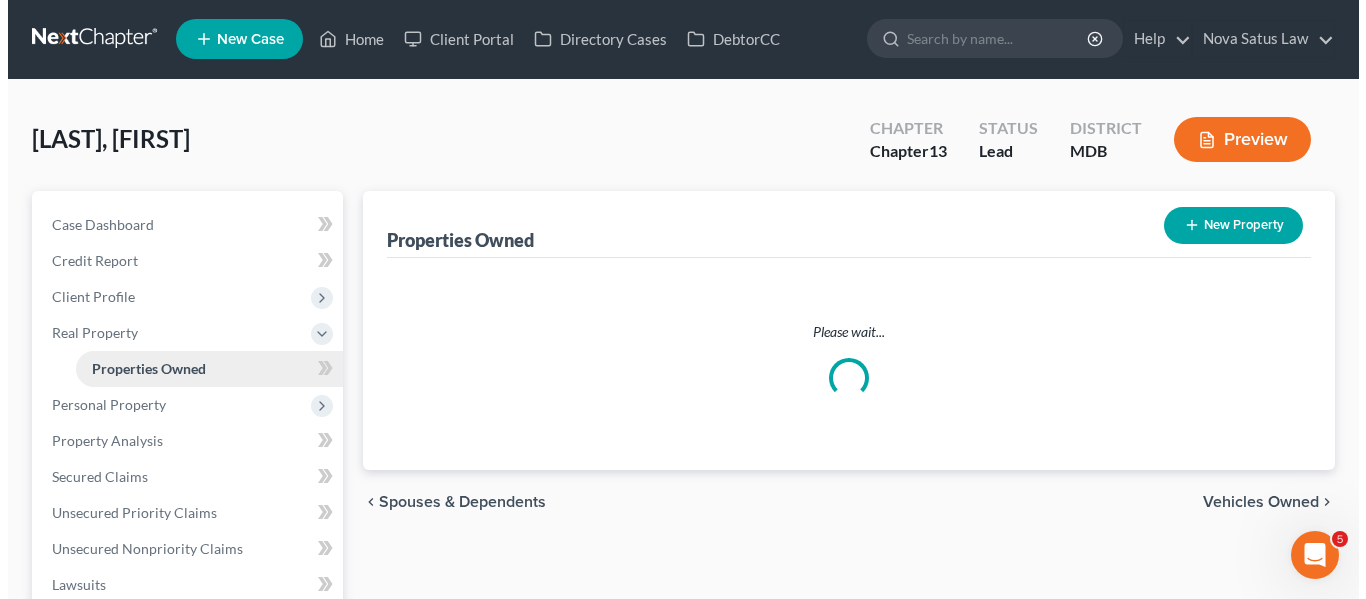 scroll, scrollTop: 0, scrollLeft: 0, axis: both 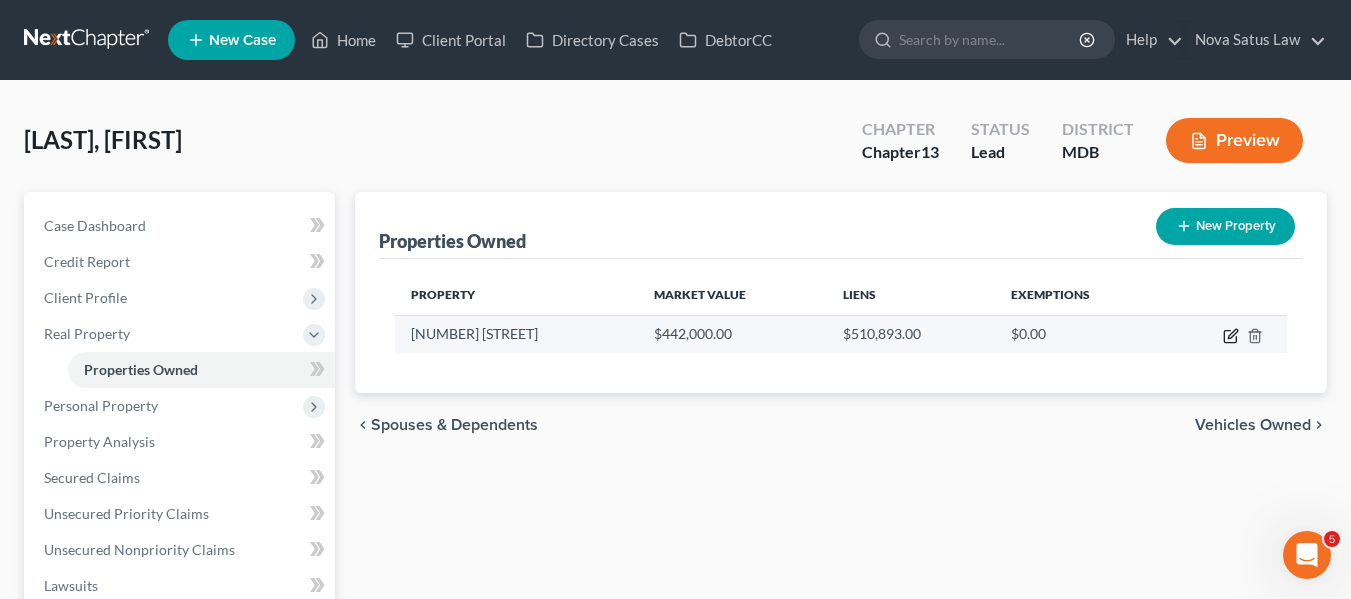 click 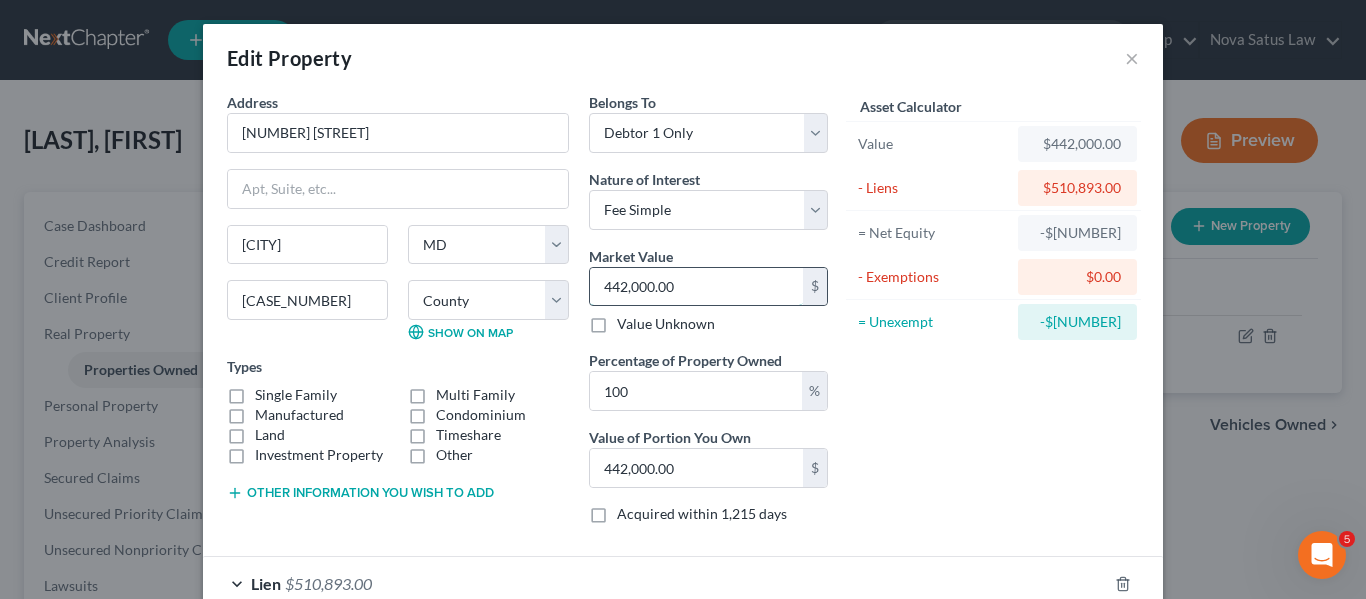 click on "442,000.00" at bounding box center [696, 287] 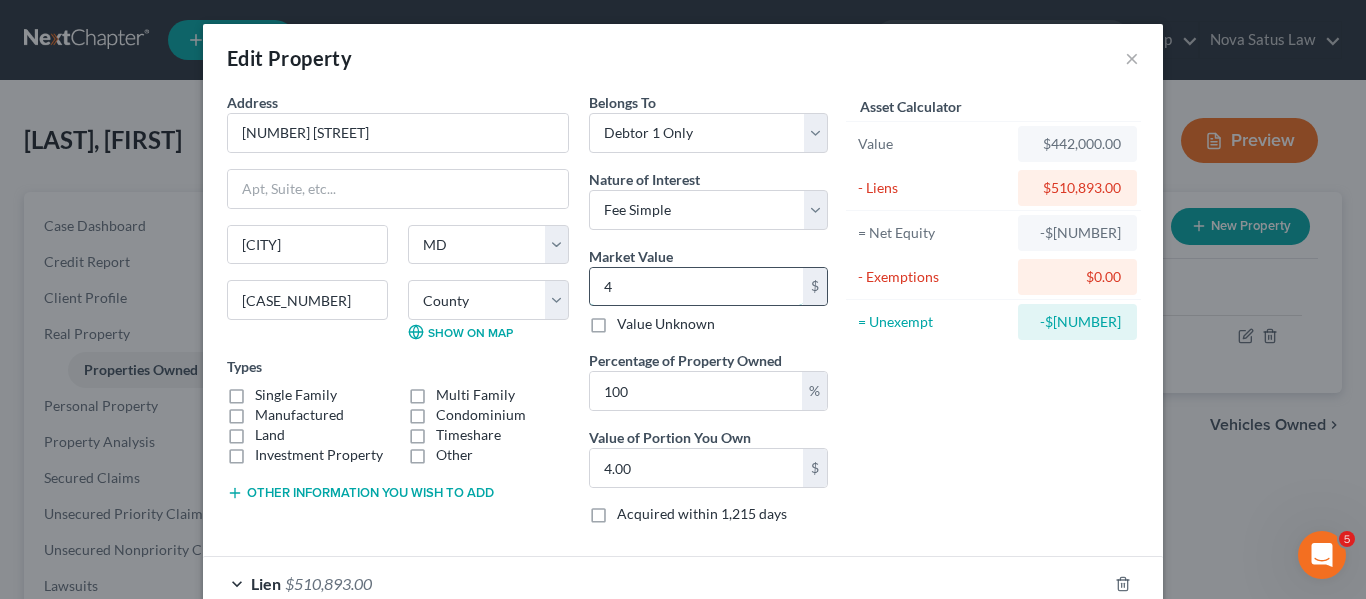 type on "44" 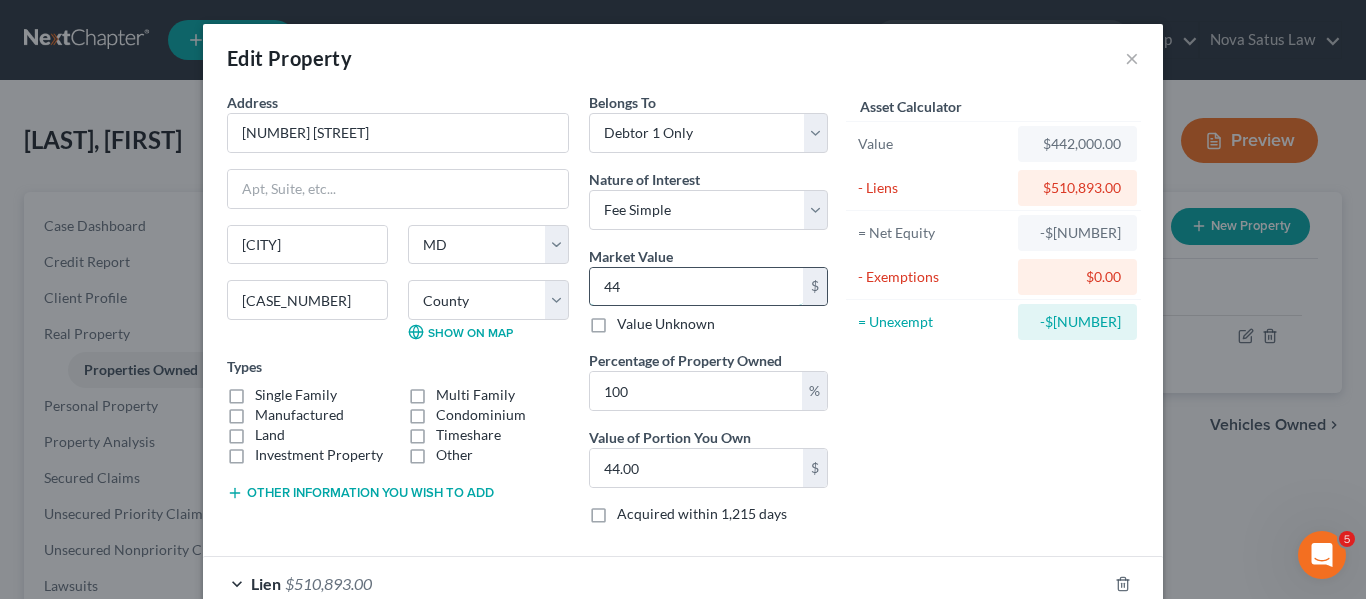 type on "448" 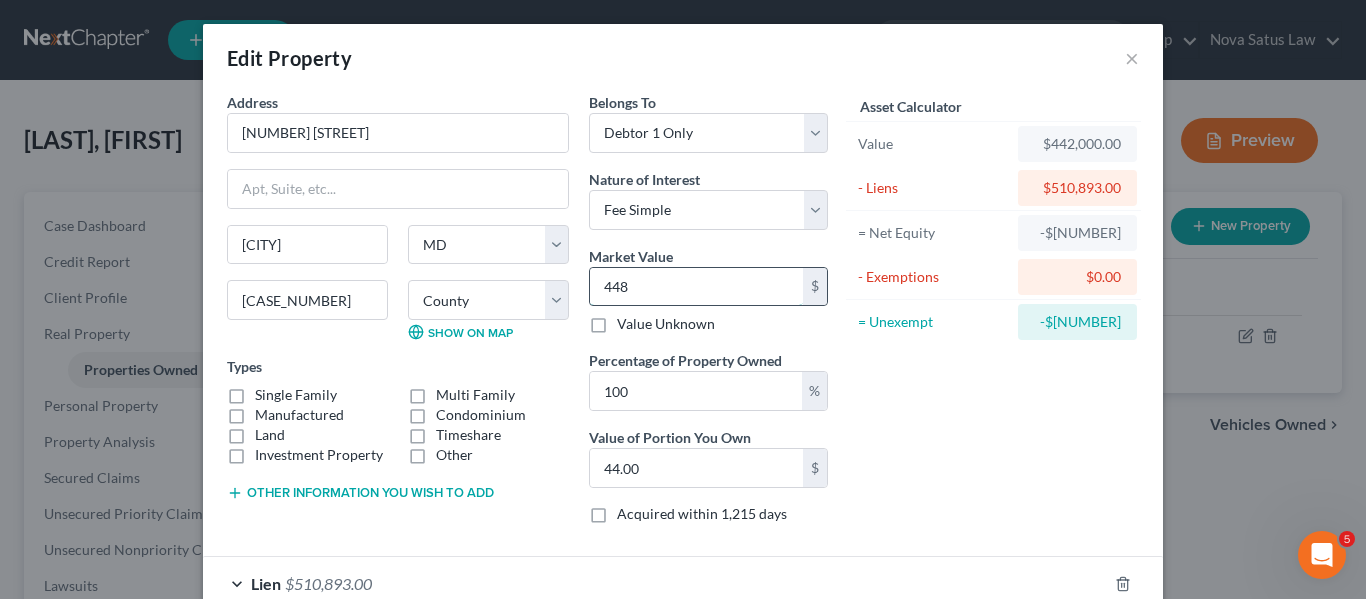 type on "448.00" 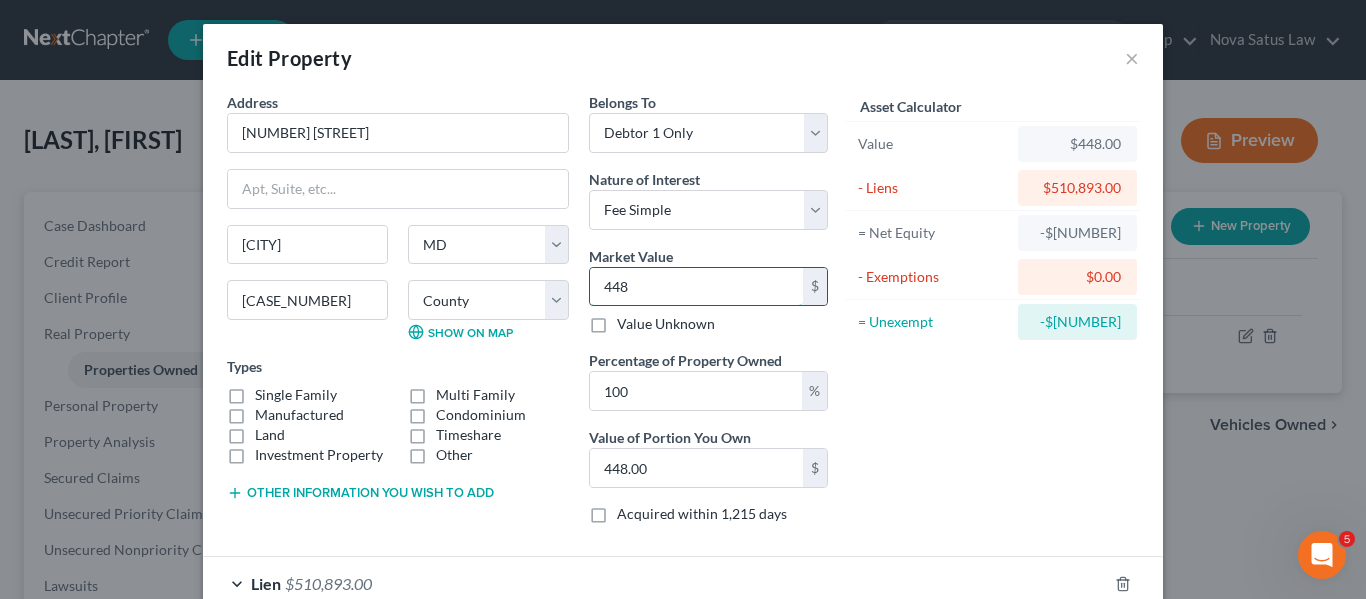 type on "4480" 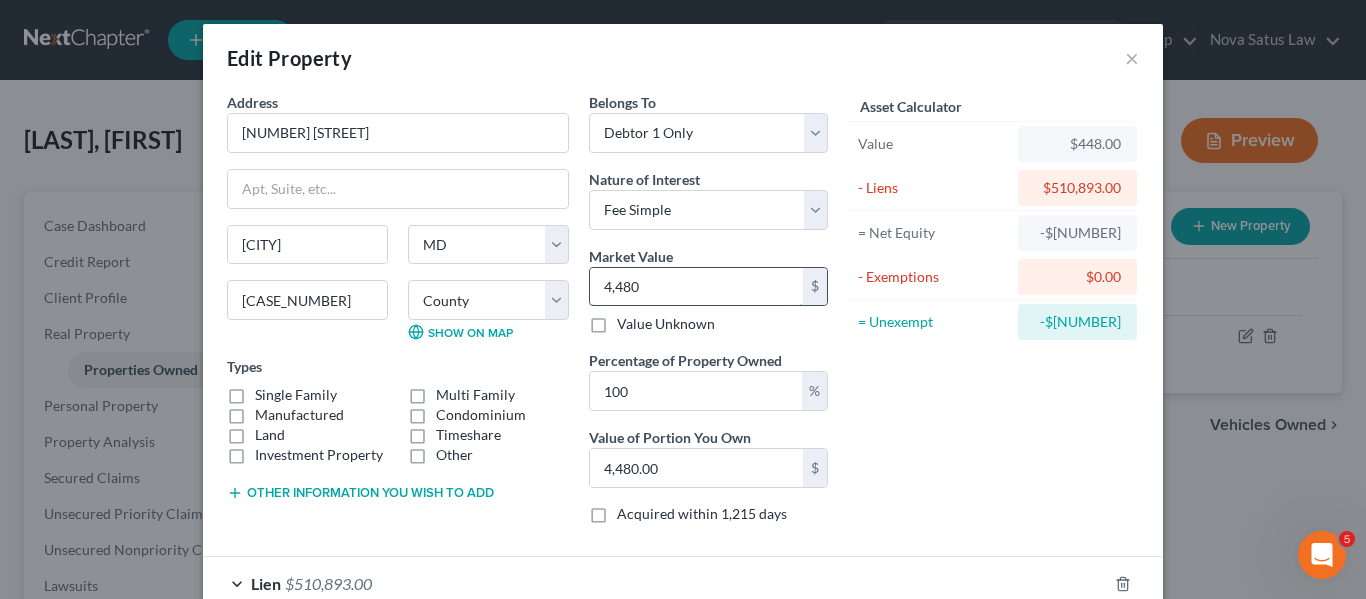type on "4,4800" 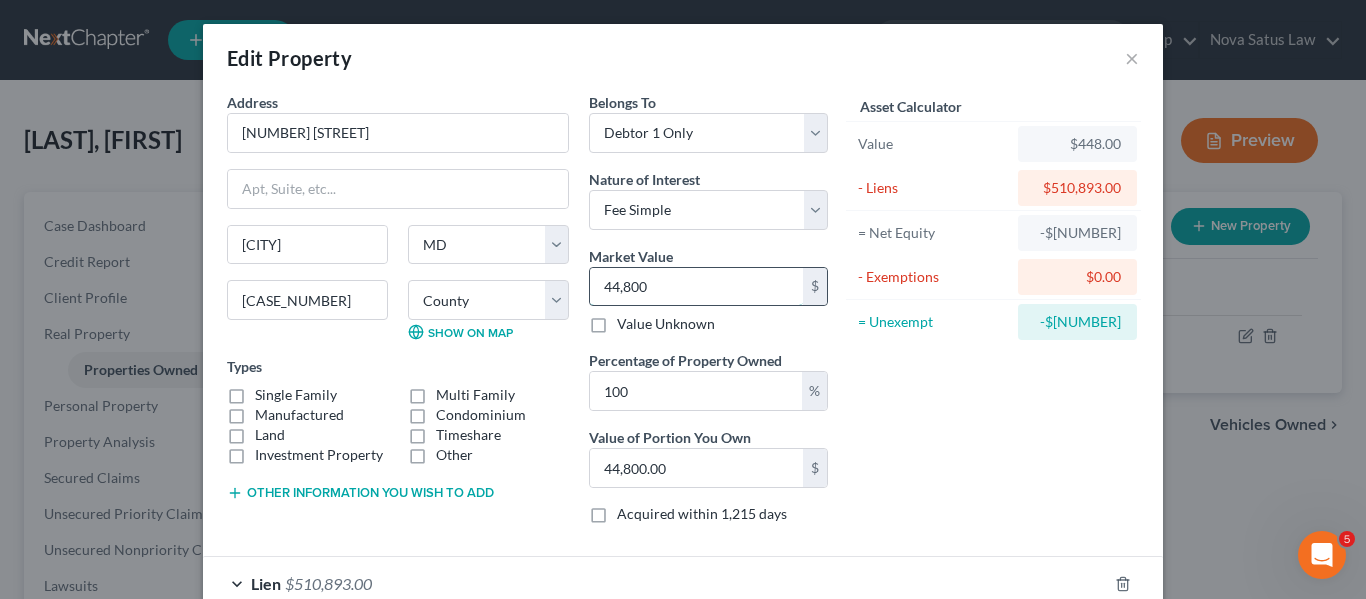 type on "44,8000" 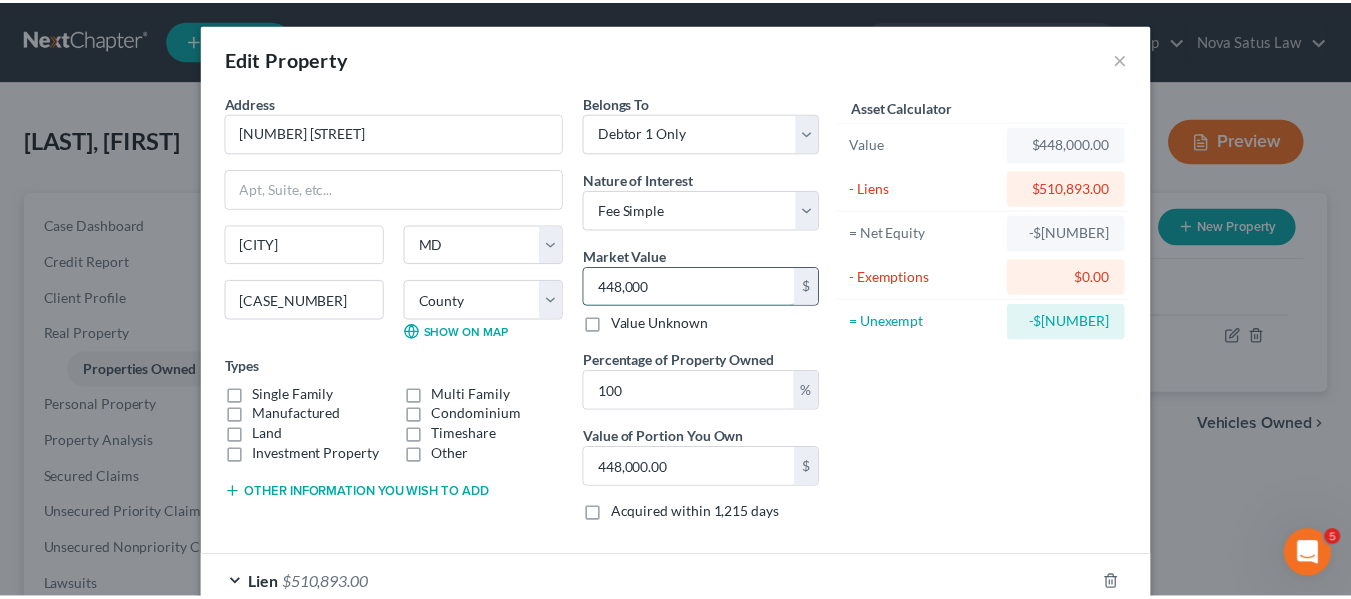 scroll, scrollTop: 122, scrollLeft: 0, axis: vertical 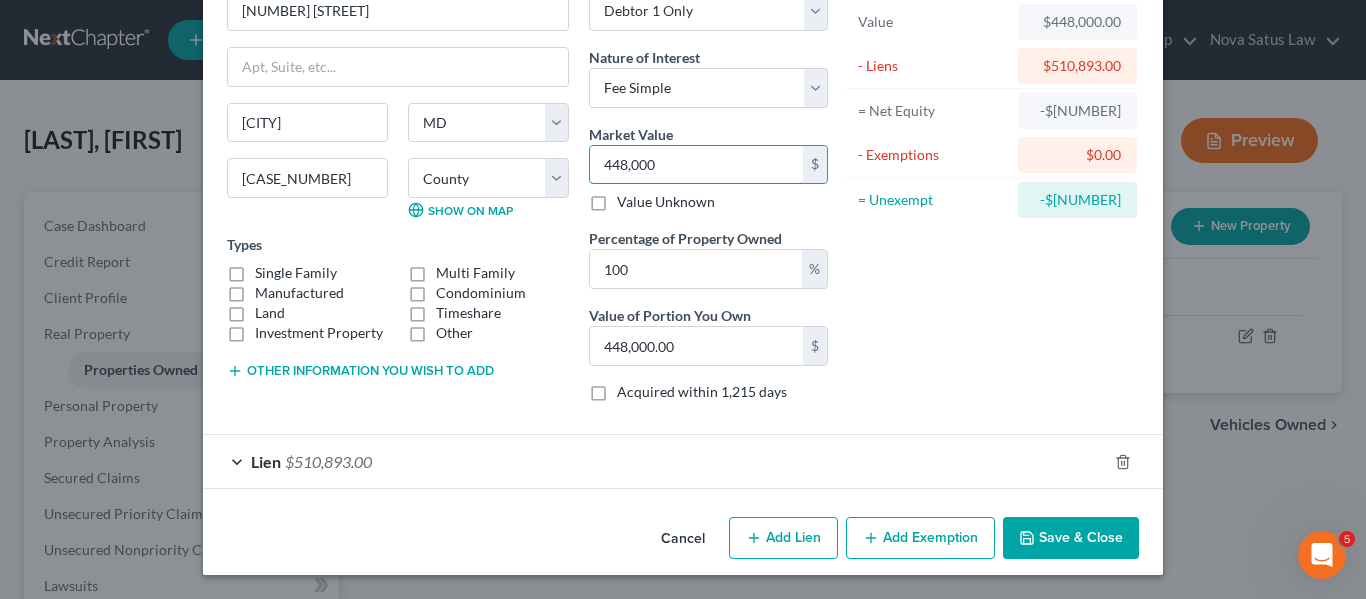 type on "448,000" 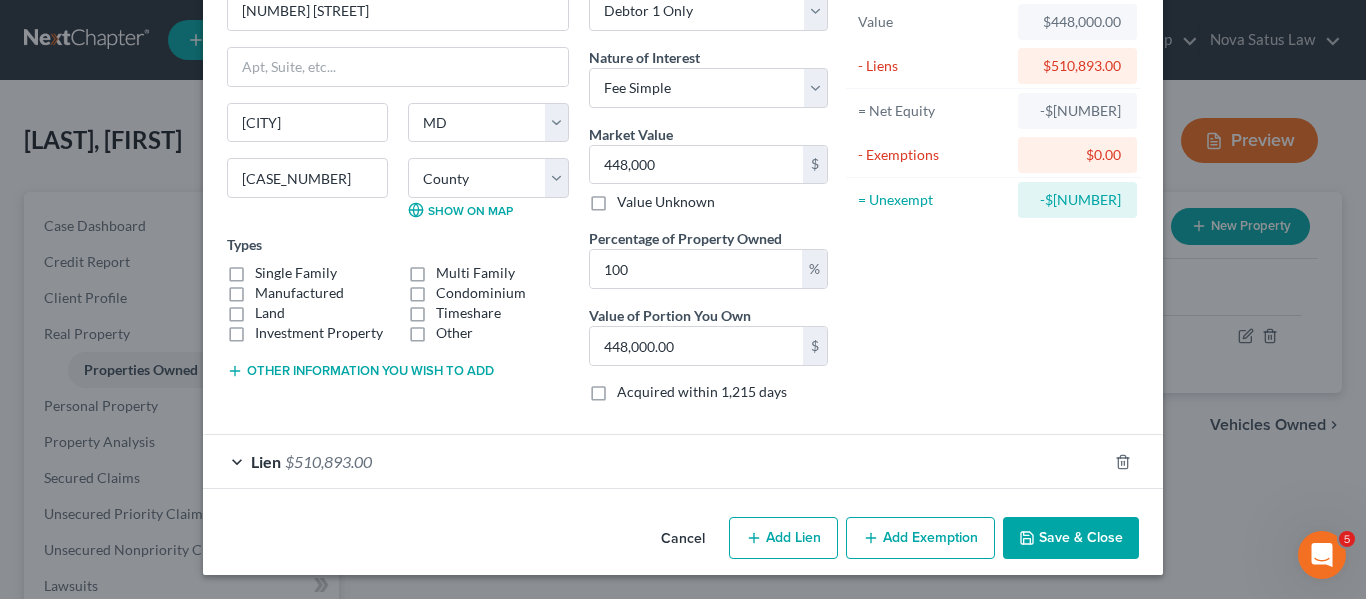 click 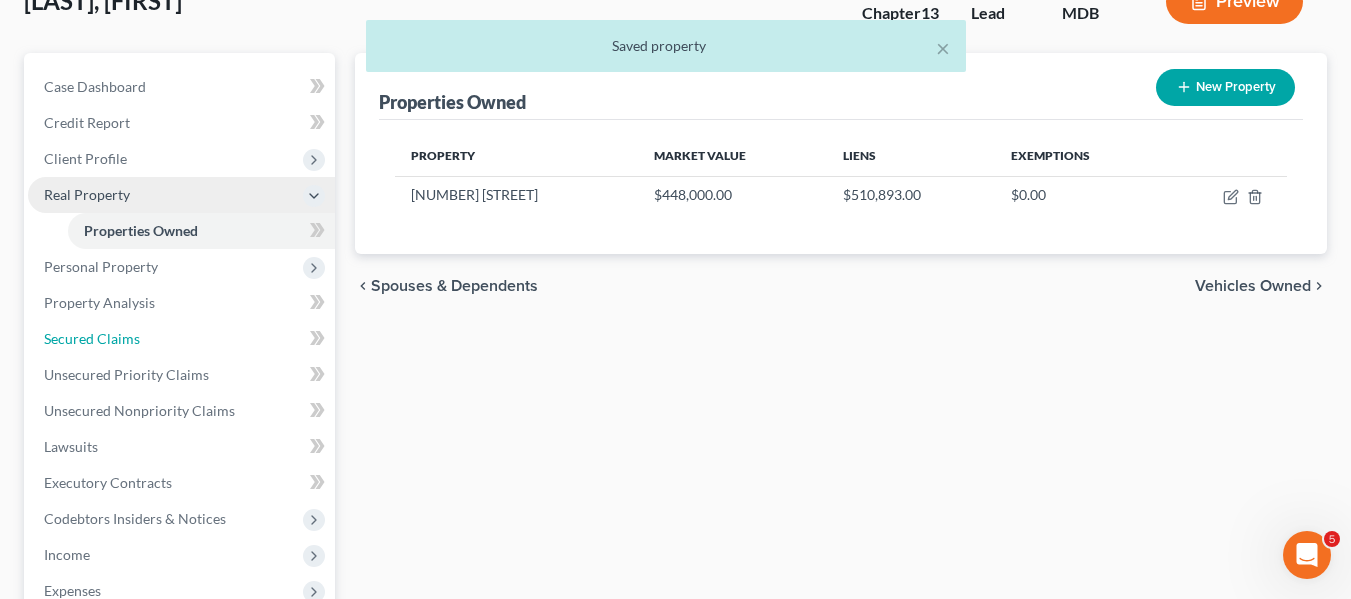 click on "Secured Claims" at bounding box center [92, 338] 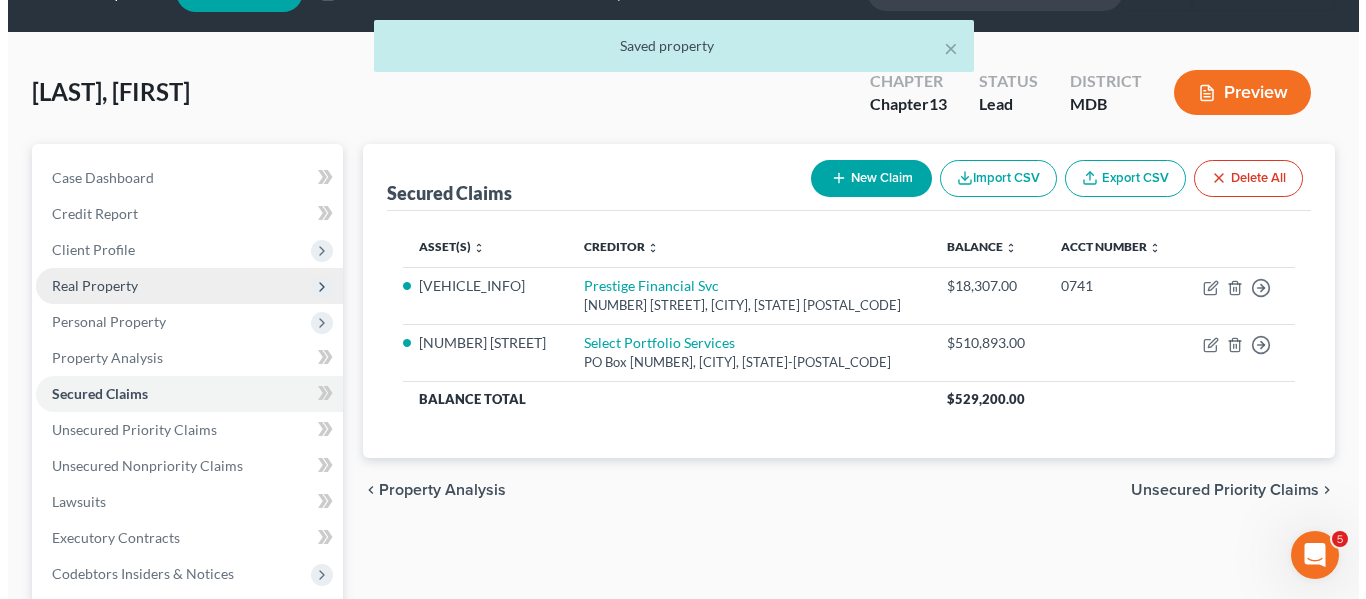 scroll, scrollTop: 0, scrollLeft: 0, axis: both 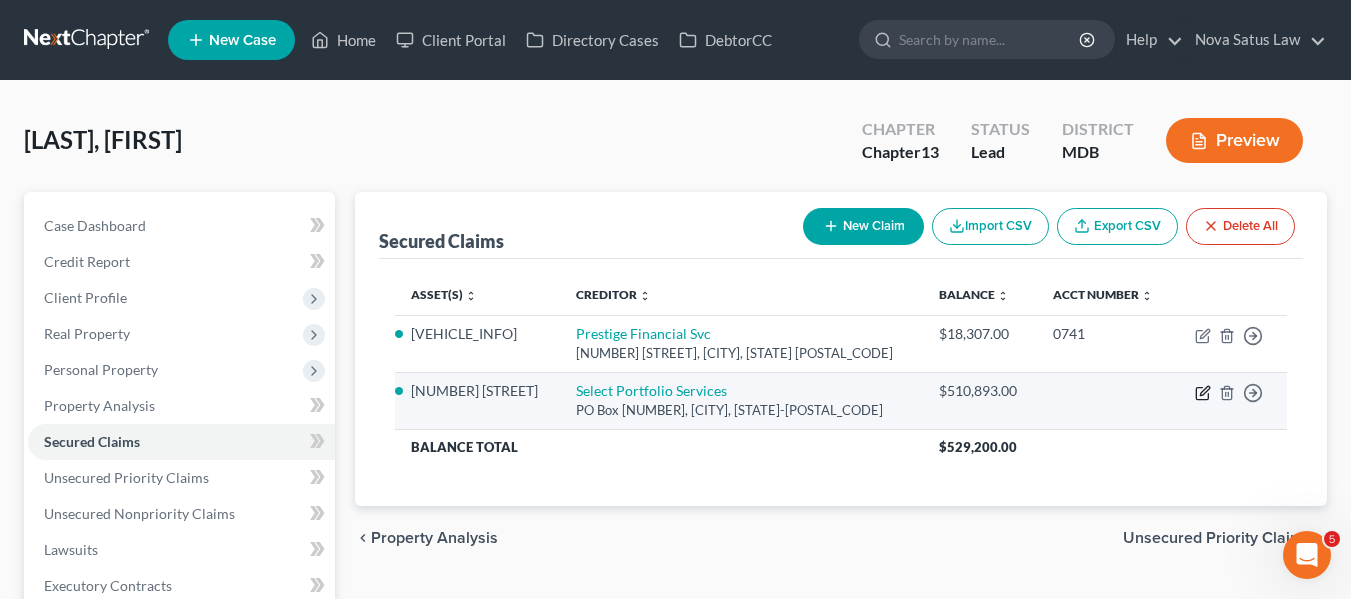 click 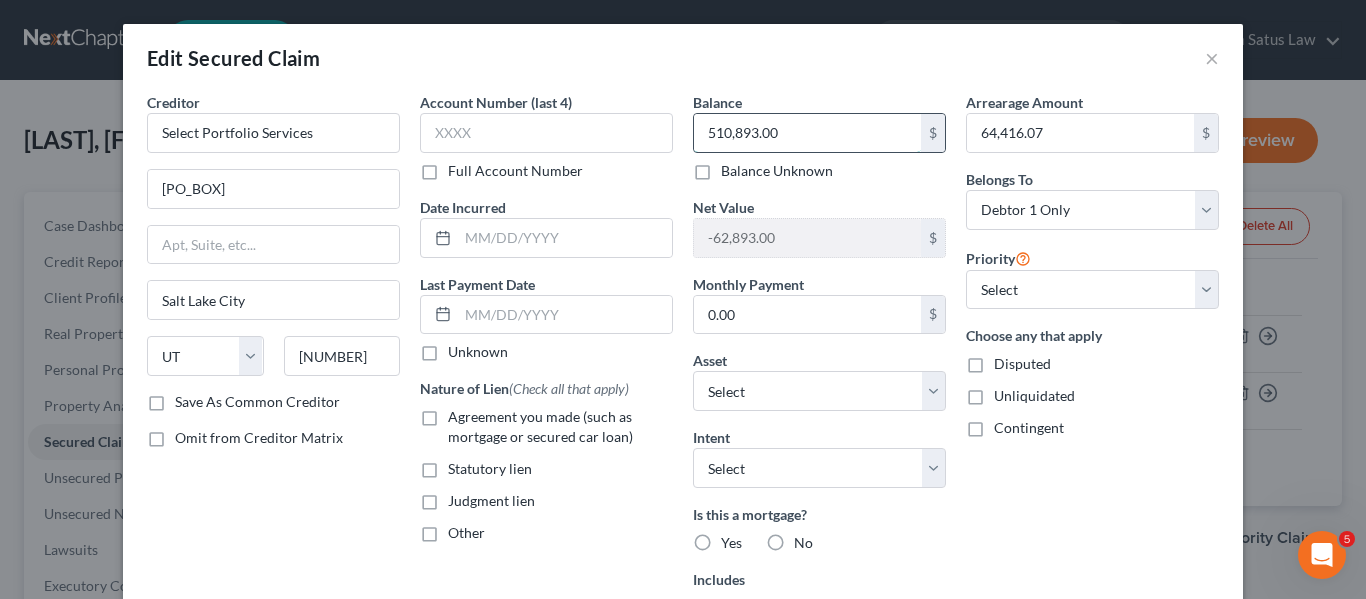 click on "510,893.00" at bounding box center [807, 133] 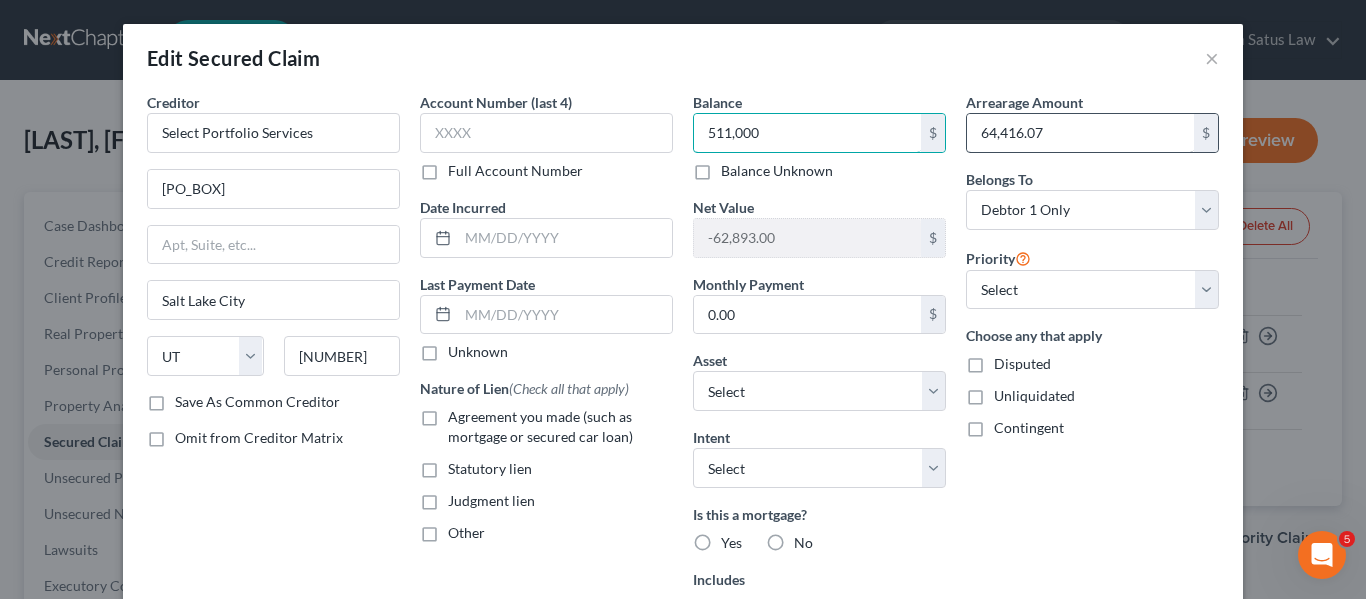 type on "511,000" 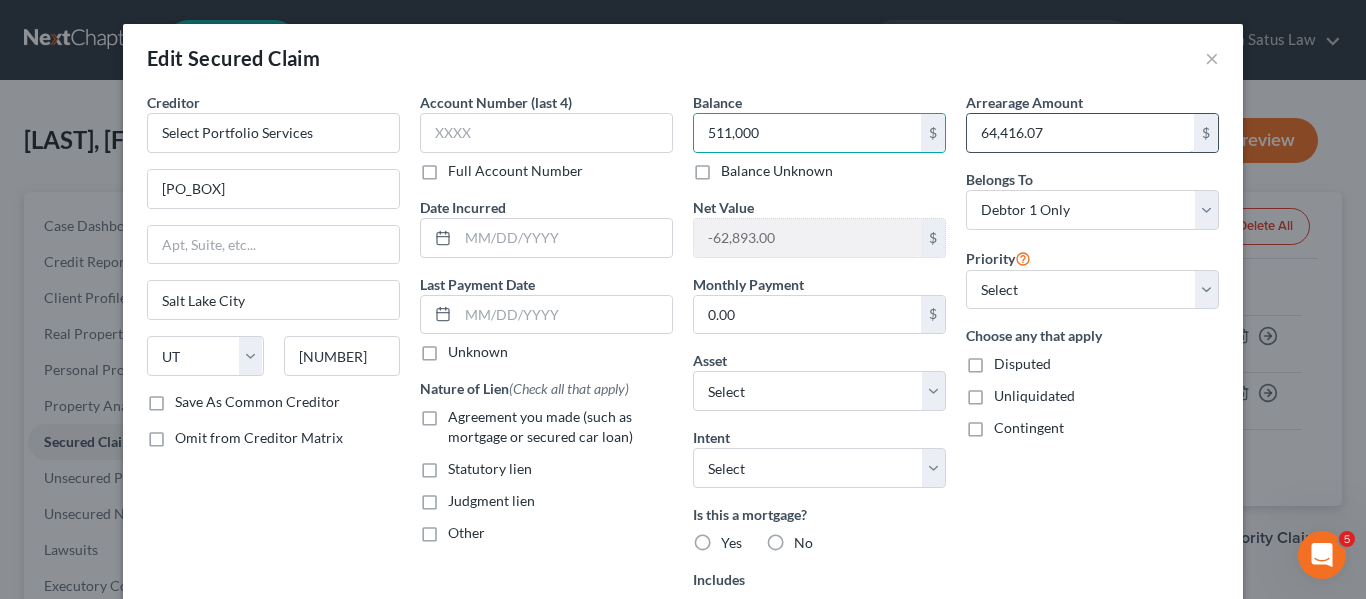 click on "64,416.07" at bounding box center [1080, 133] 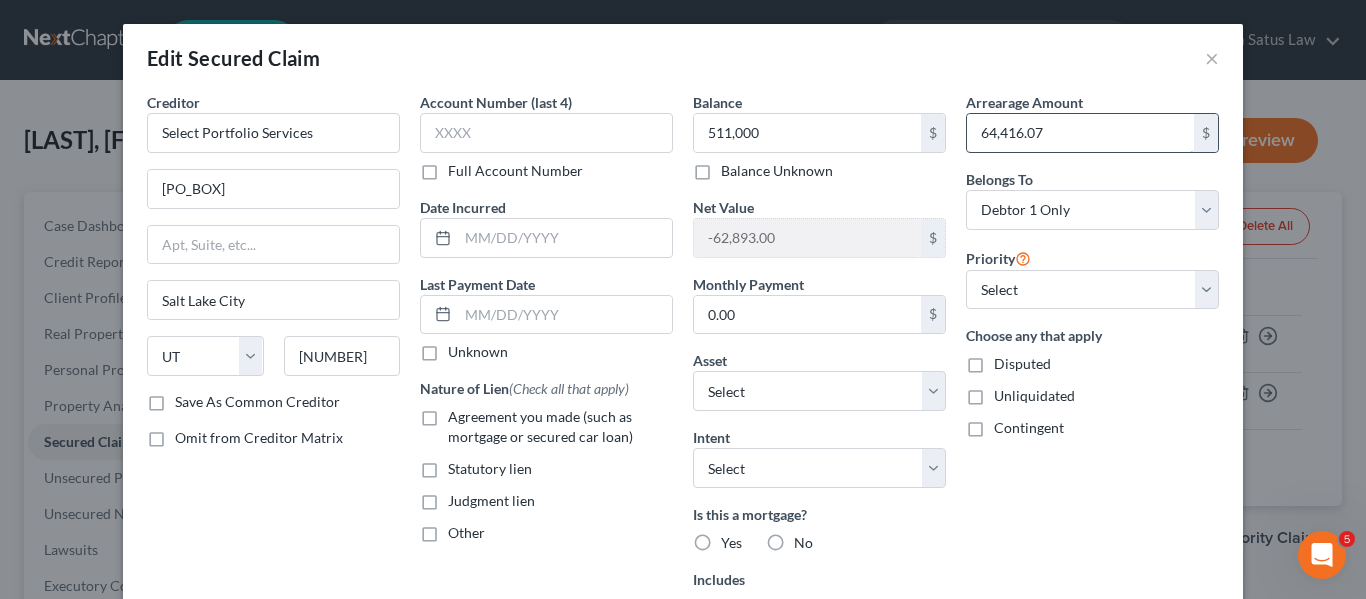 click on "64,416.07" at bounding box center [1080, 133] 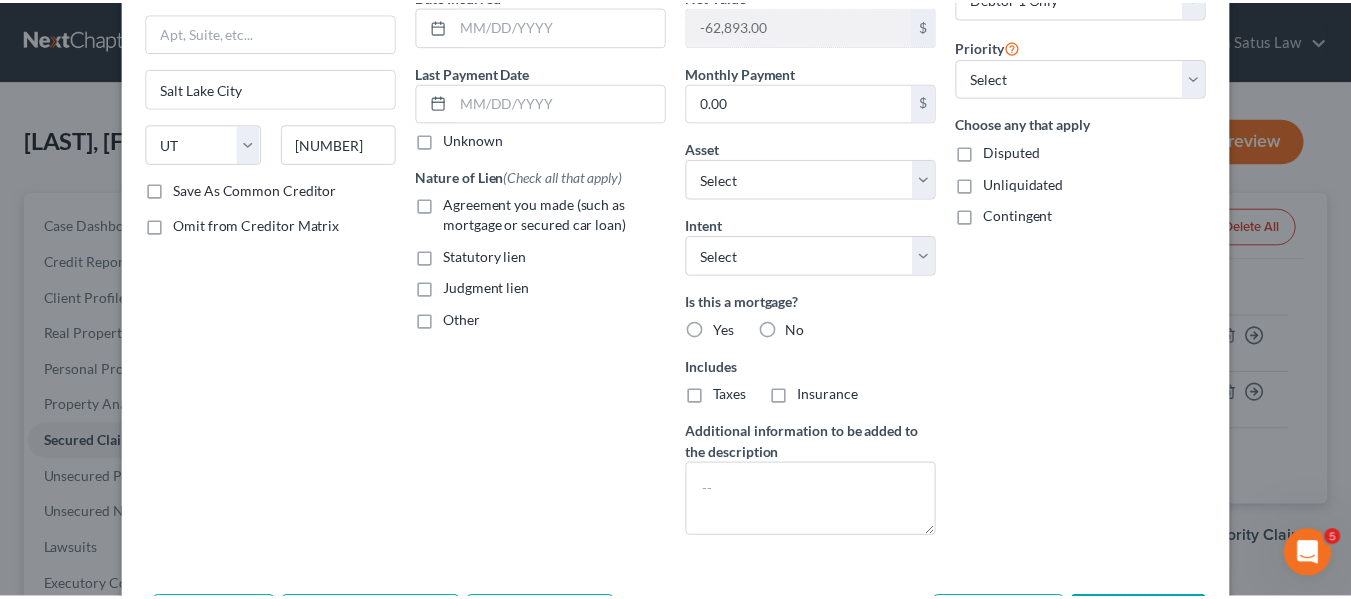 scroll, scrollTop: 350, scrollLeft: 0, axis: vertical 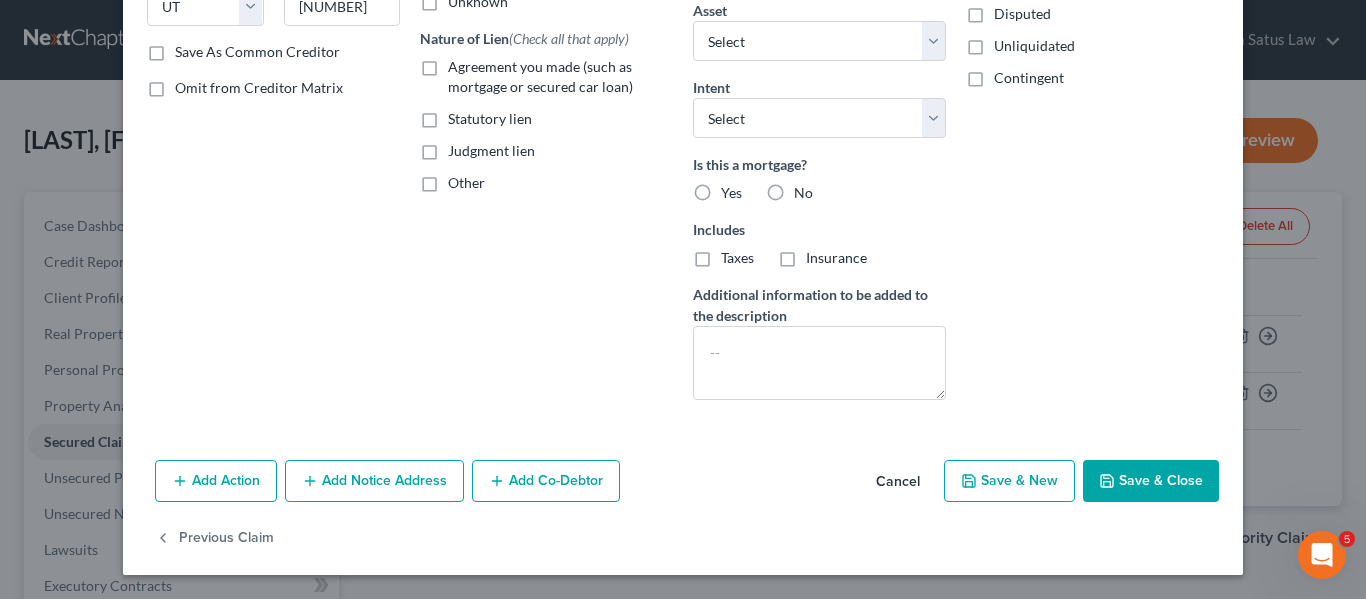 type on "70,000" 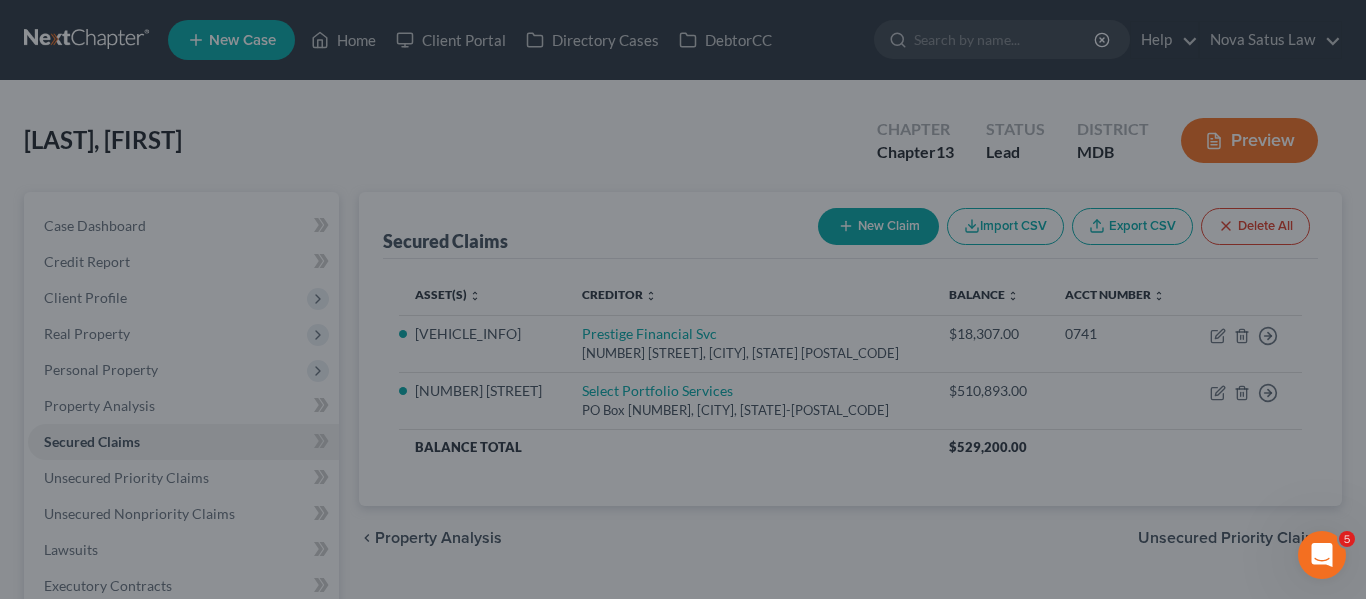 type on "511,000.00" 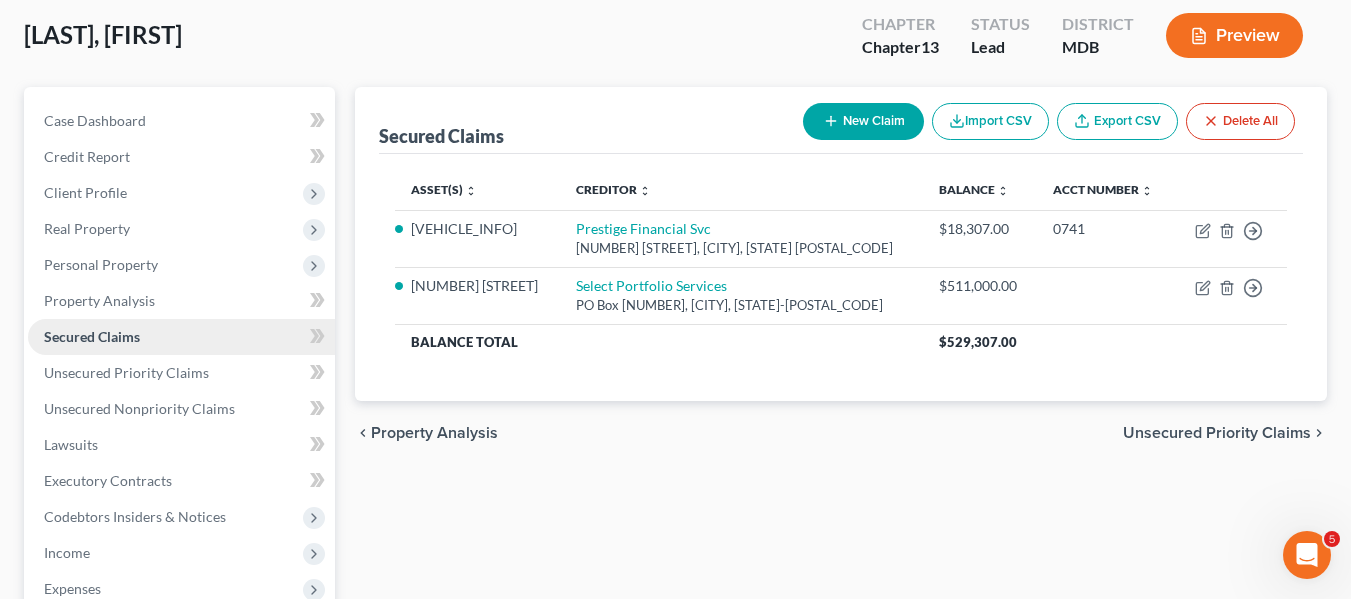scroll, scrollTop: 106, scrollLeft: 0, axis: vertical 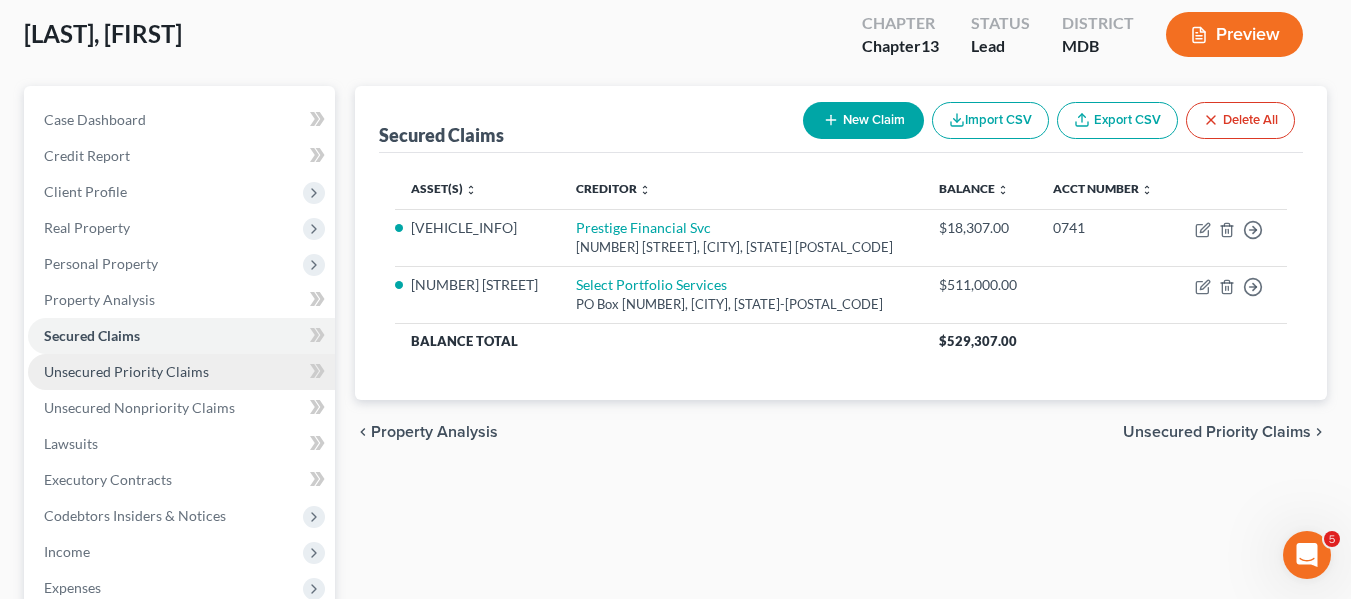 click on "Unsecured Priority Claims" at bounding box center [126, 371] 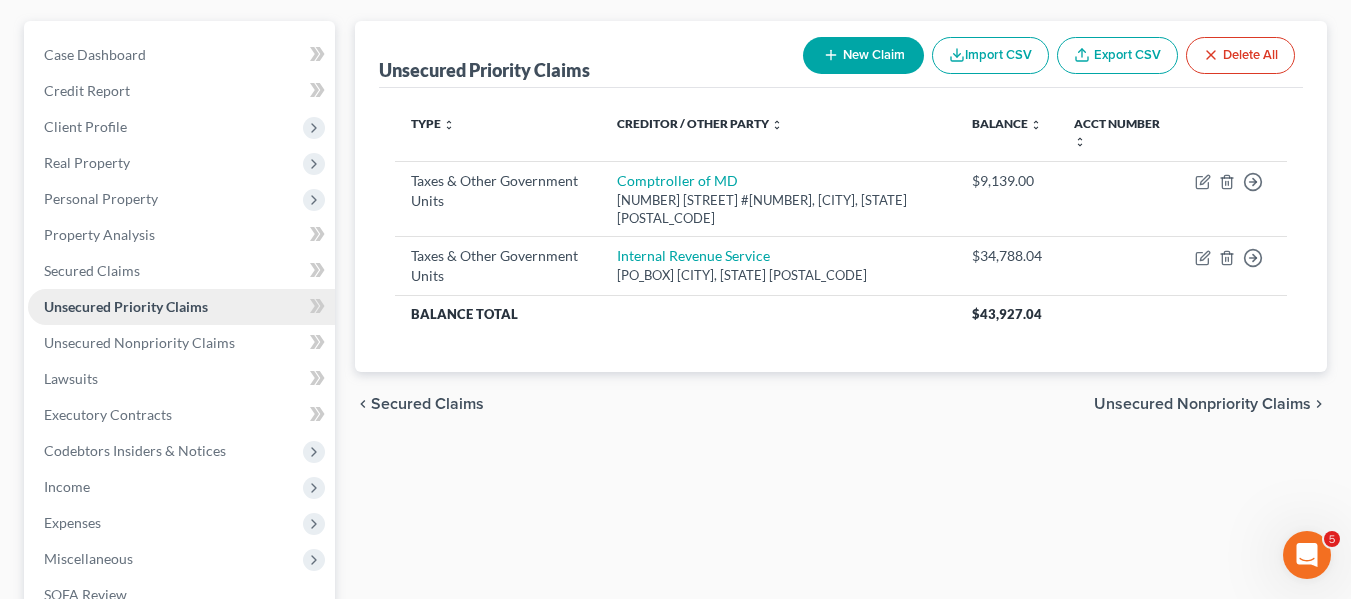 scroll, scrollTop: 173, scrollLeft: 0, axis: vertical 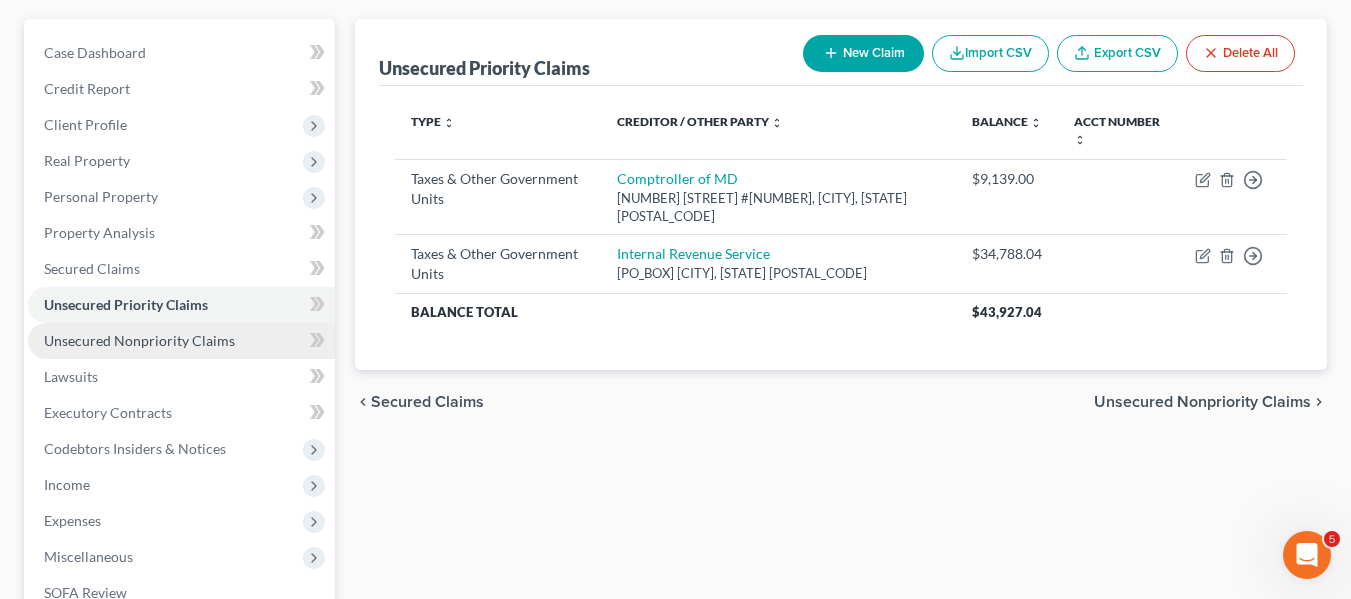 click on "Unsecured Nonpriority Claims" at bounding box center (139, 340) 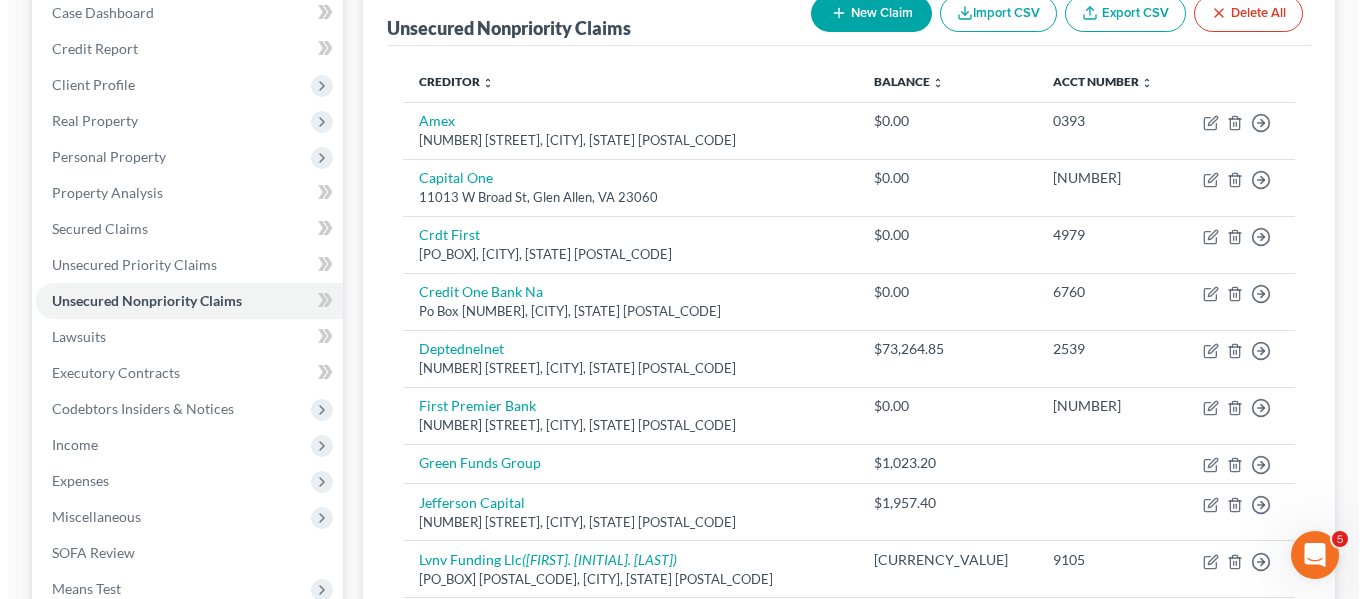 scroll, scrollTop: 211, scrollLeft: 0, axis: vertical 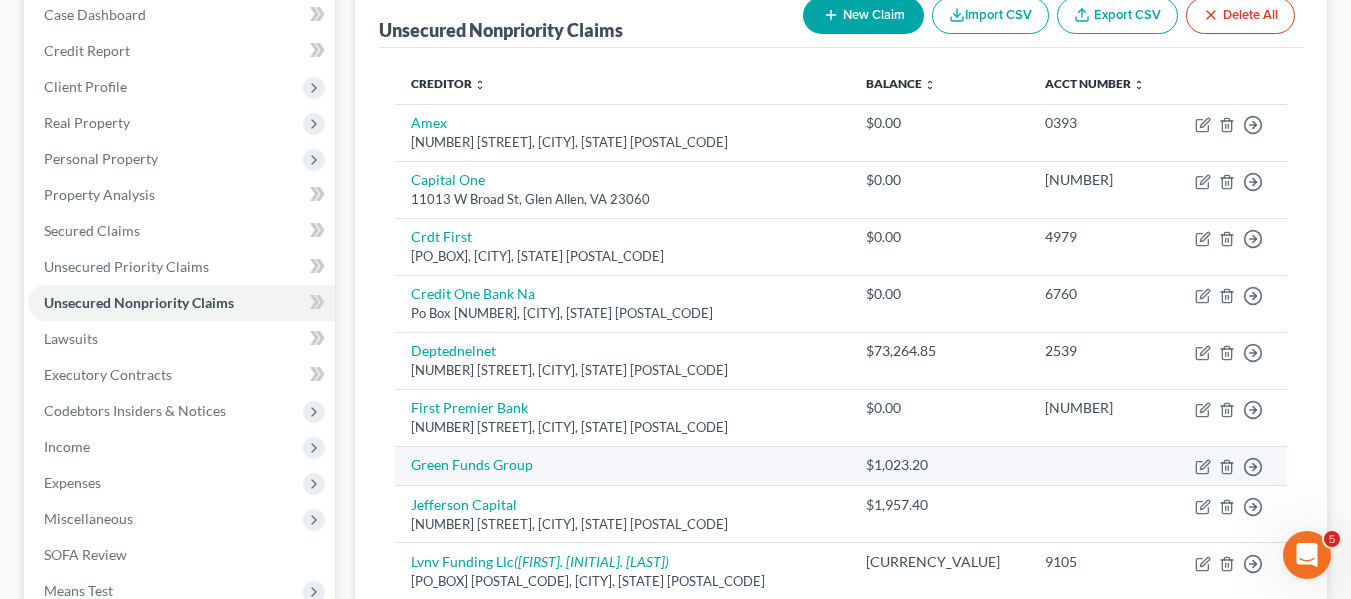 click on "Move to D Move to E Move to G Move to Notice Only" at bounding box center (1229, 466) 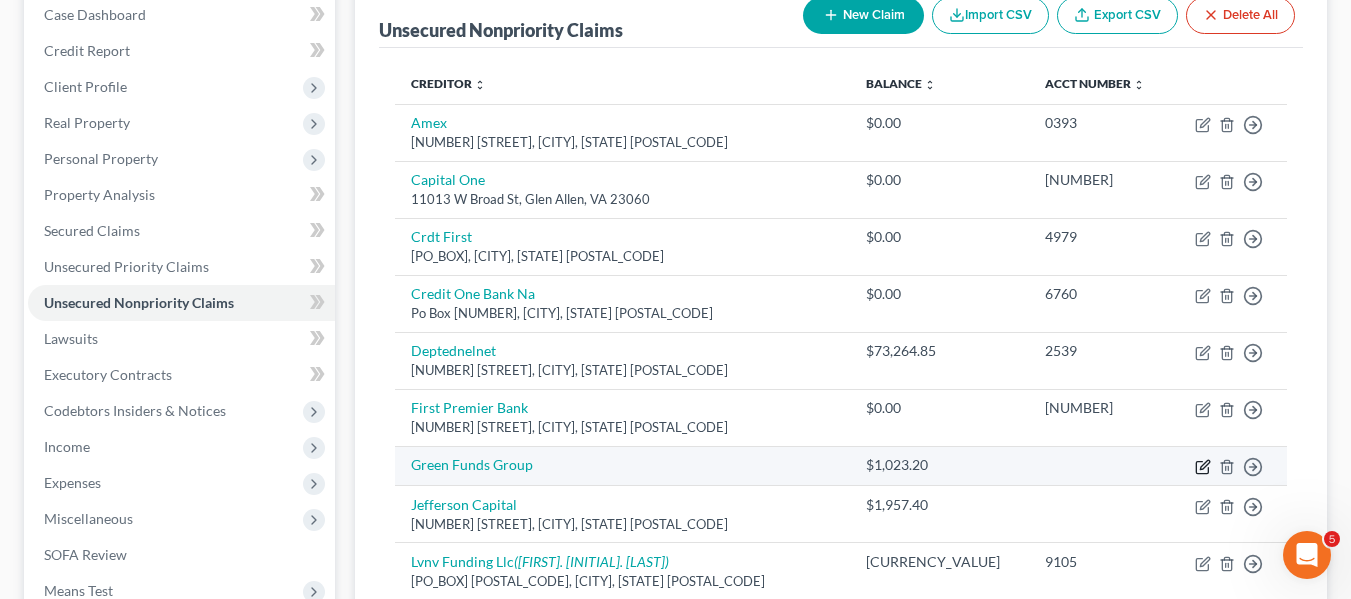 click 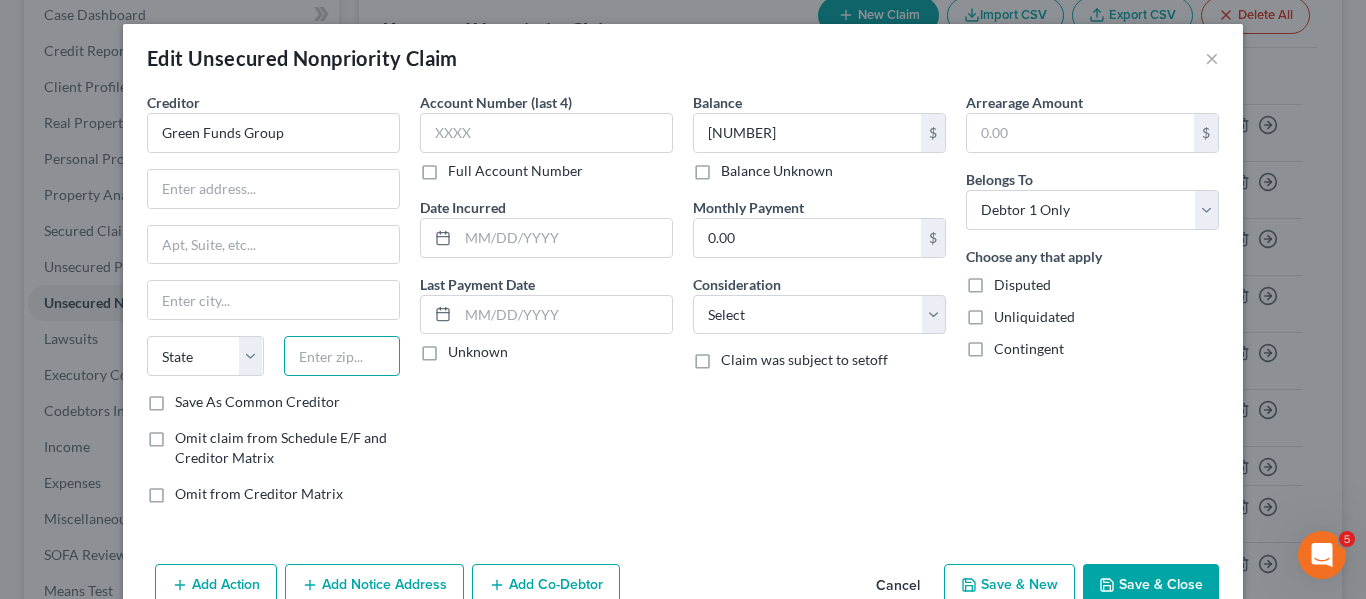 click at bounding box center [342, 356] 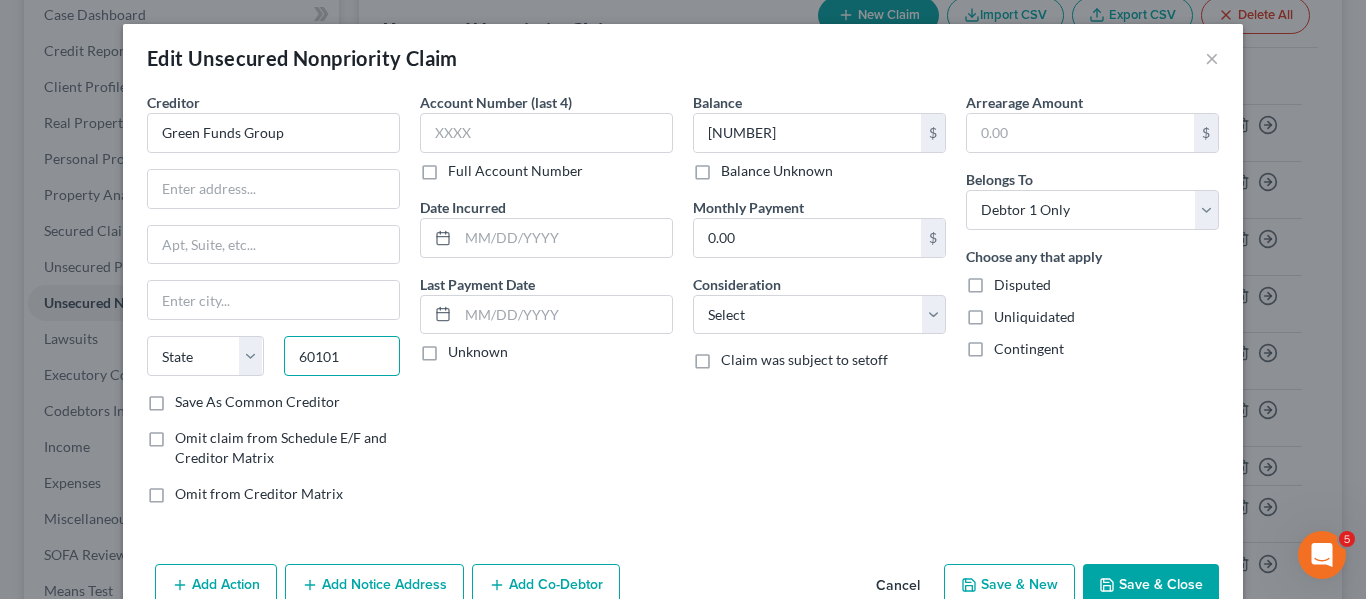 type on "60101" 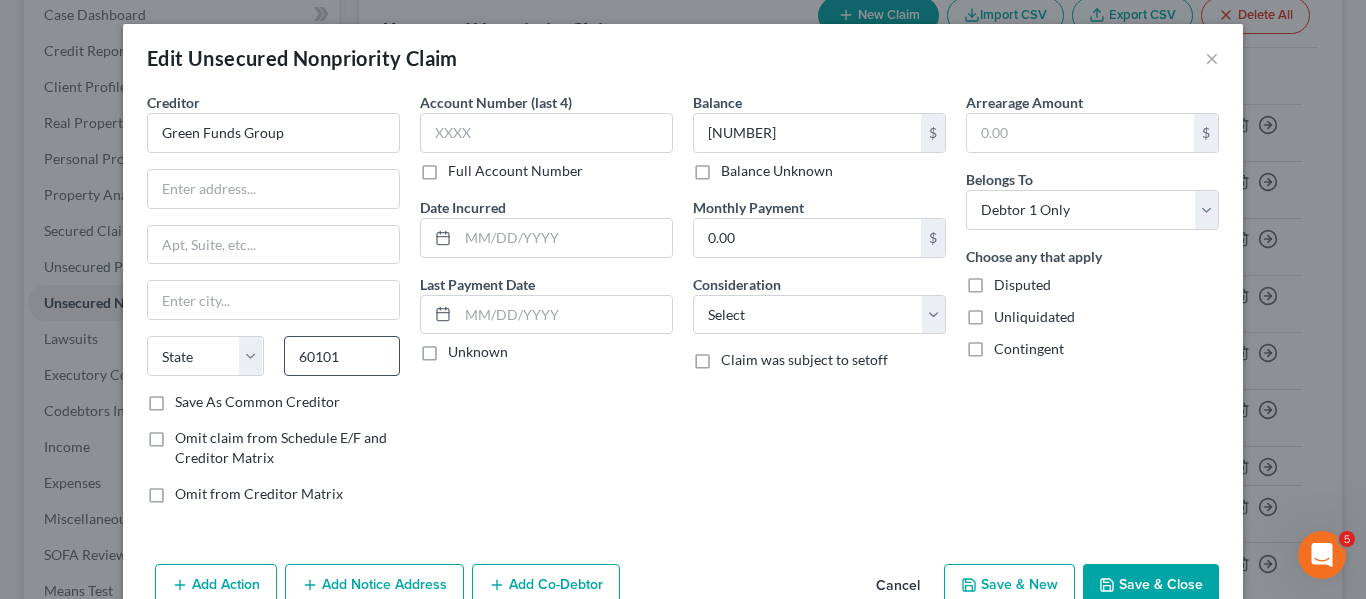 type on "[CITY]" 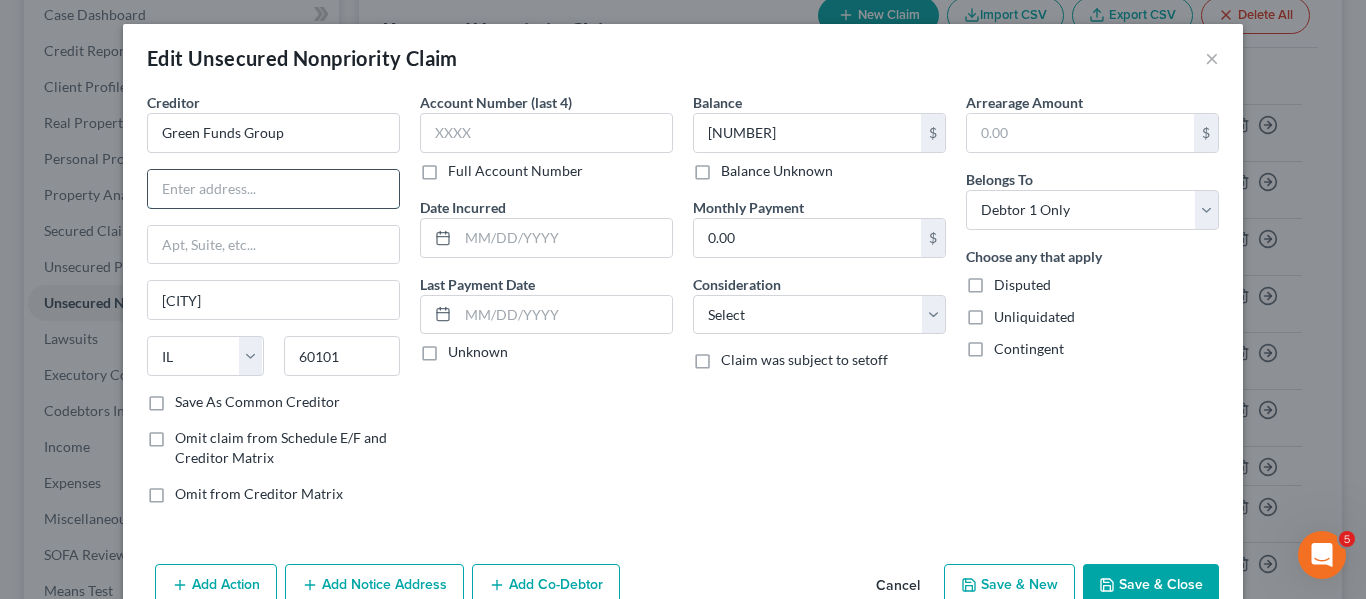 click at bounding box center [273, 189] 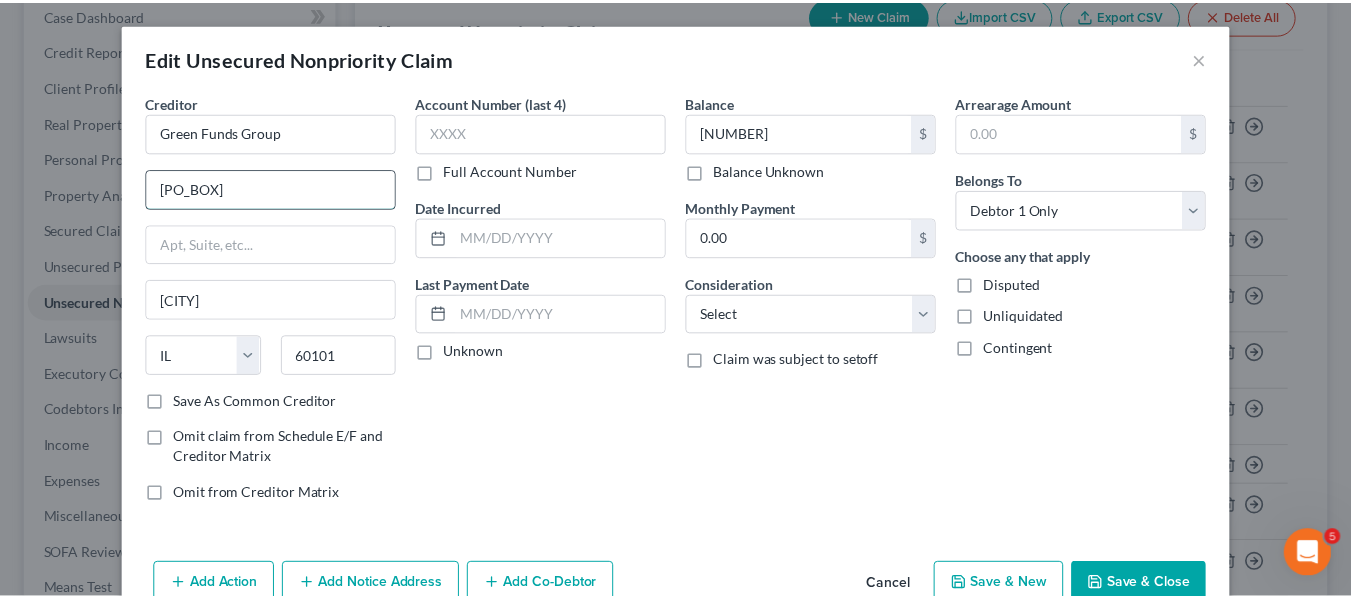 scroll, scrollTop: 104, scrollLeft: 0, axis: vertical 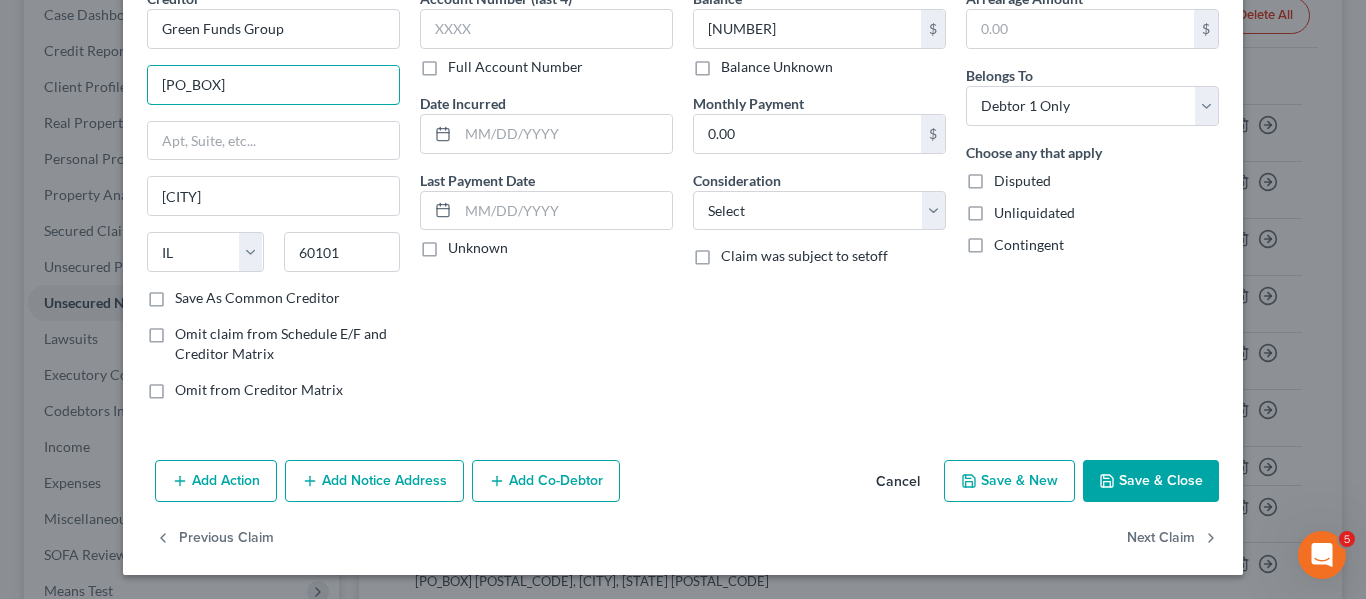 type on "[PO_BOX]" 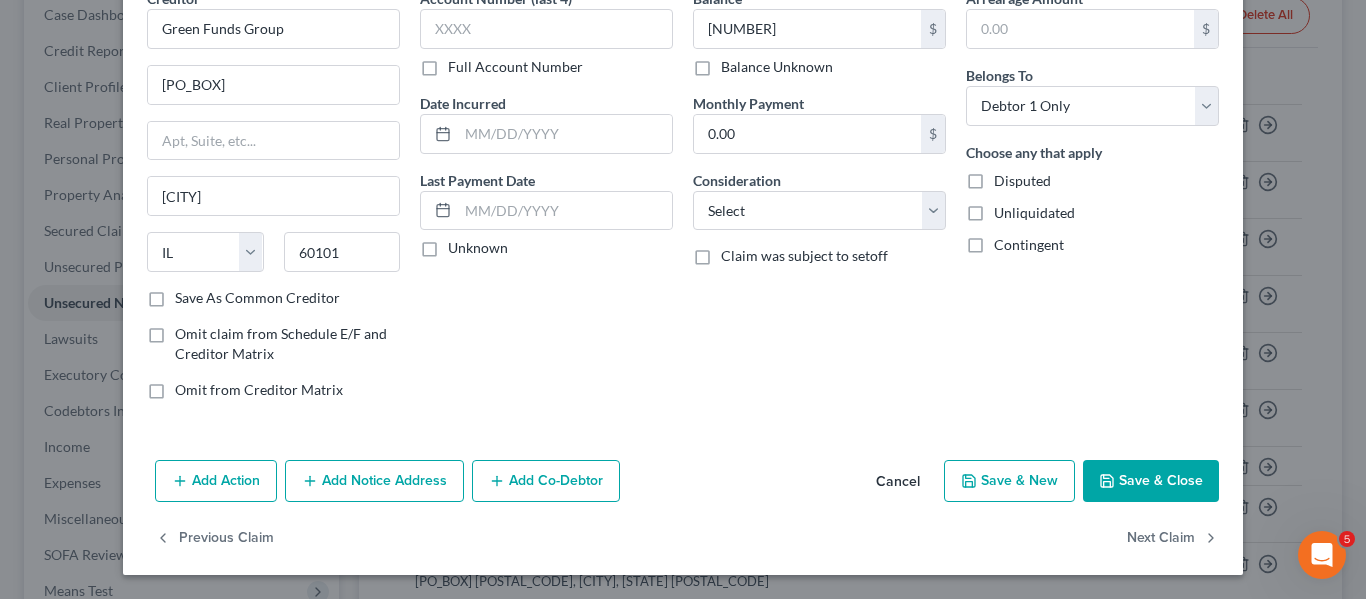click on "Save & Close" at bounding box center [1151, 481] 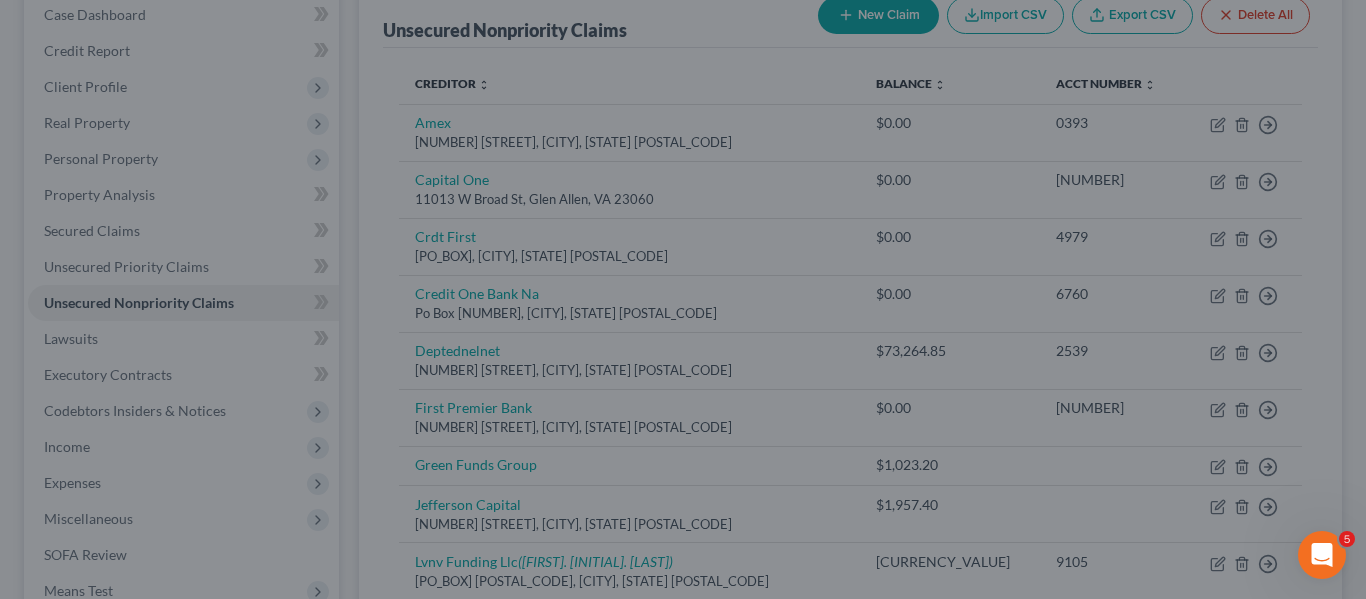 type on "0" 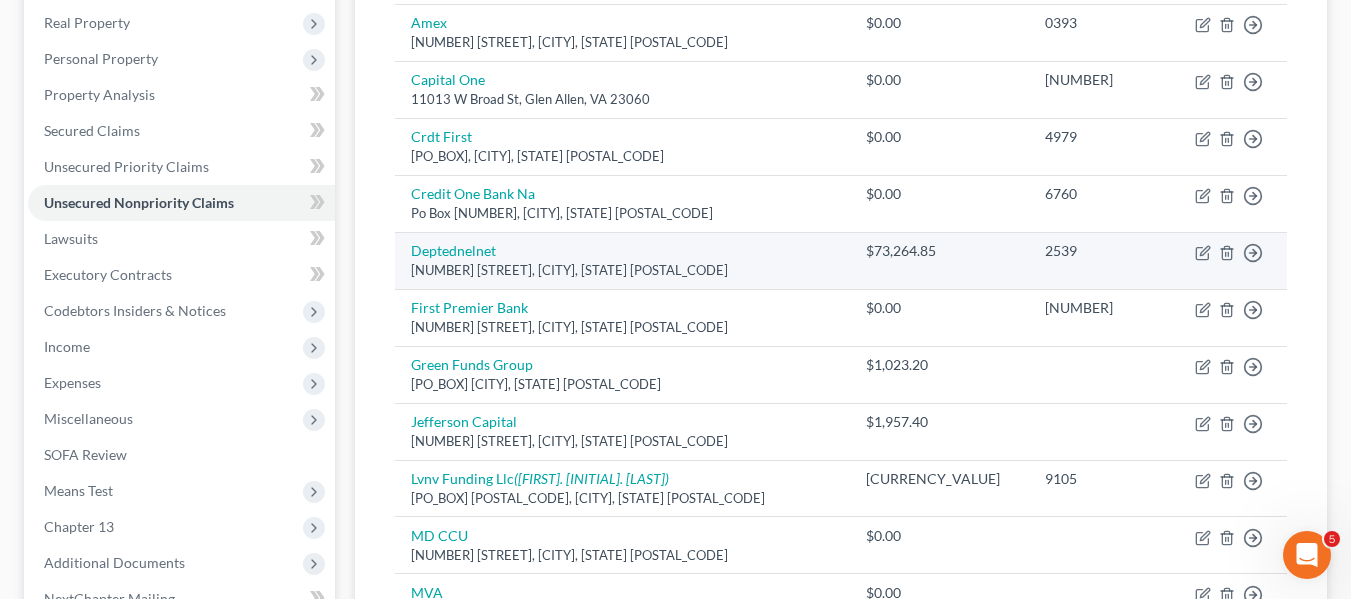 scroll, scrollTop: 0, scrollLeft: 0, axis: both 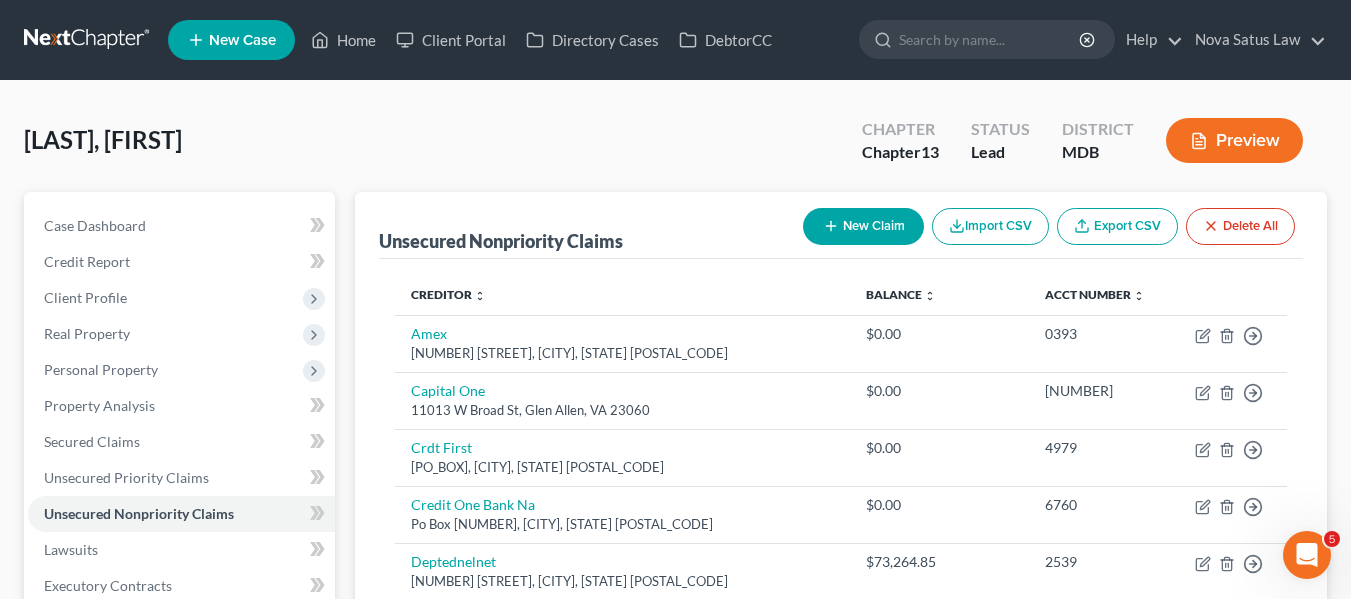 click 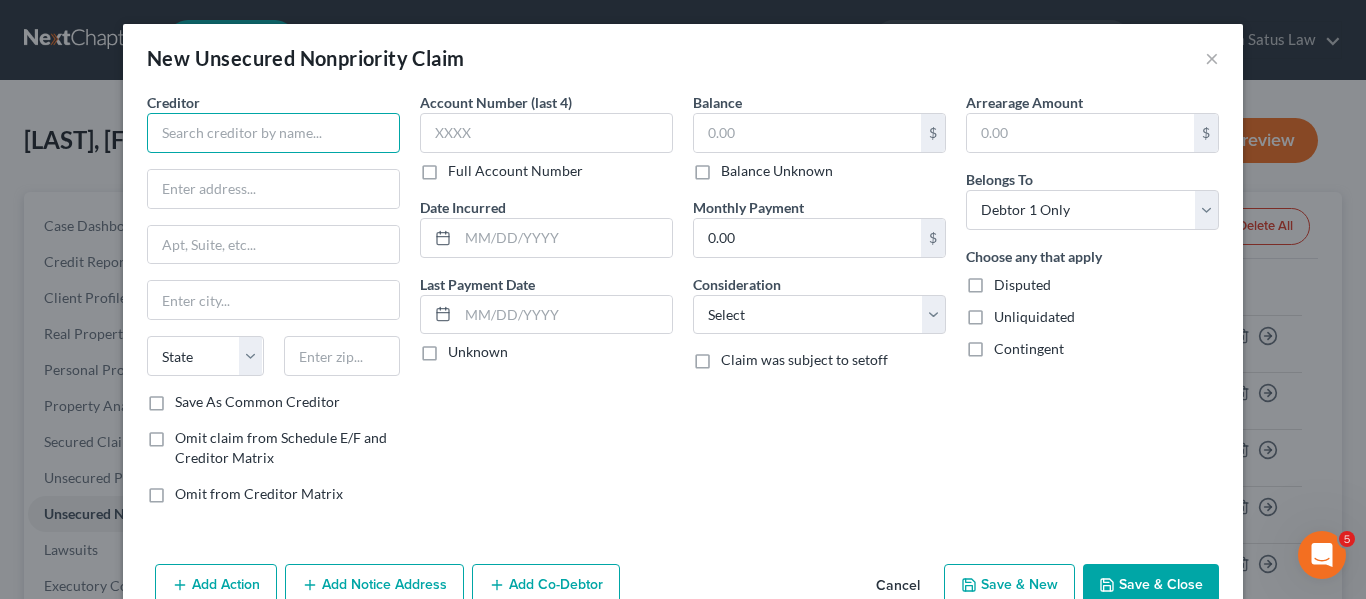 click at bounding box center [273, 133] 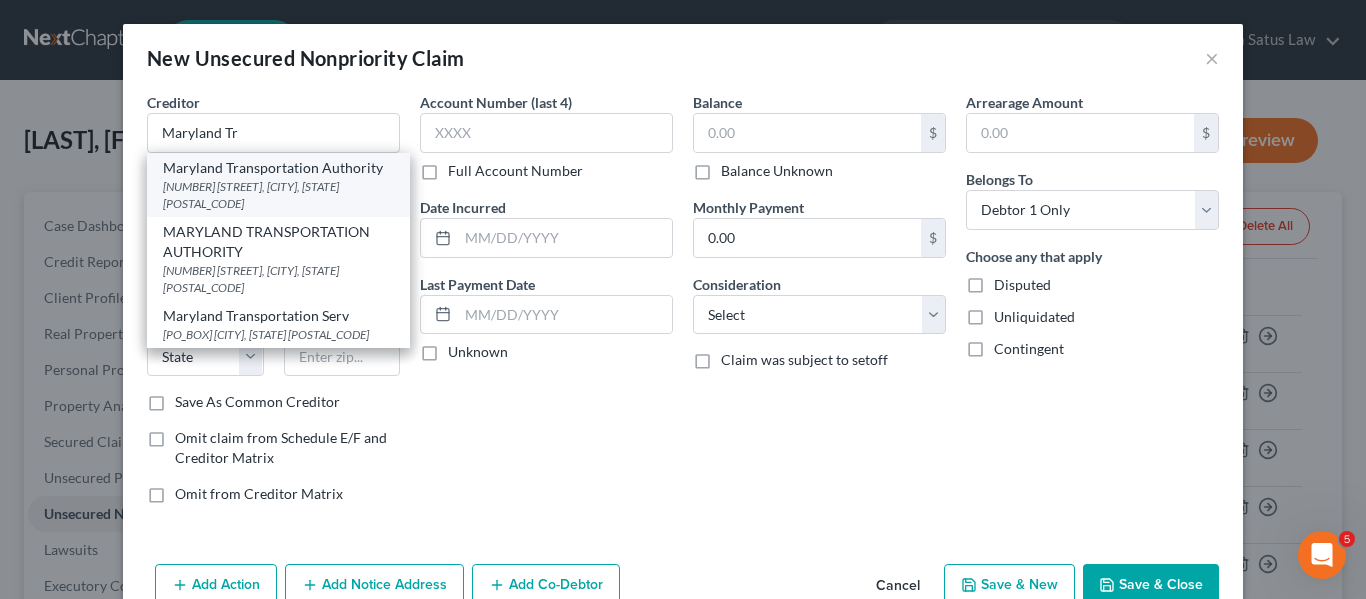 click on "[NUMBER] [STREET], [CITY], [STATE] [POSTAL_CODE]" at bounding box center [278, 195] 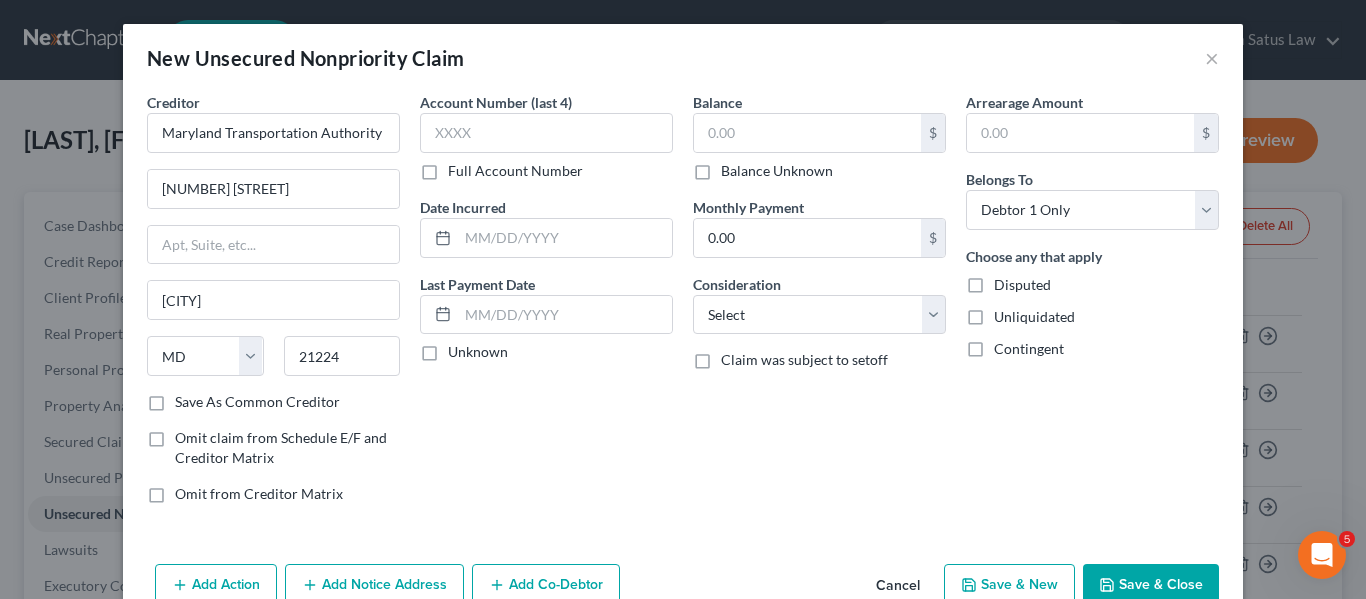 click on "Save & Close" at bounding box center (1151, 585) 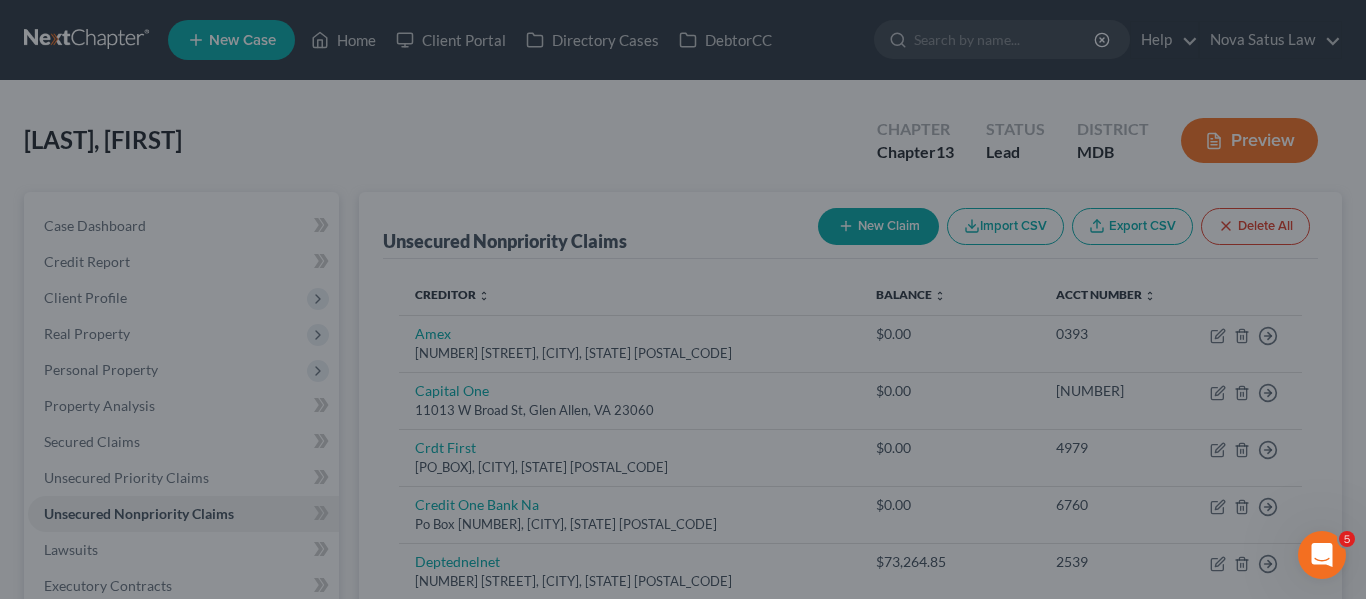 type on "0.00" 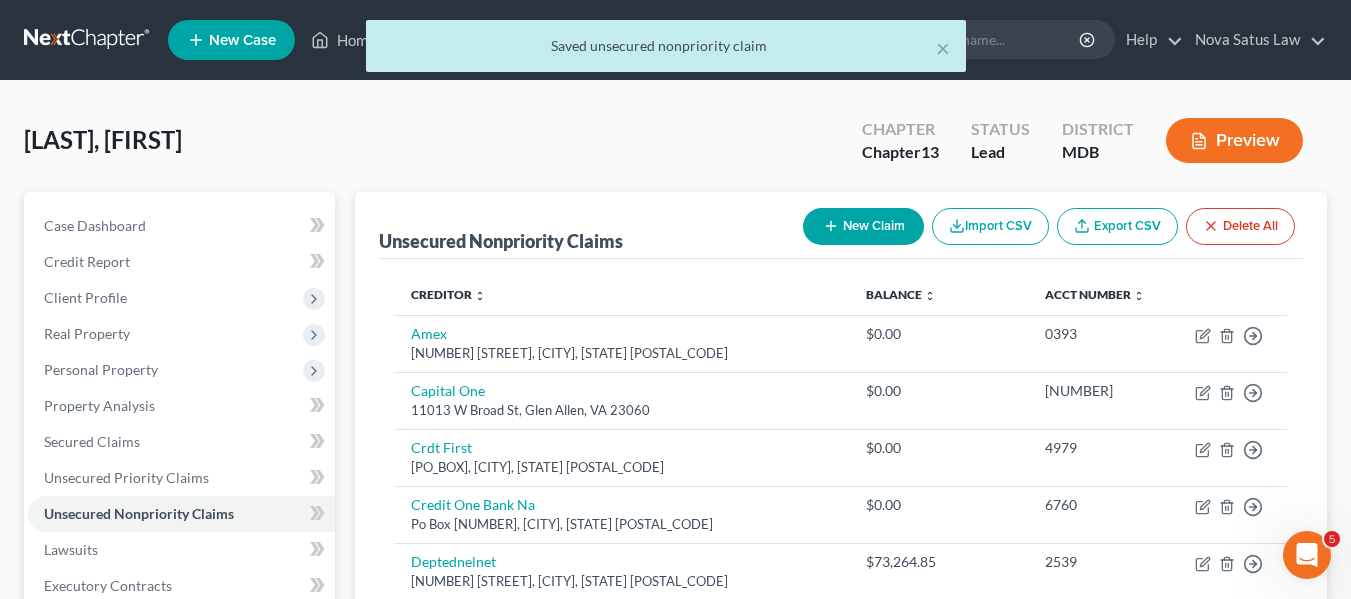 click on "New Claim" at bounding box center (863, 226) 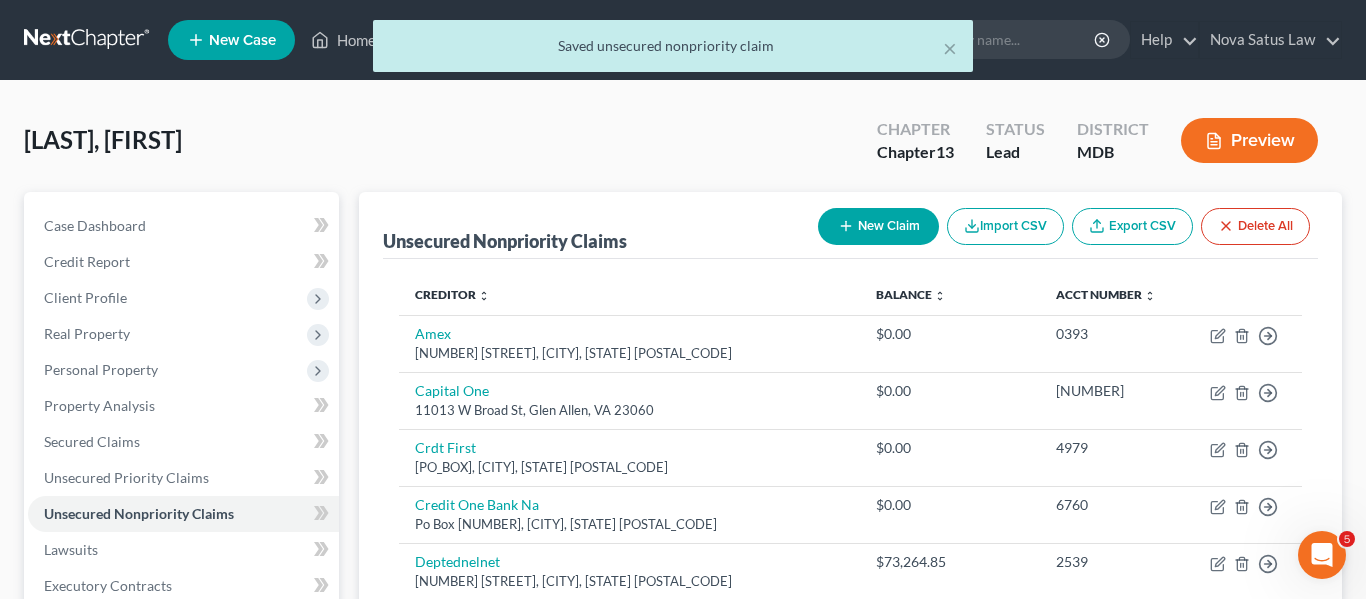 select on "0" 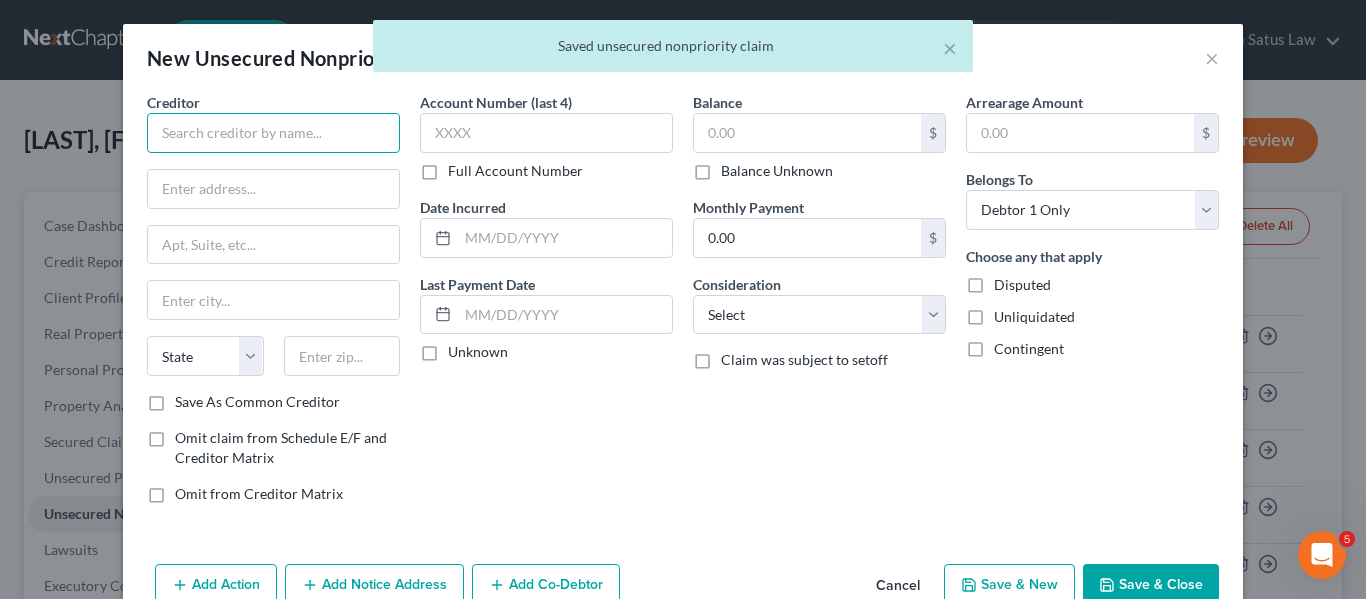 click at bounding box center [273, 133] 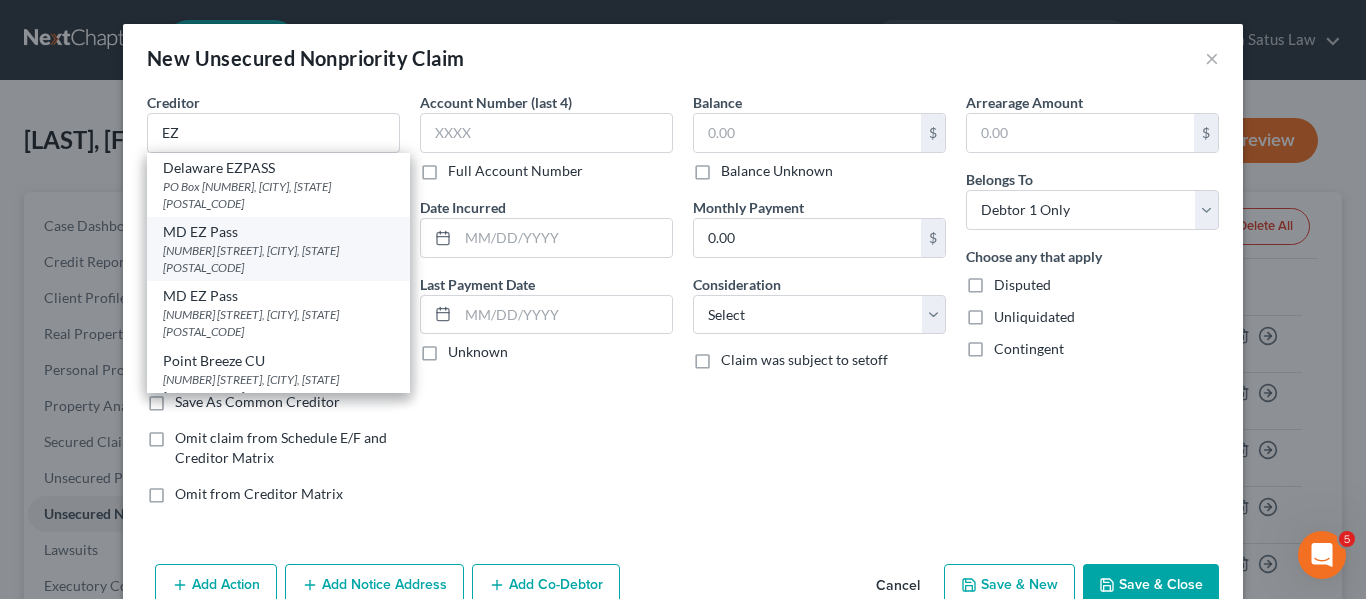 click on "MD  EZ Pass" at bounding box center [278, 232] 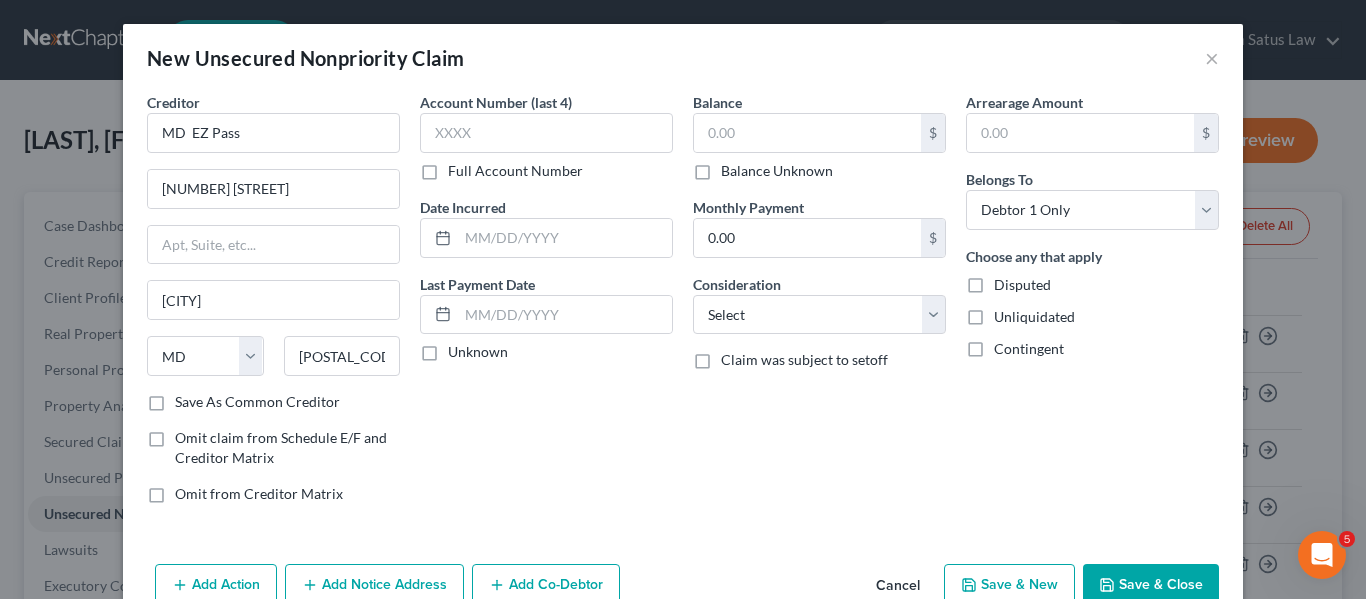 click on "Save & Close" at bounding box center (1151, 585) 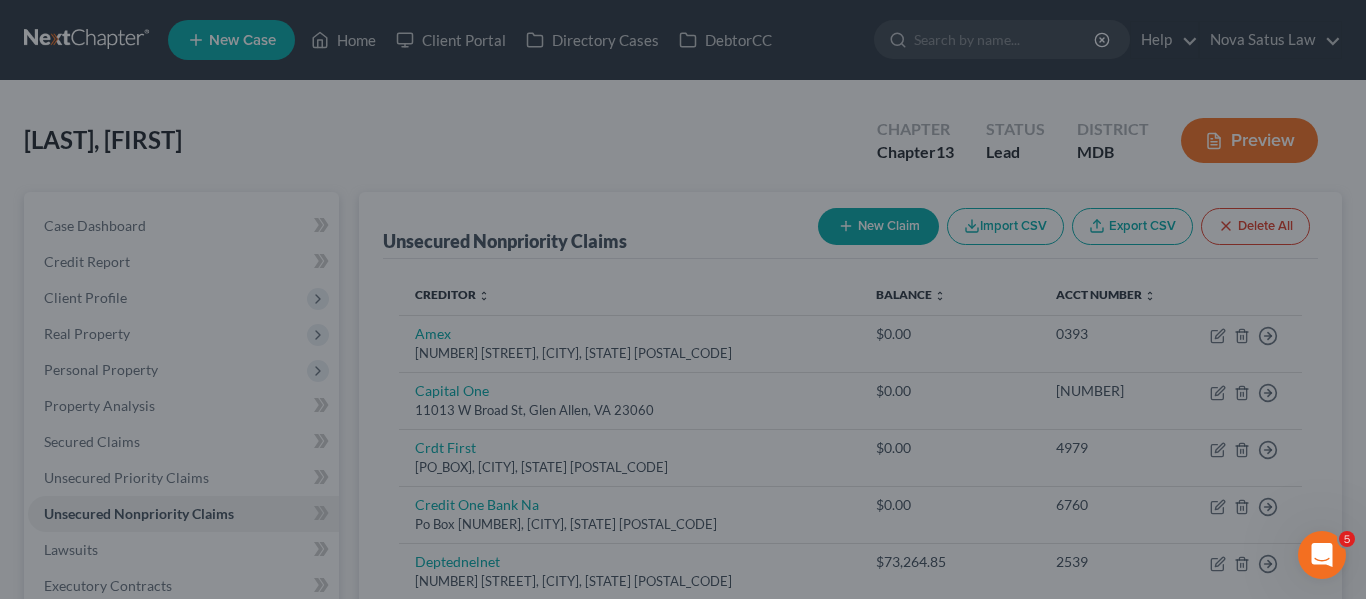 type on "0.00" 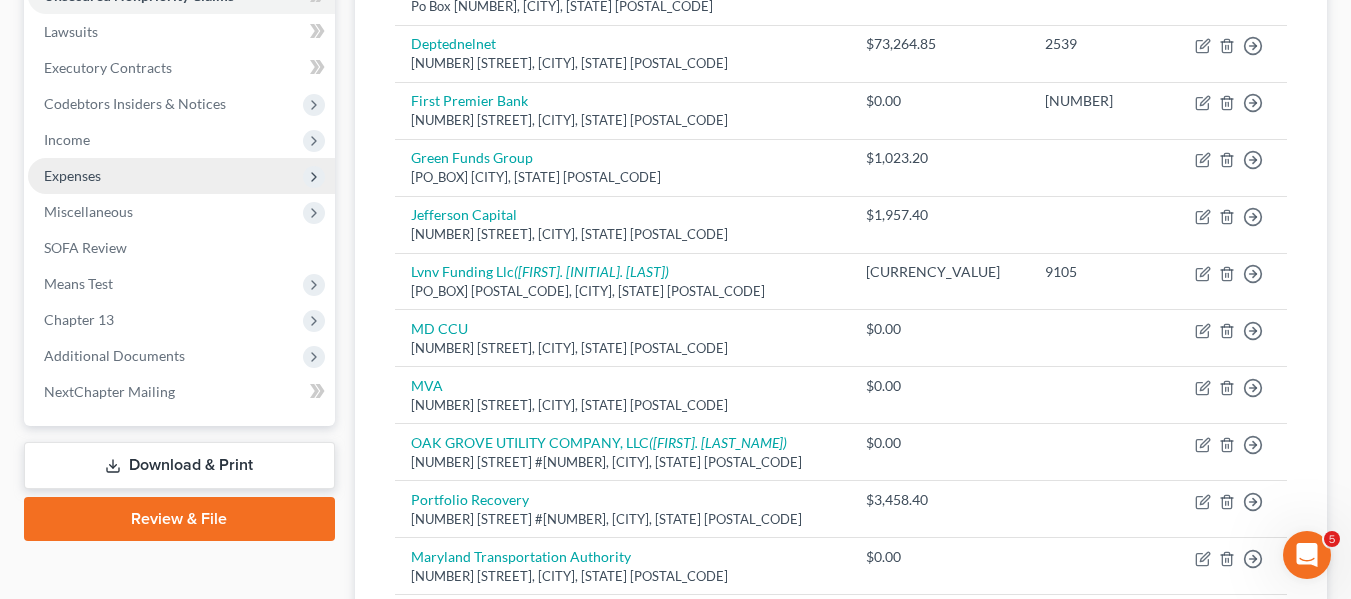scroll, scrollTop: 647, scrollLeft: 0, axis: vertical 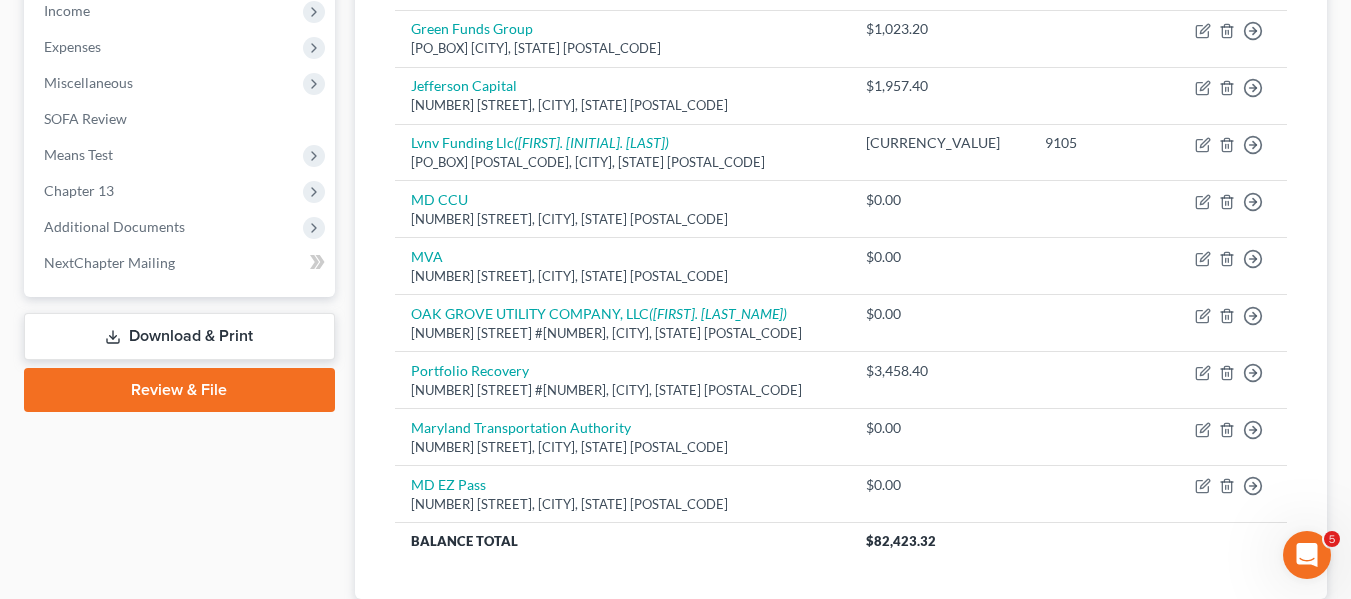 click on "Download & Print" at bounding box center (179, 336) 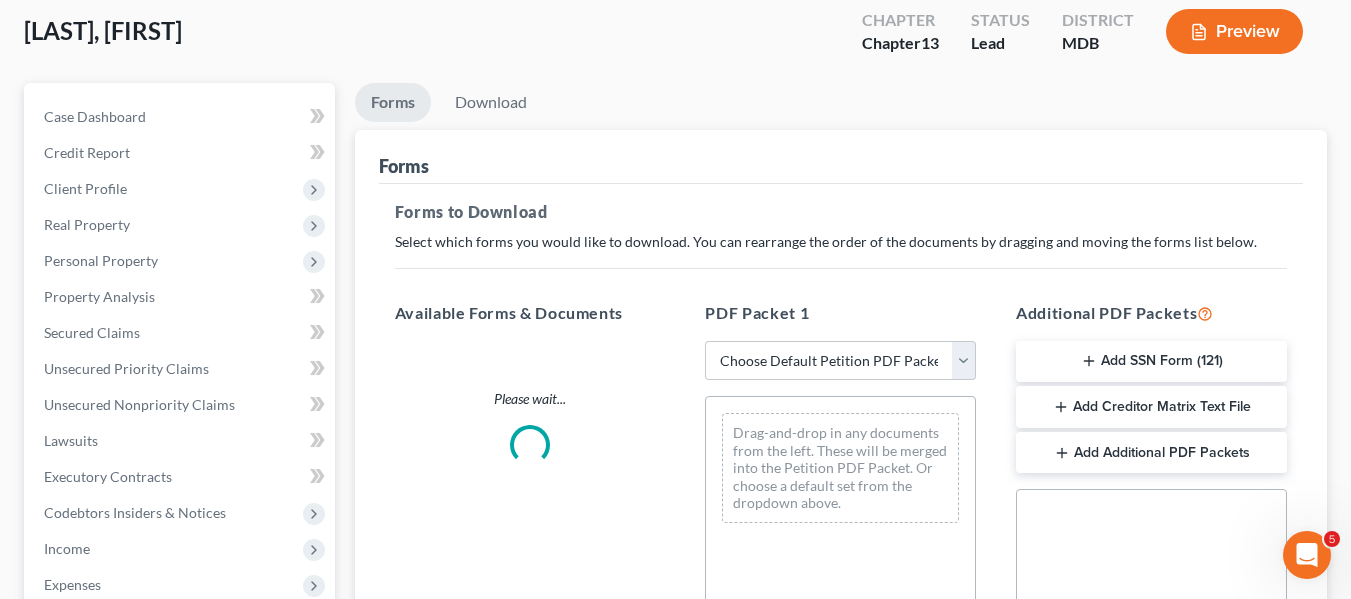 scroll, scrollTop: 0, scrollLeft: 0, axis: both 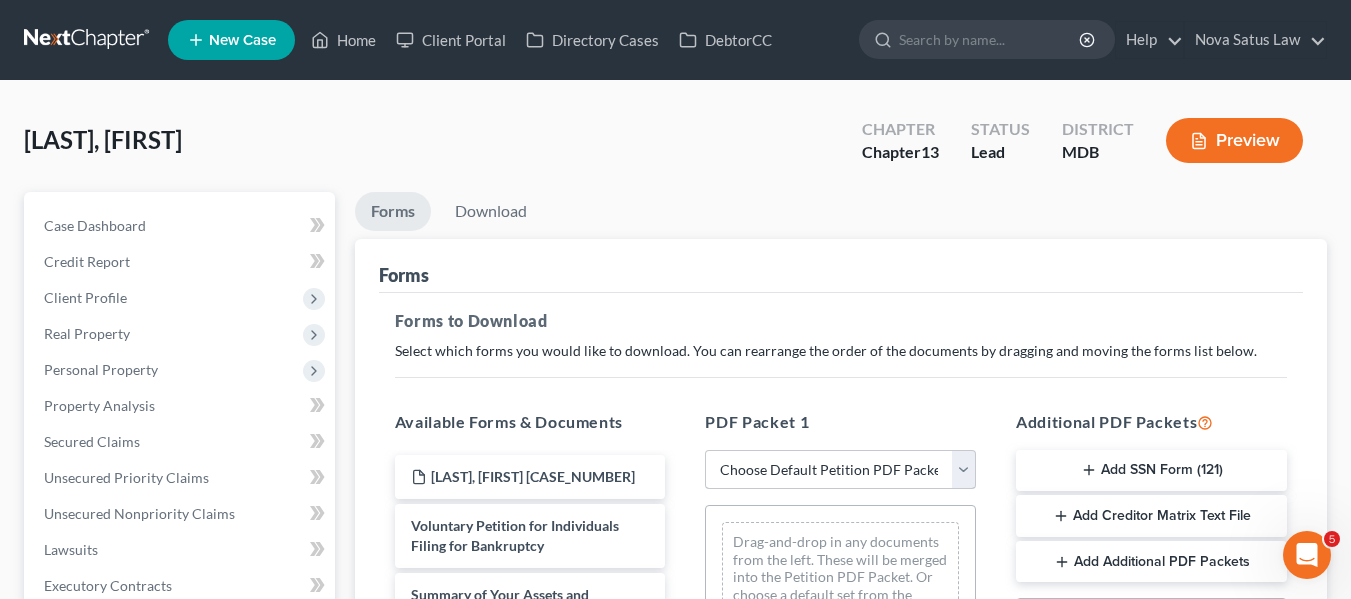 click on "Choose Default Petition PDF Packet Complete Bankruptcy Petition (all forms and schedules) Emergency Filing Forms (Petition and Creditor List Only) Amended Forms Signature Pages Only Supplemental Post Petition (Sch. I & J) Supplemental Post Petition (Sch. I) Supplemental Post Petition (Sch. J) AJ" at bounding box center [840, 470] 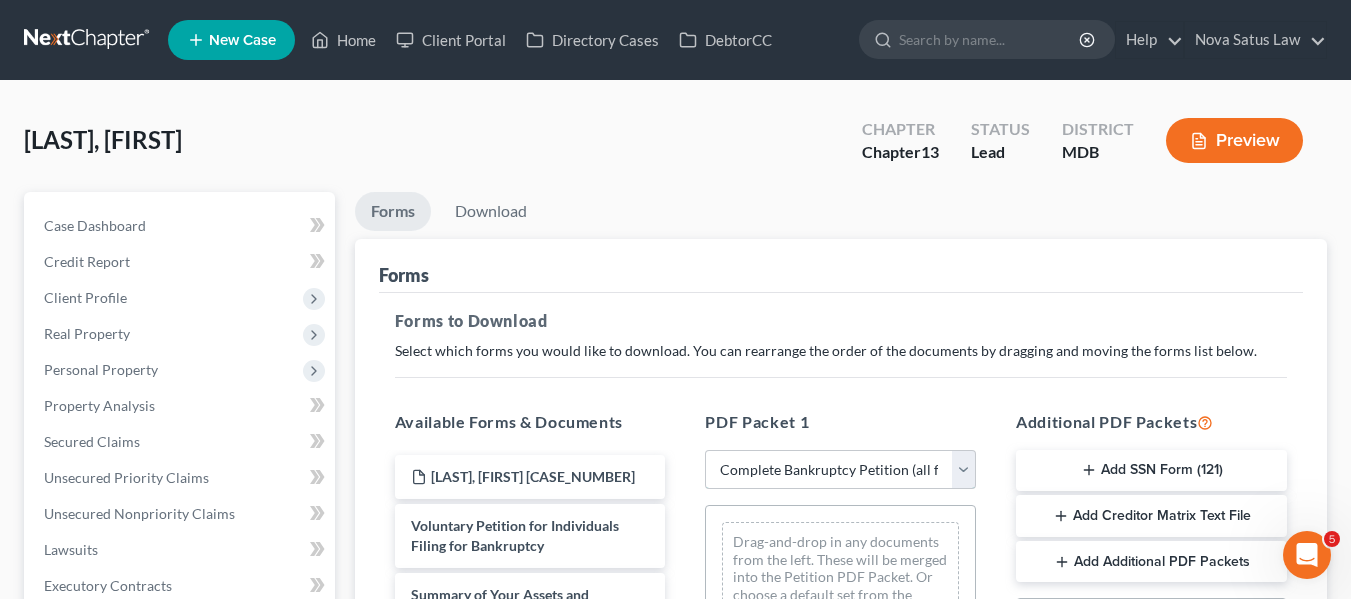 click on "Choose Default Petition PDF Packet Complete Bankruptcy Petition (all forms and schedules) Emergency Filing Forms (Petition and Creditor List Only) Amended Forms Signature Pages Only Supplemental Post Petition (Sch. I & J) Supplemental Post Petition (Sch. I) Supplemental Post Petition (Sch. J) AJ" at bounding box center (840, 470) 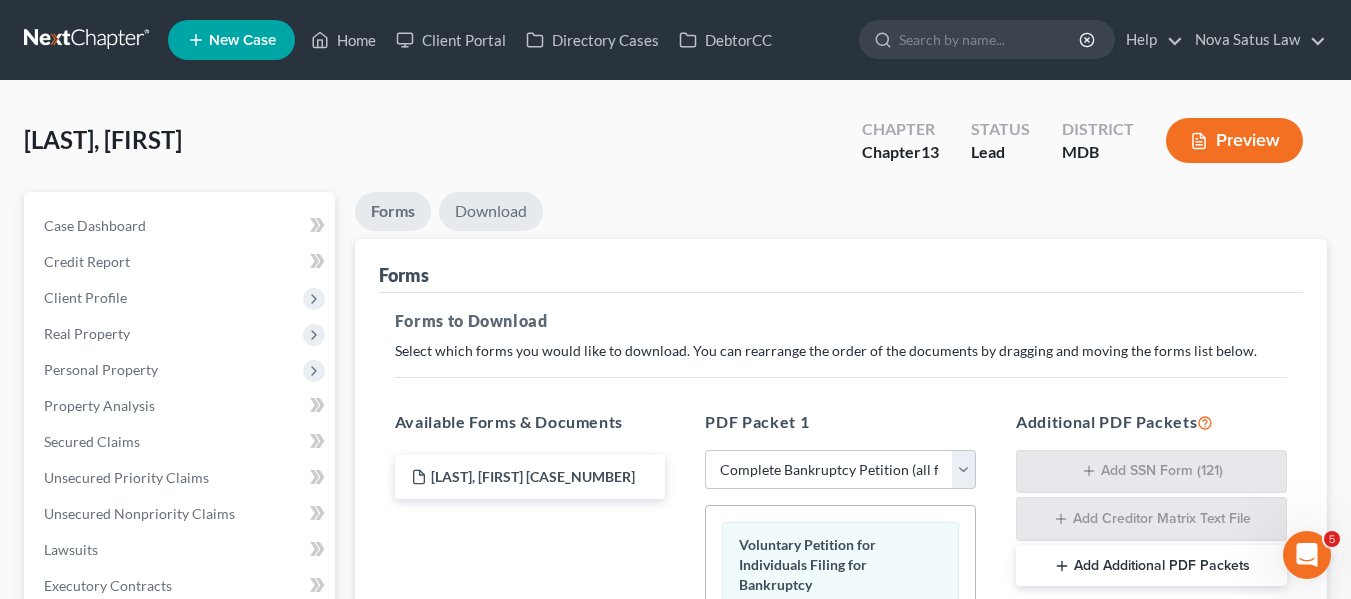 click on "Download" at bounding box center (491, 211) 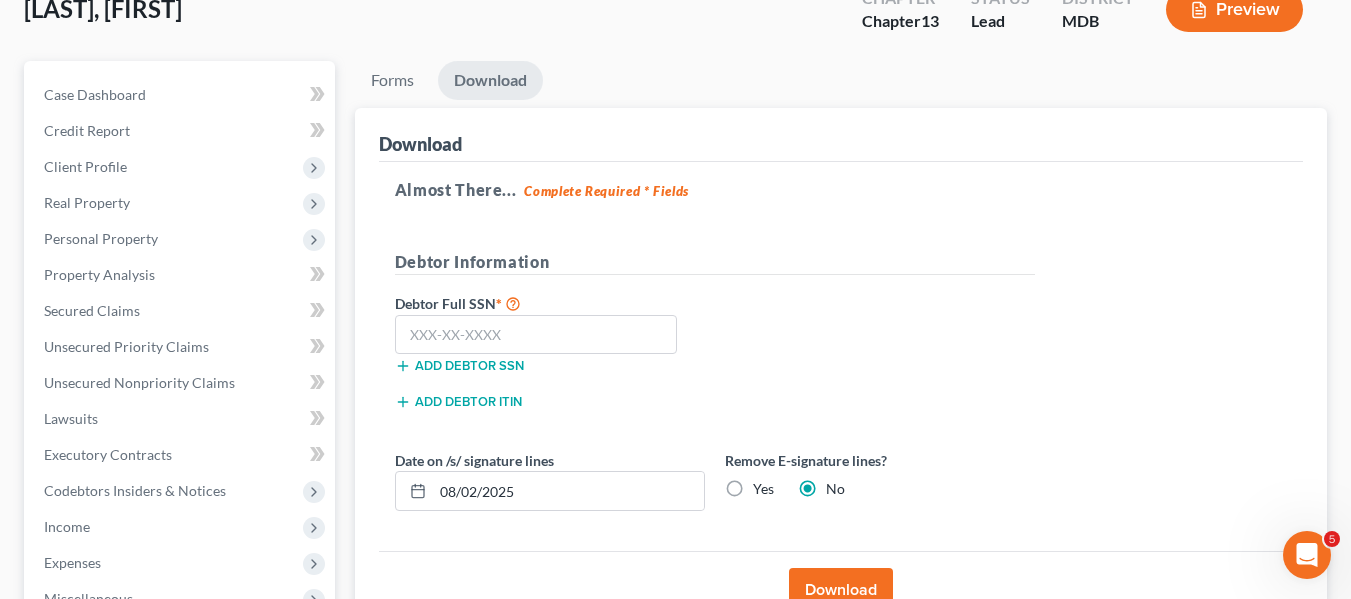 scroll, scrollTop: 132, scrollLeft: 0, axis: vertical 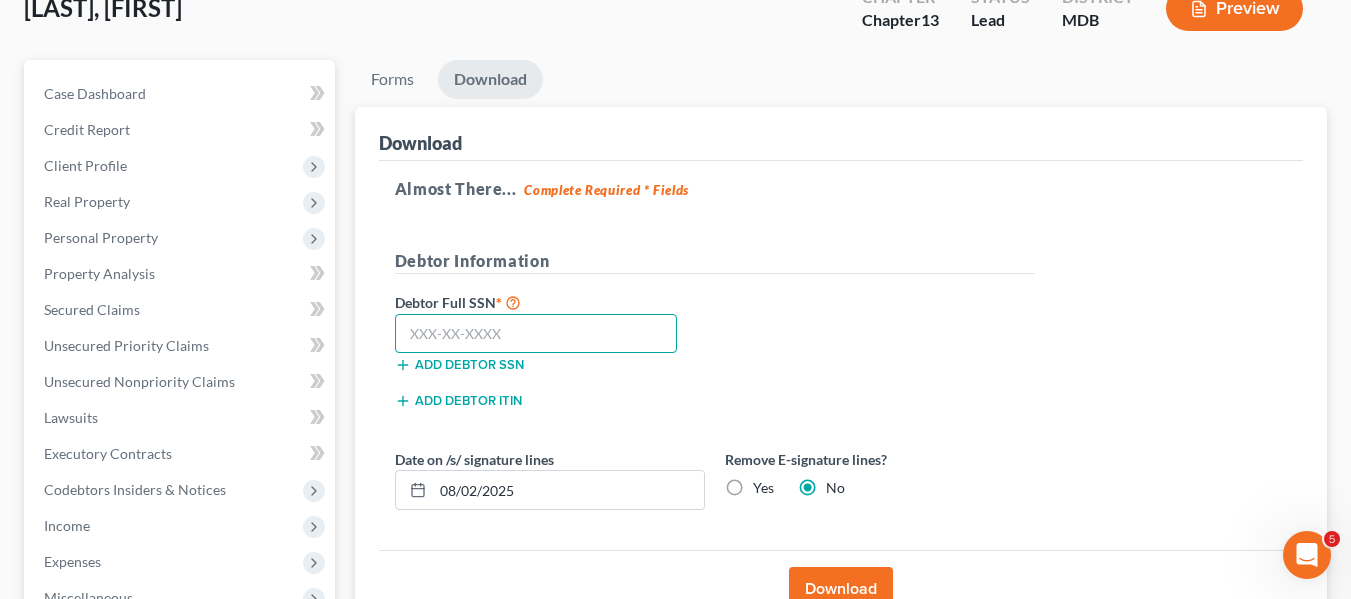 click at bounding box center [536, 334] 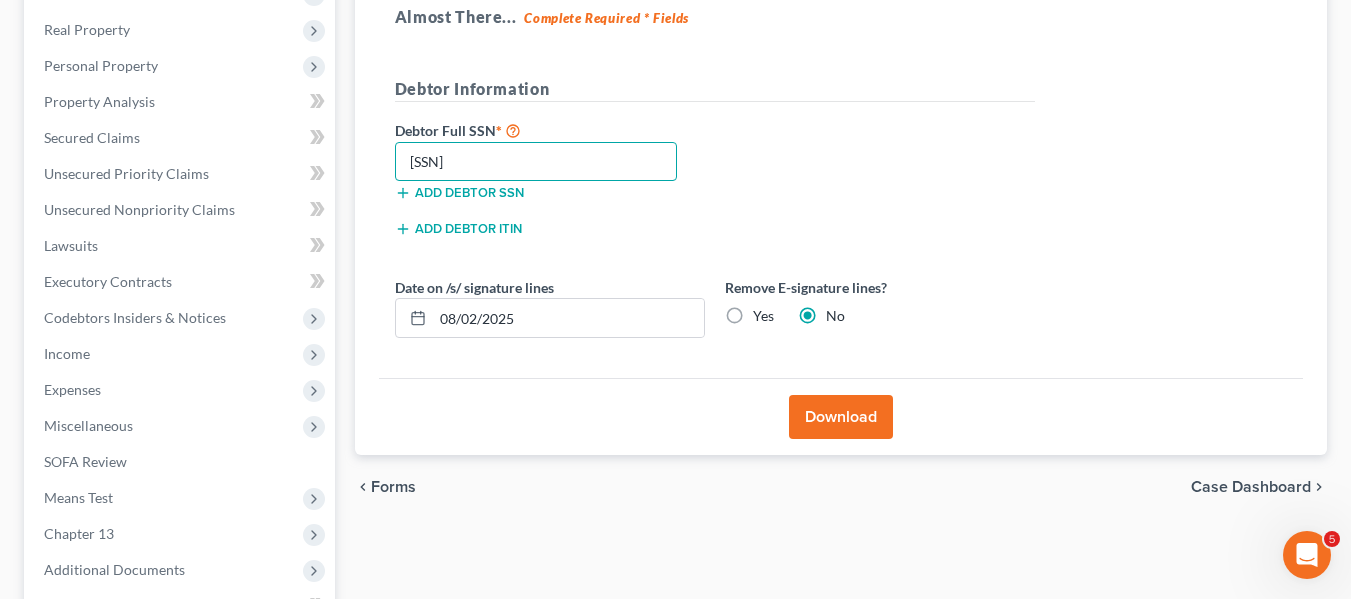 scroll, scrollTop: 305, scrollLeft: 0, axis: vertical 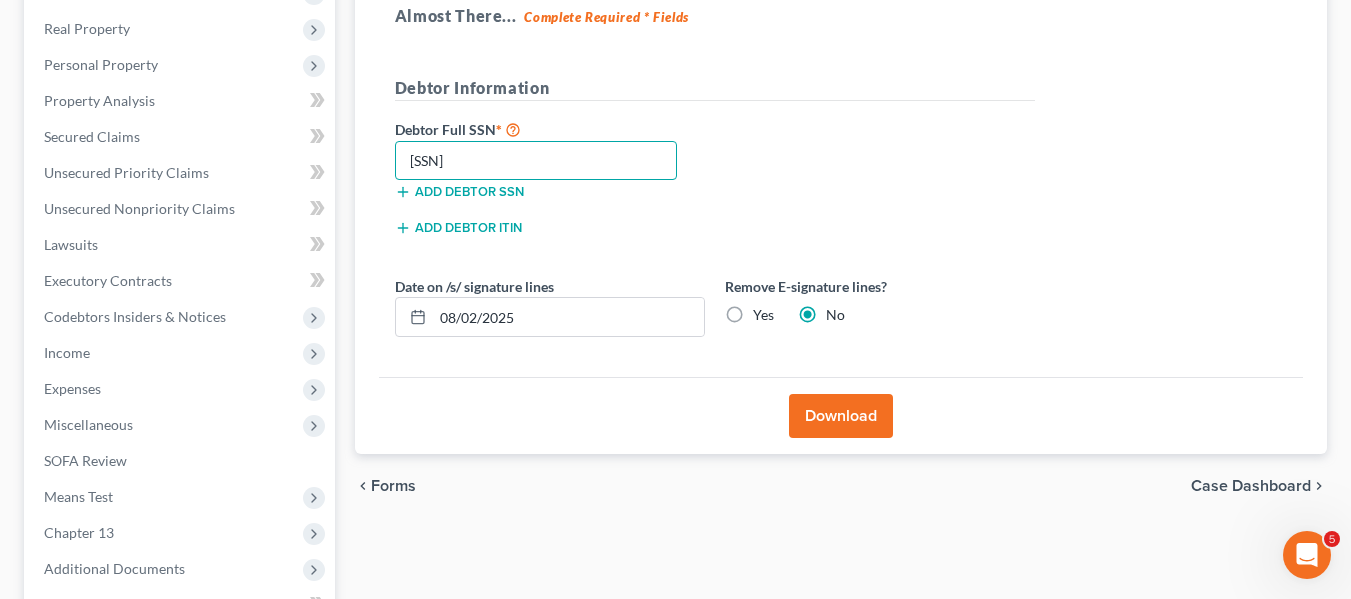 type on "[SSN]" 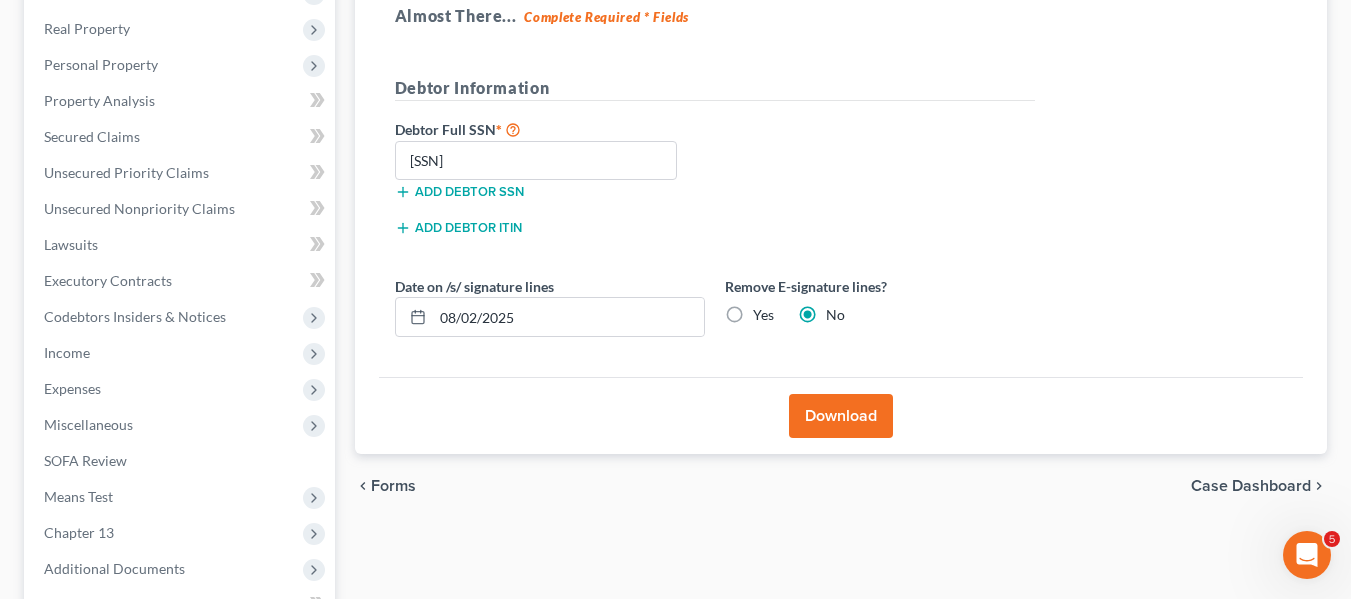 click on "Download" at bounding box center [841, 416] 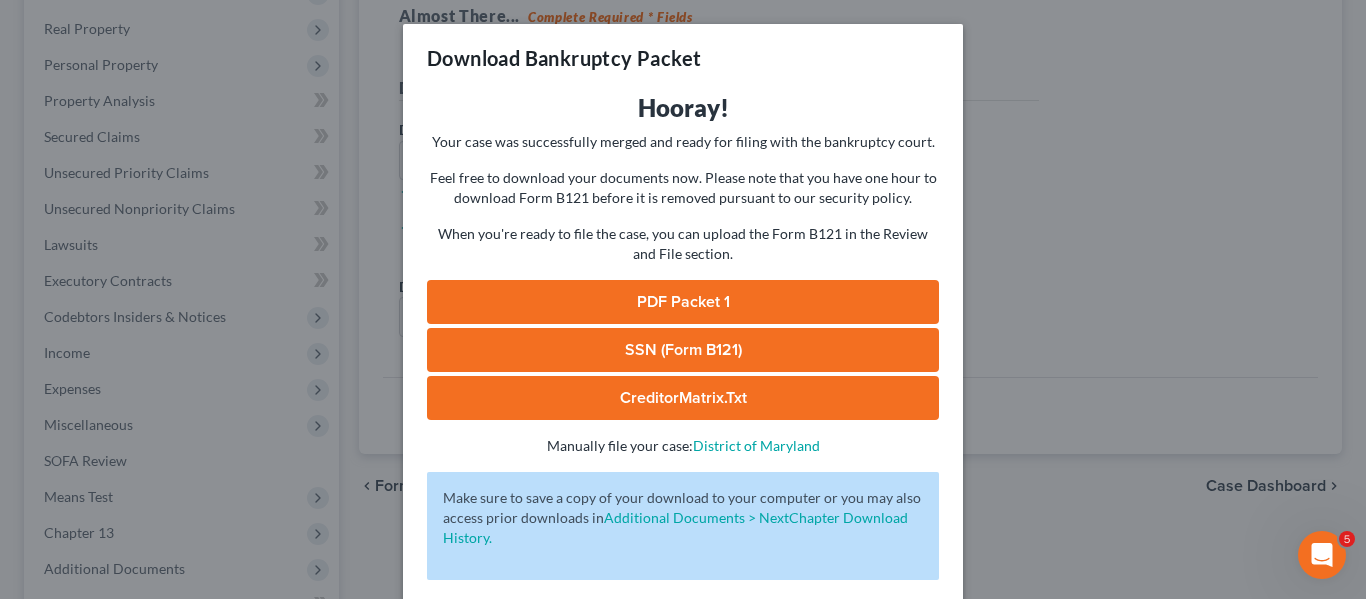 click on "PDF Packet 1" at bounding box center (683, 302) 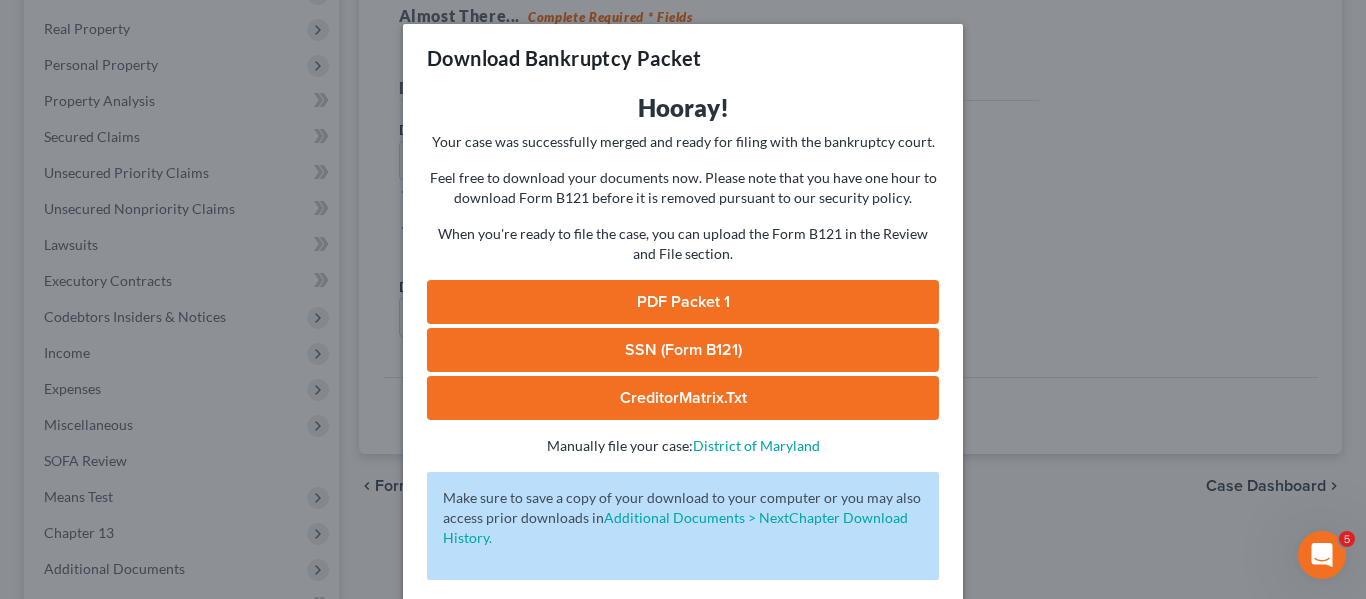 click on "SSN (Form B121)" at bounding box center (683, 350) 